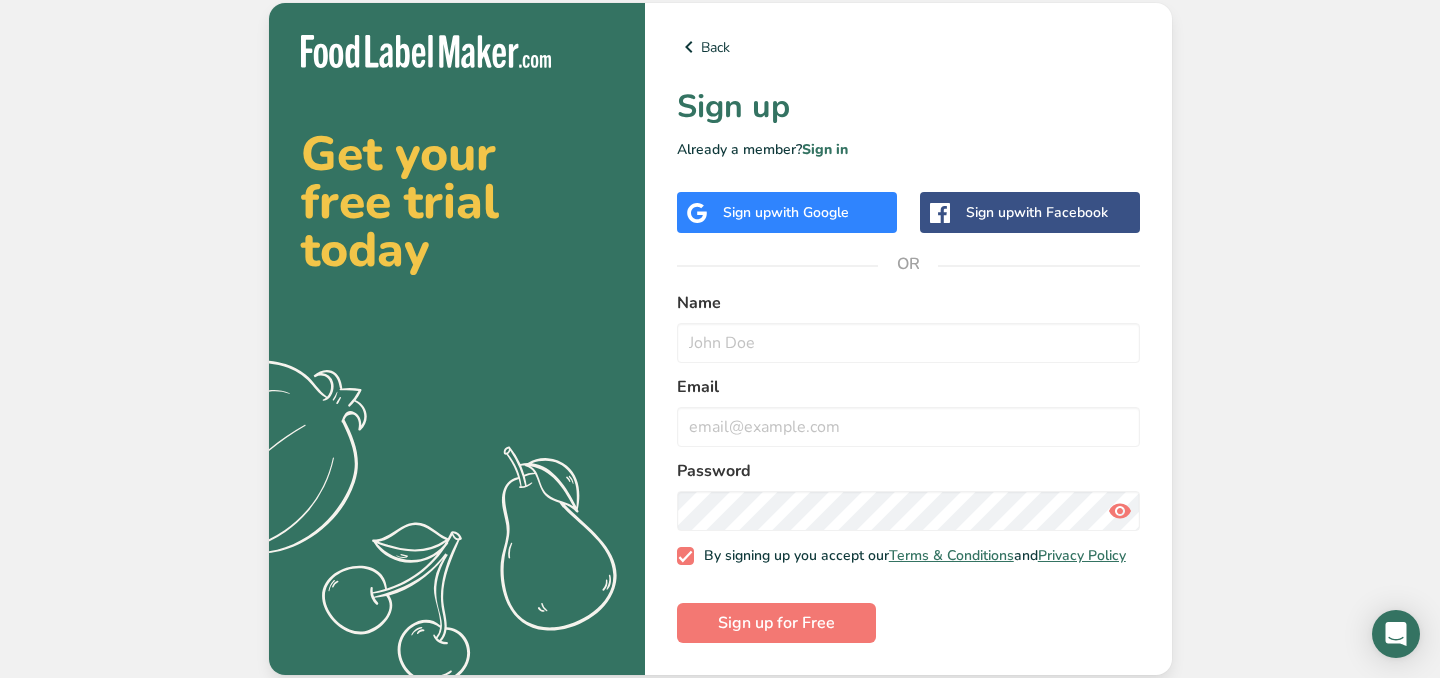 scroll, scrollTop: 0, scrollLeft: 0, axis: both 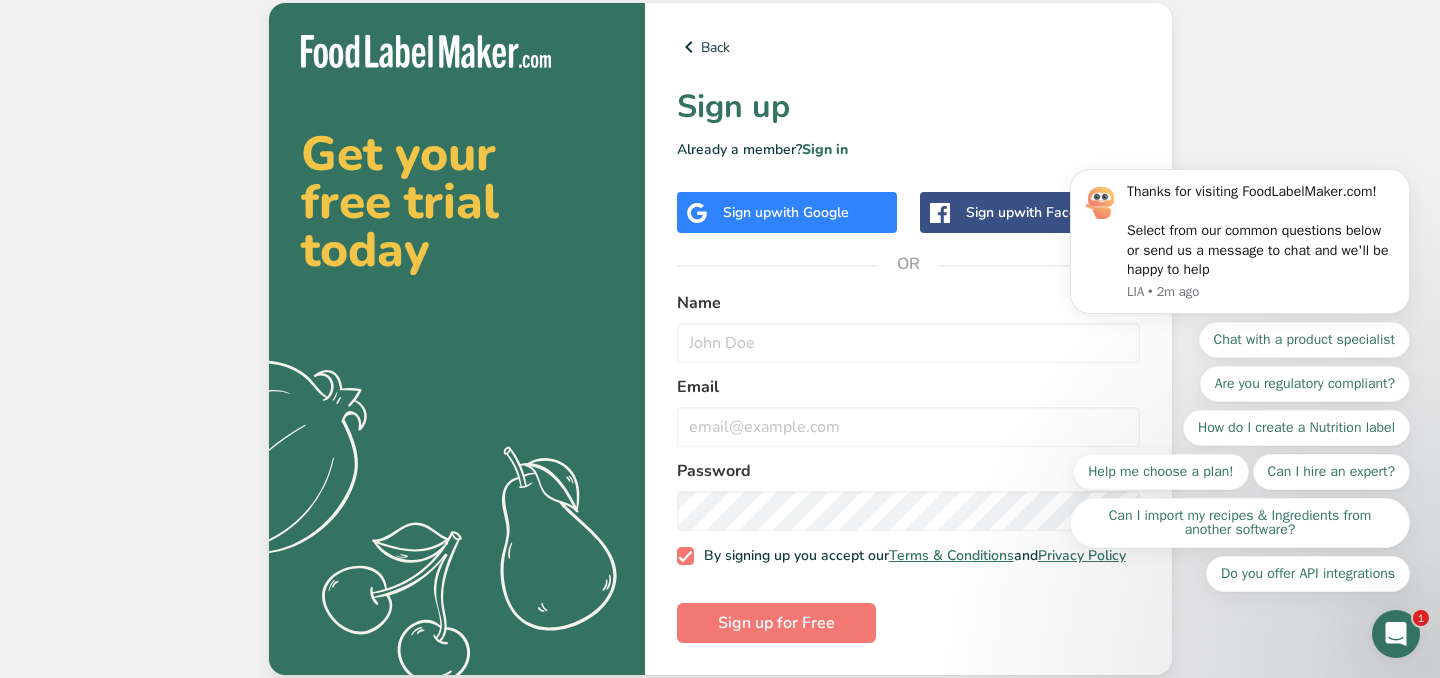 click on "Sign up  with Facebook" at bounding box center (1037, 212) 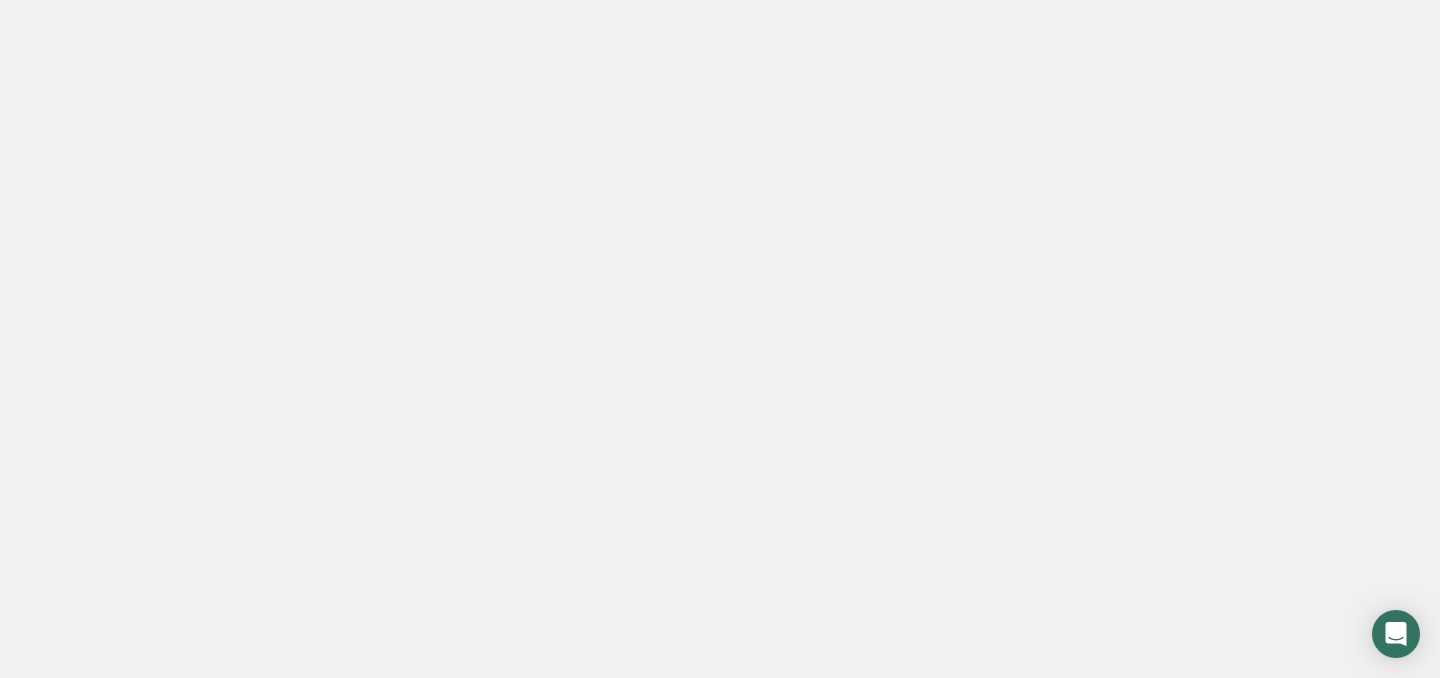 scroll, scrollTop: 0, scrollLeft: 0, axis: both 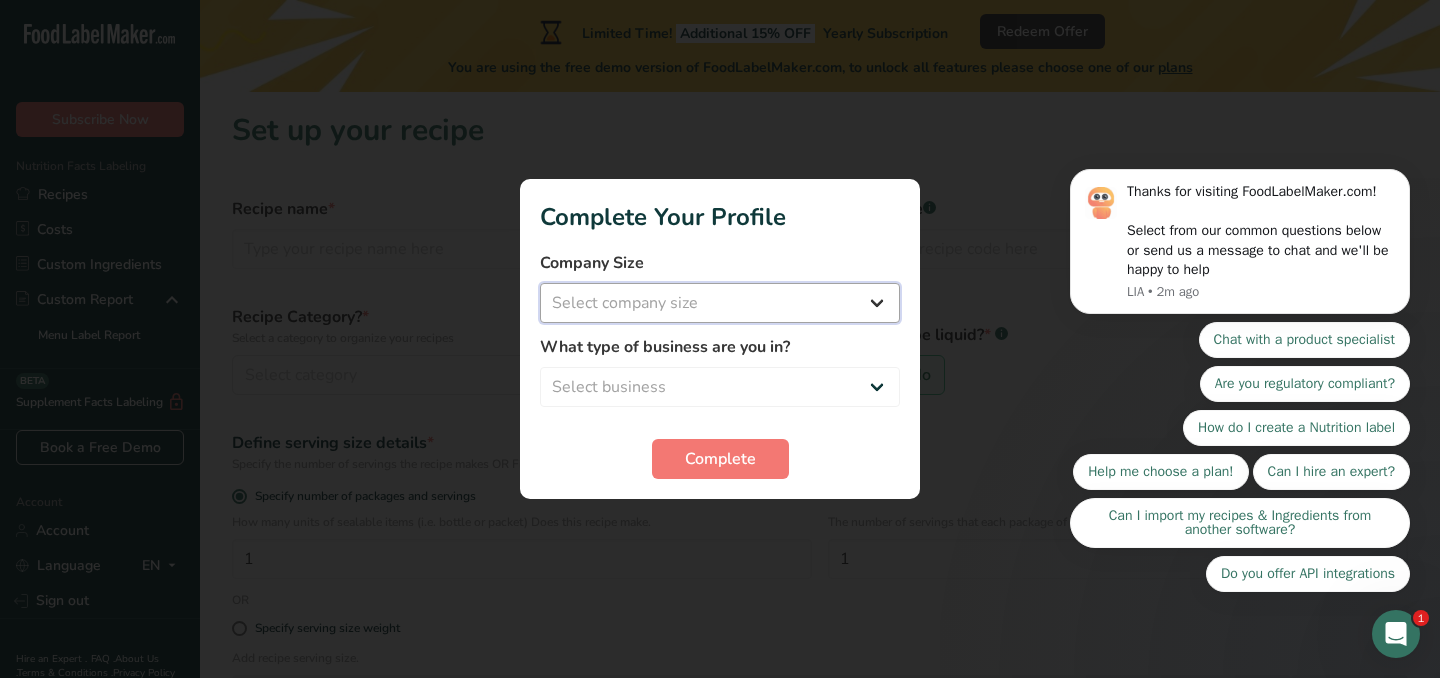 select on "1" 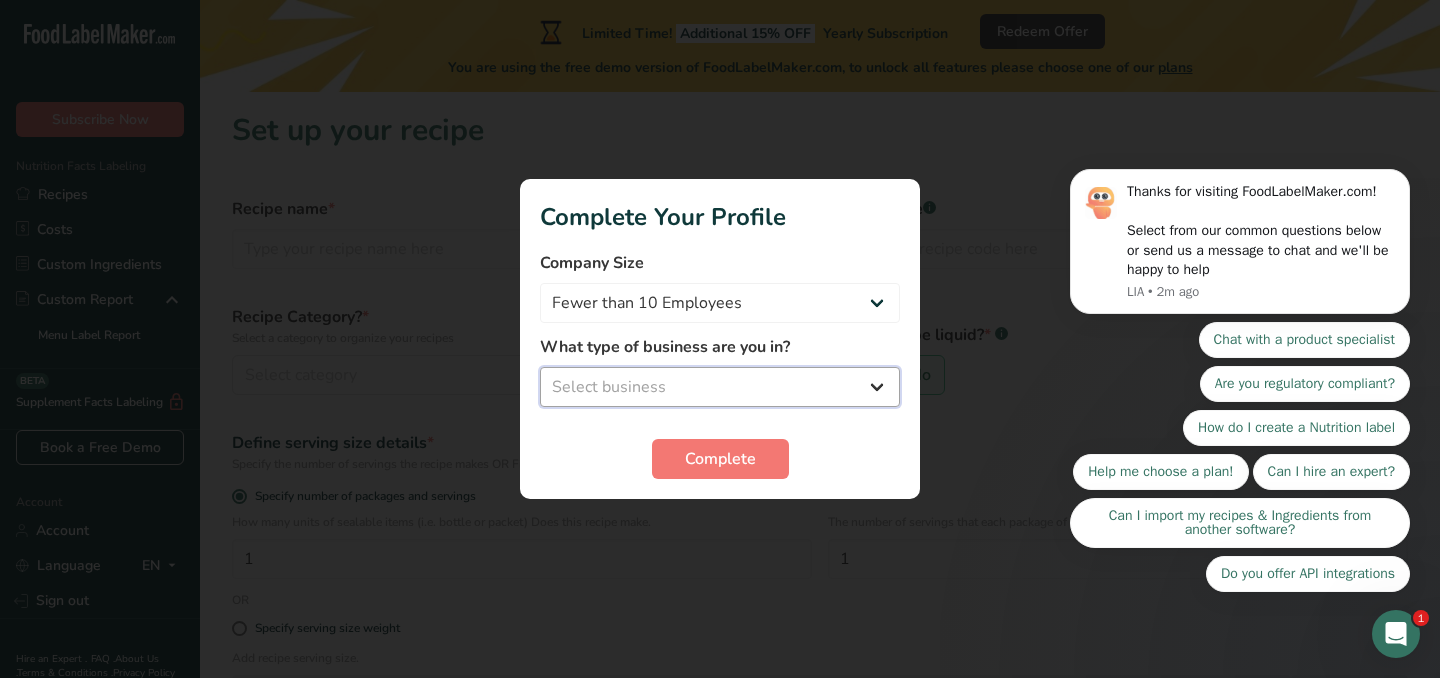 select on "1" 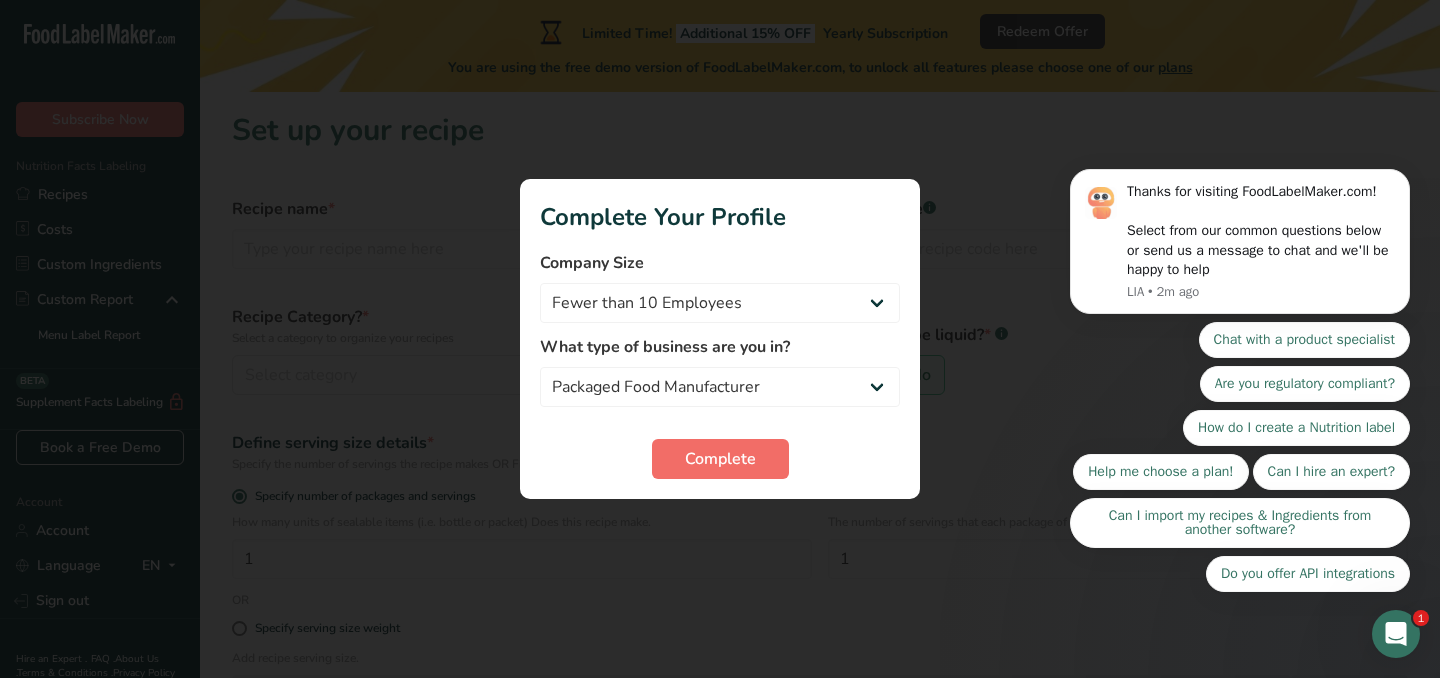 click on "Complete" at bounding box center [720, 459] 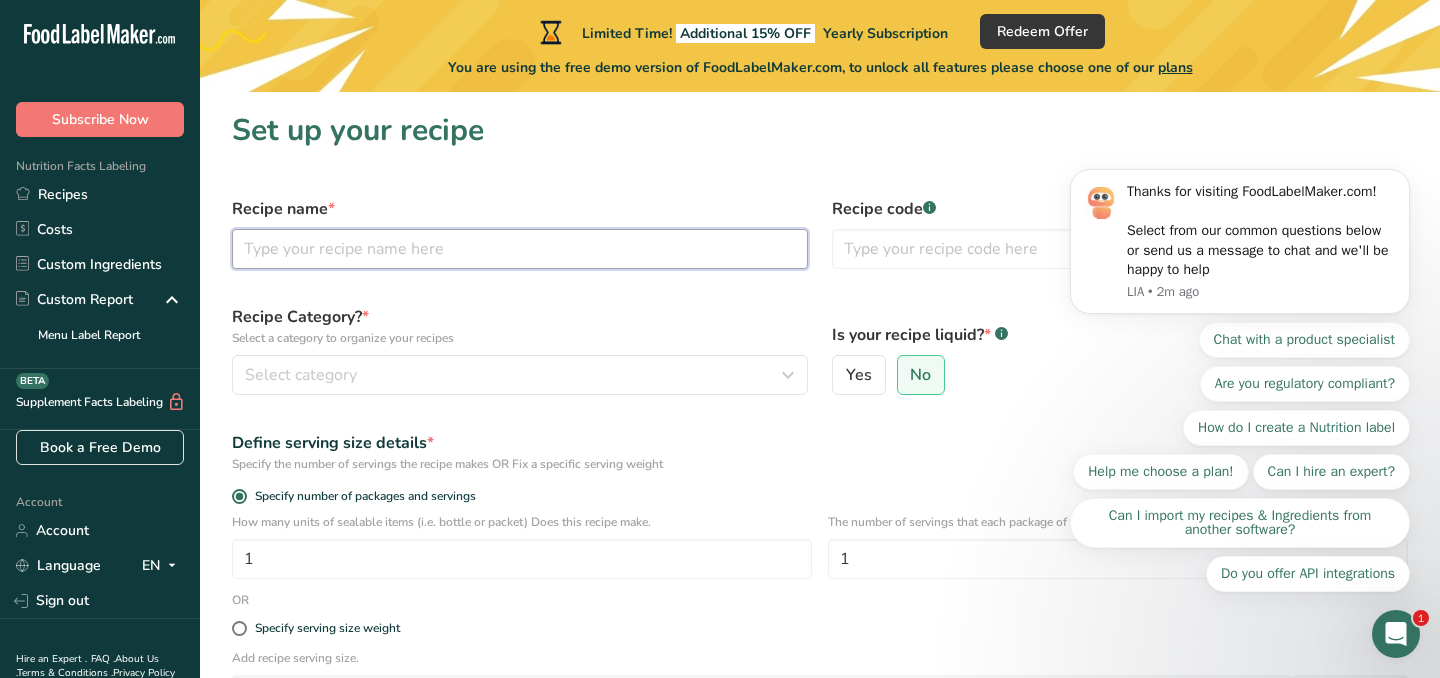 click at bounding box center [520, 249] 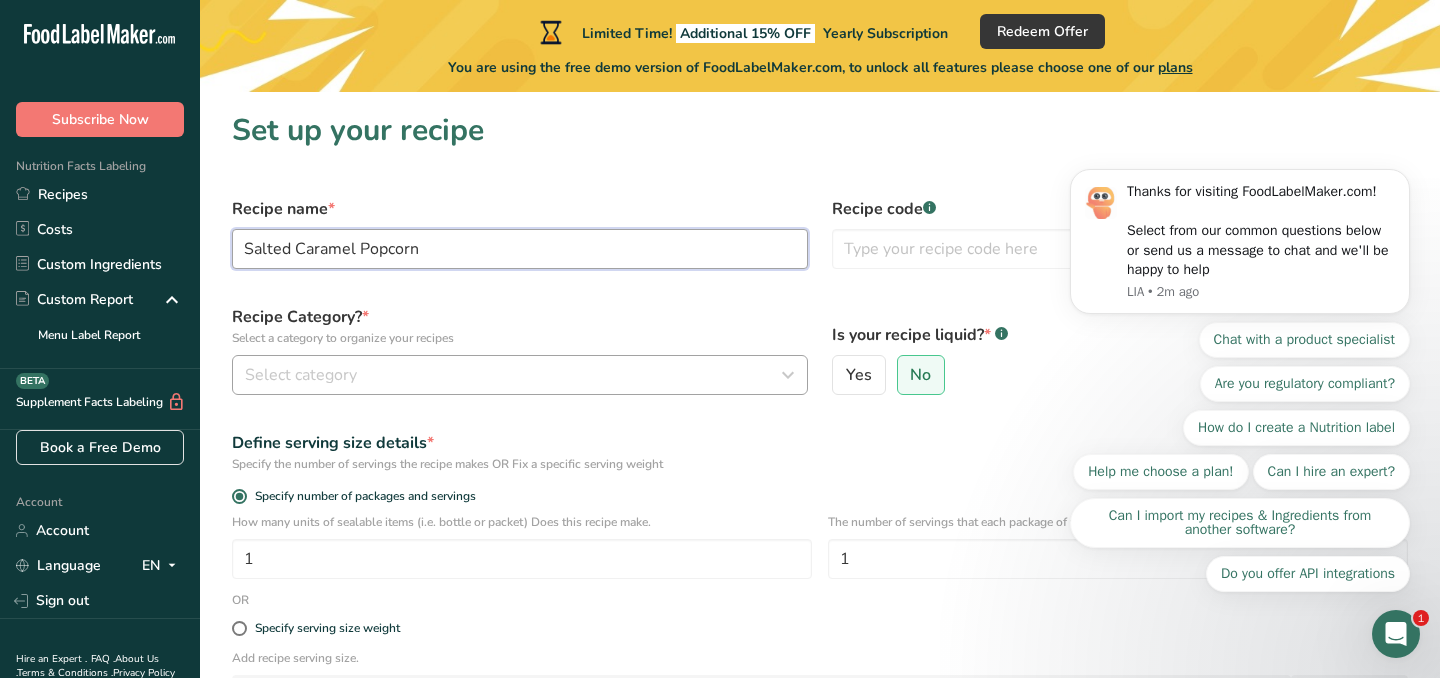 type on "Salted Caramel Popcorn" 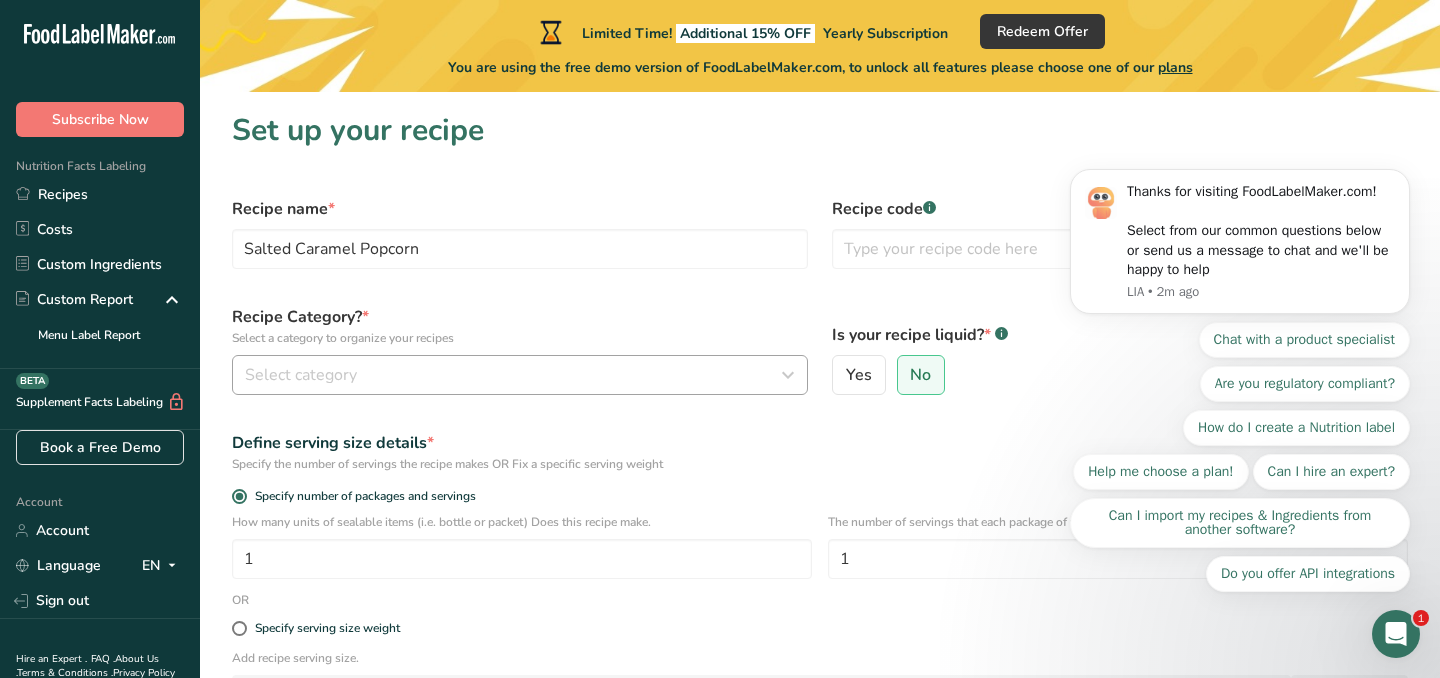 click on "Select category" at bounding box center [514, 375] 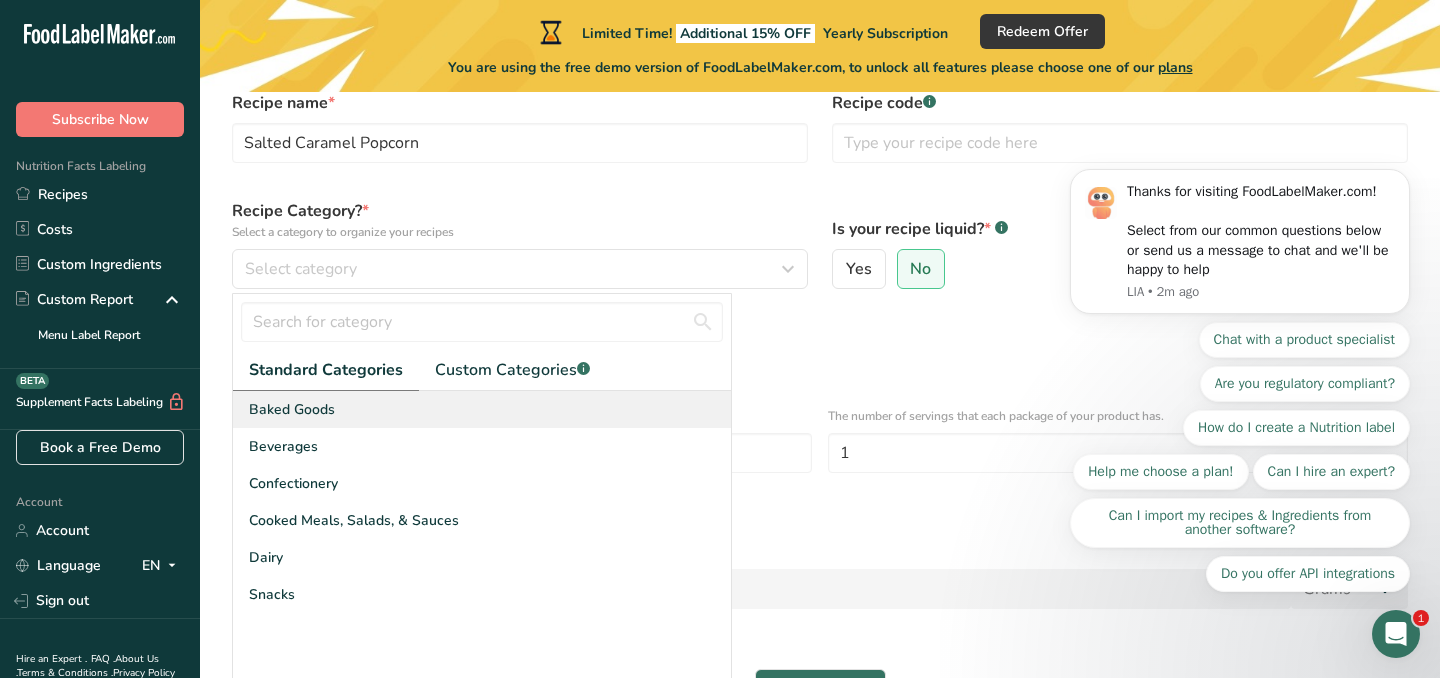 scroll, scrollTop: 107, scrollLeft: 0, axis: vertical 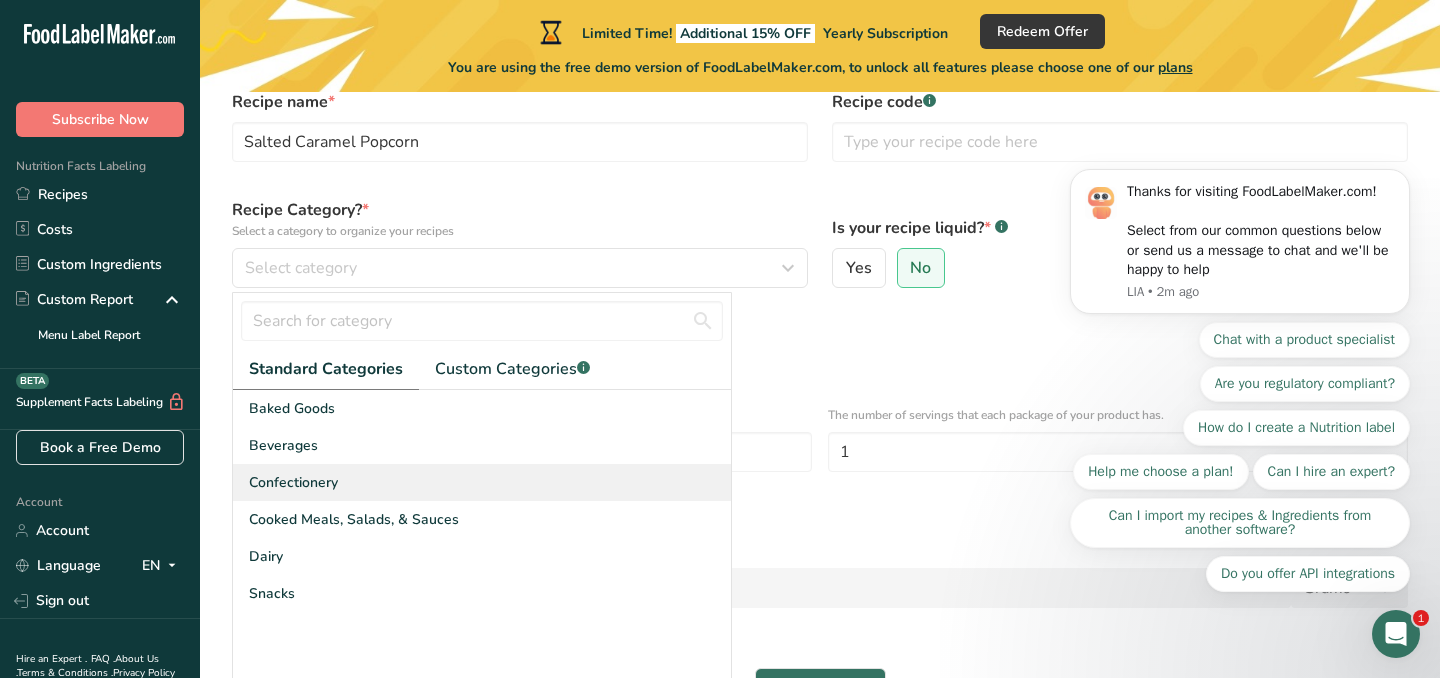 click on "Confectionery" at bounding box center (482, 482) 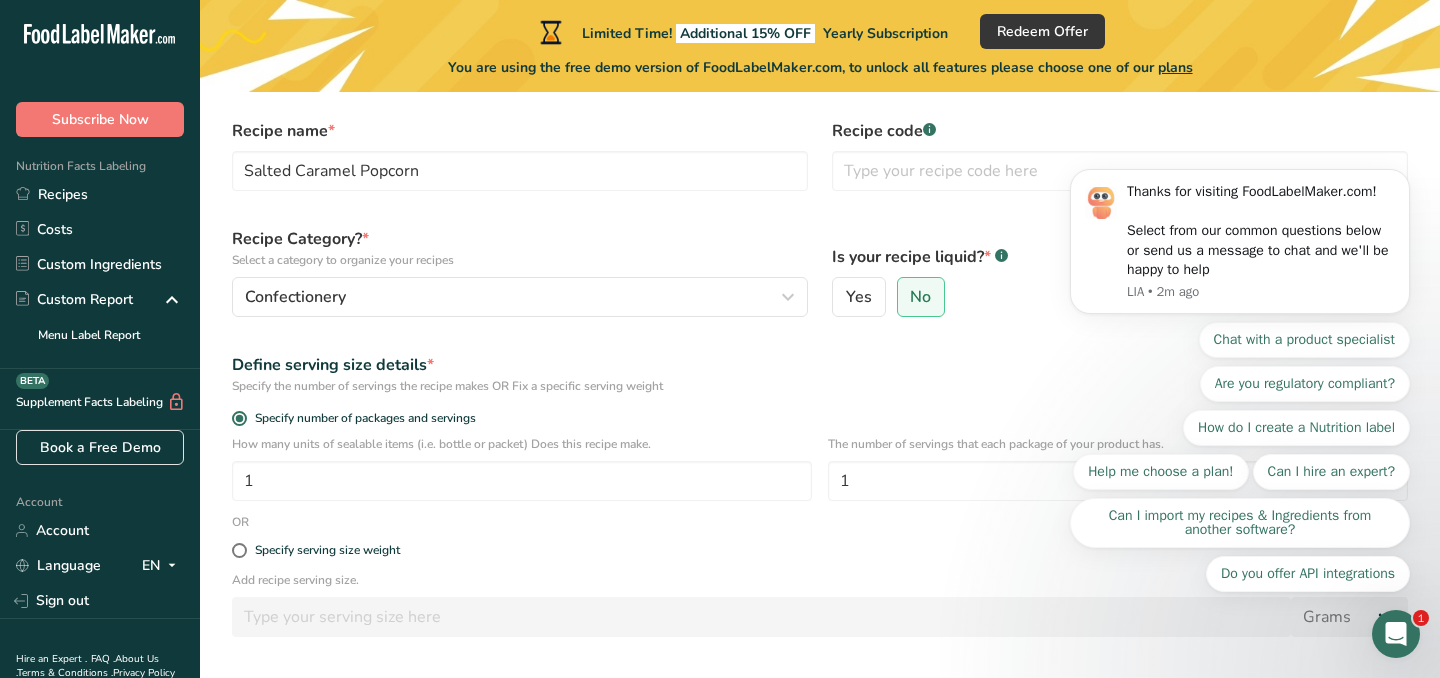 scroll, scrollTop: 83, scrollLeft: 0, axis: vertical 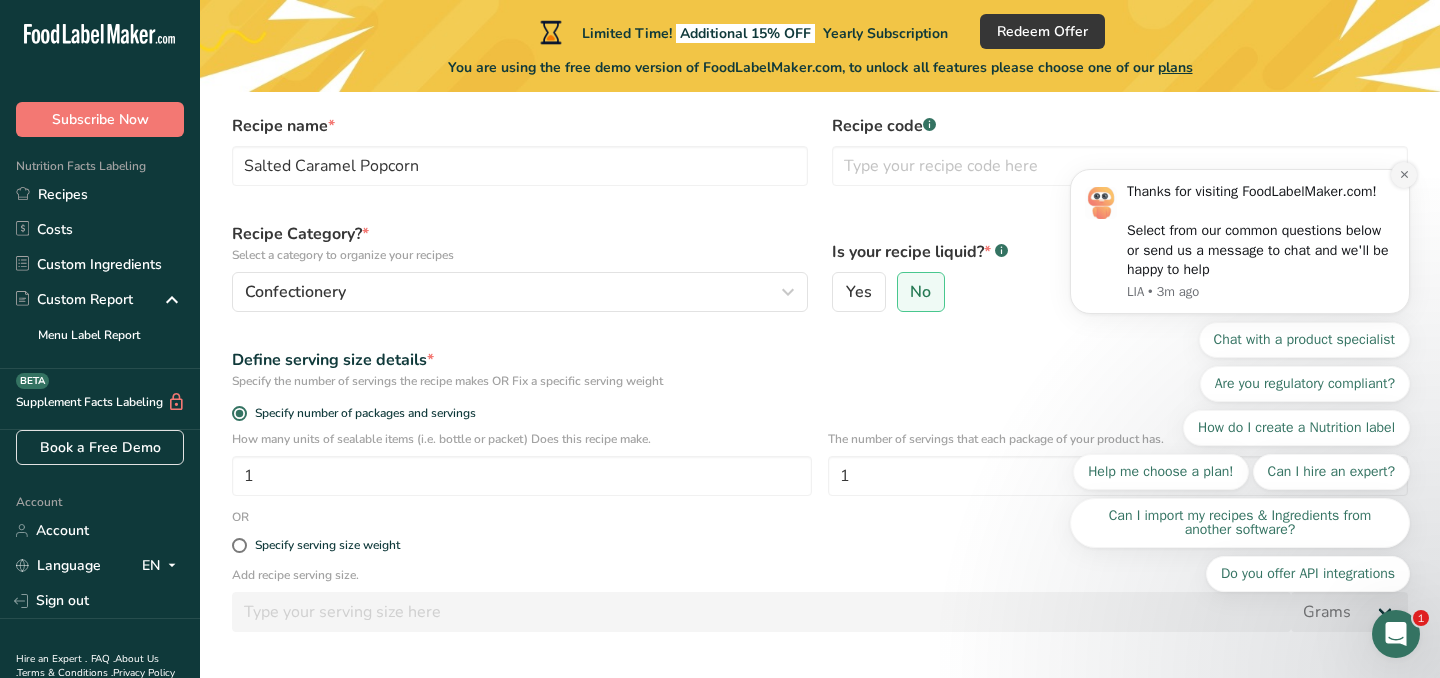 click 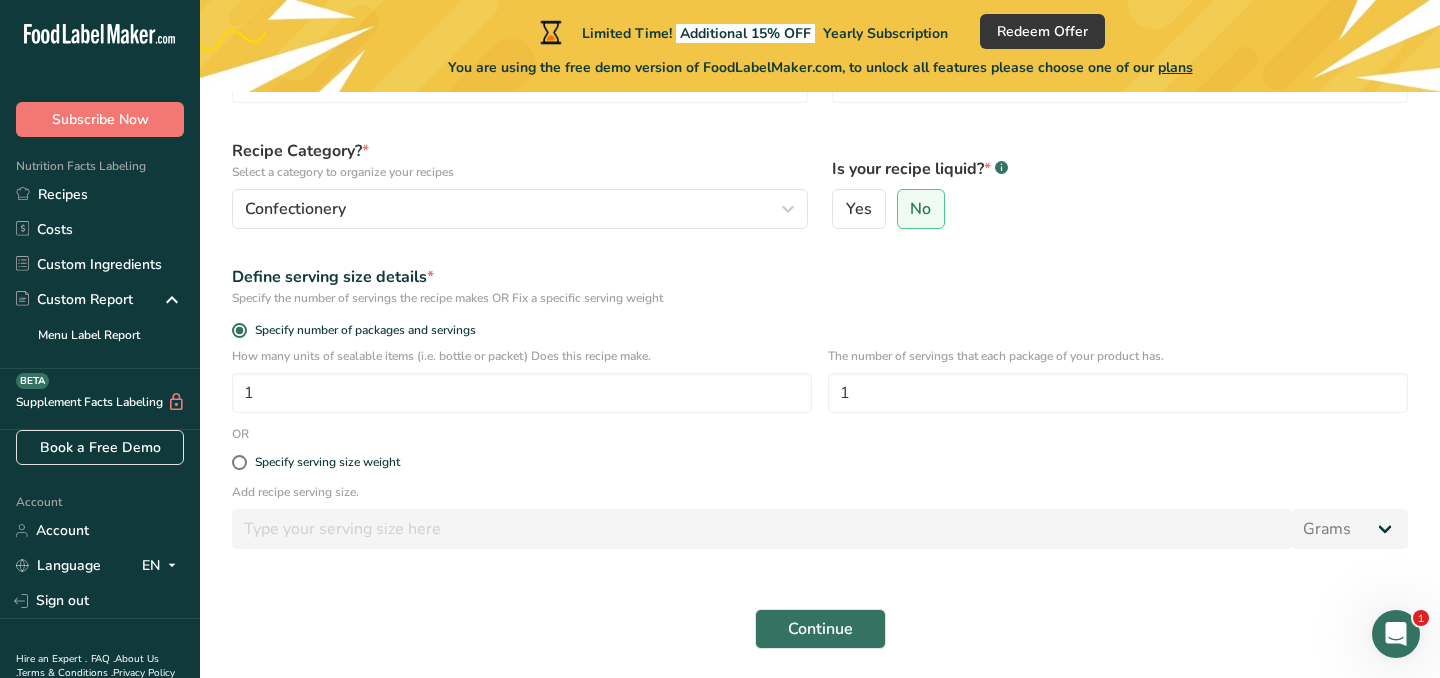 scroll, scrollTop: 185, scrollLeft: 0, axis: vertical 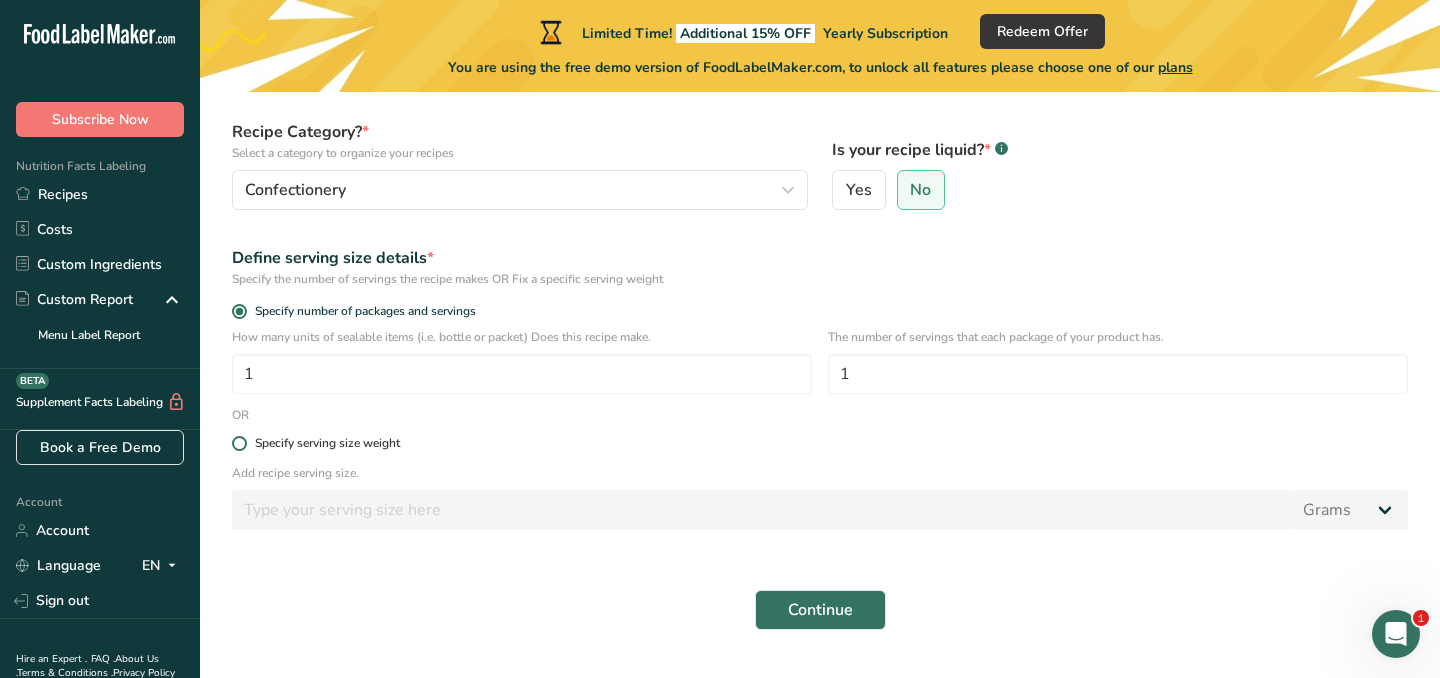 click at bounding box center [239, 443] 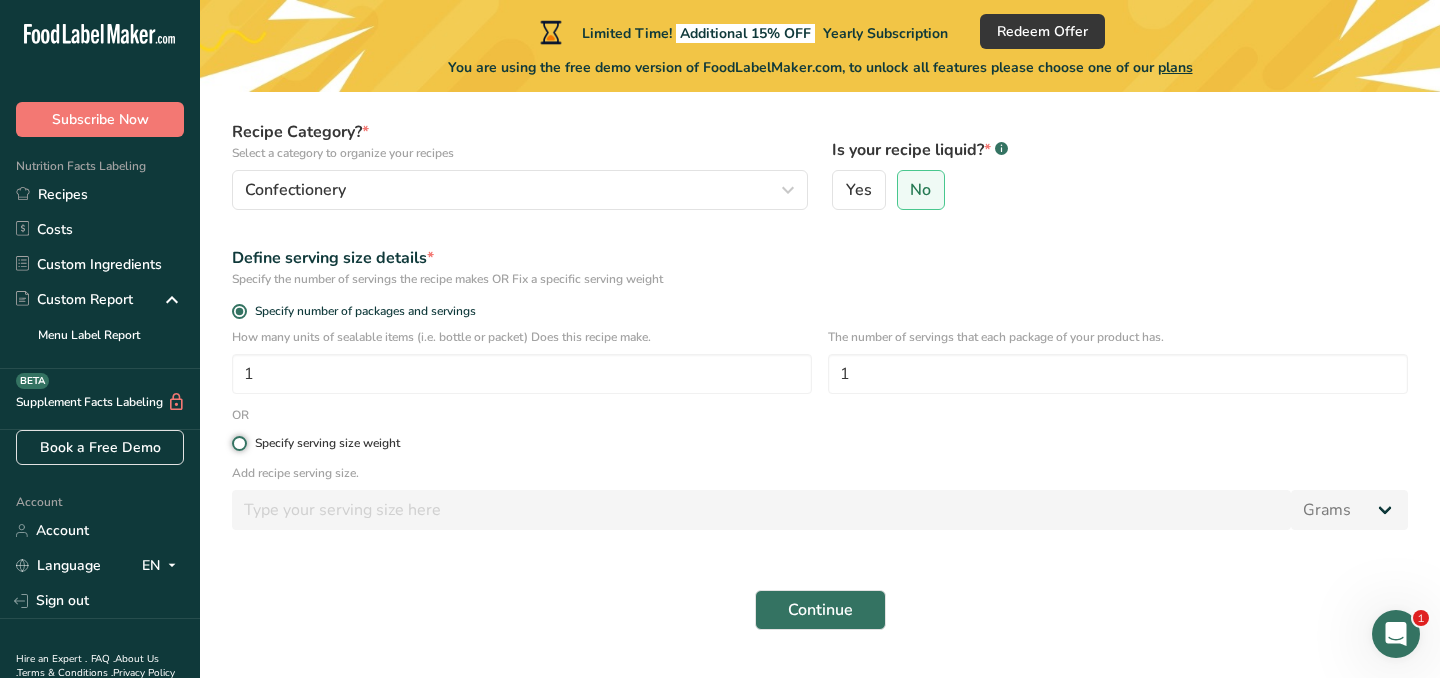 click on "Specify serving size weight" at bounding box center [238, 443] 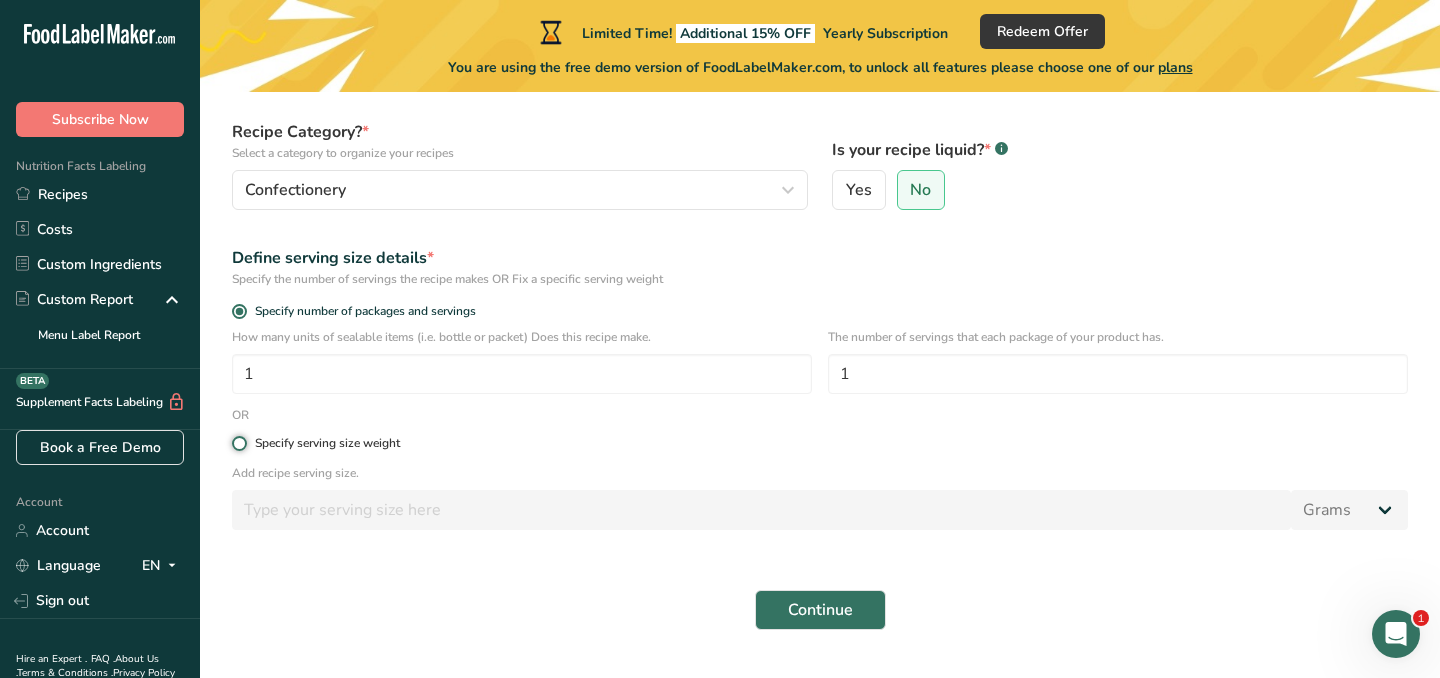 radio on "true" 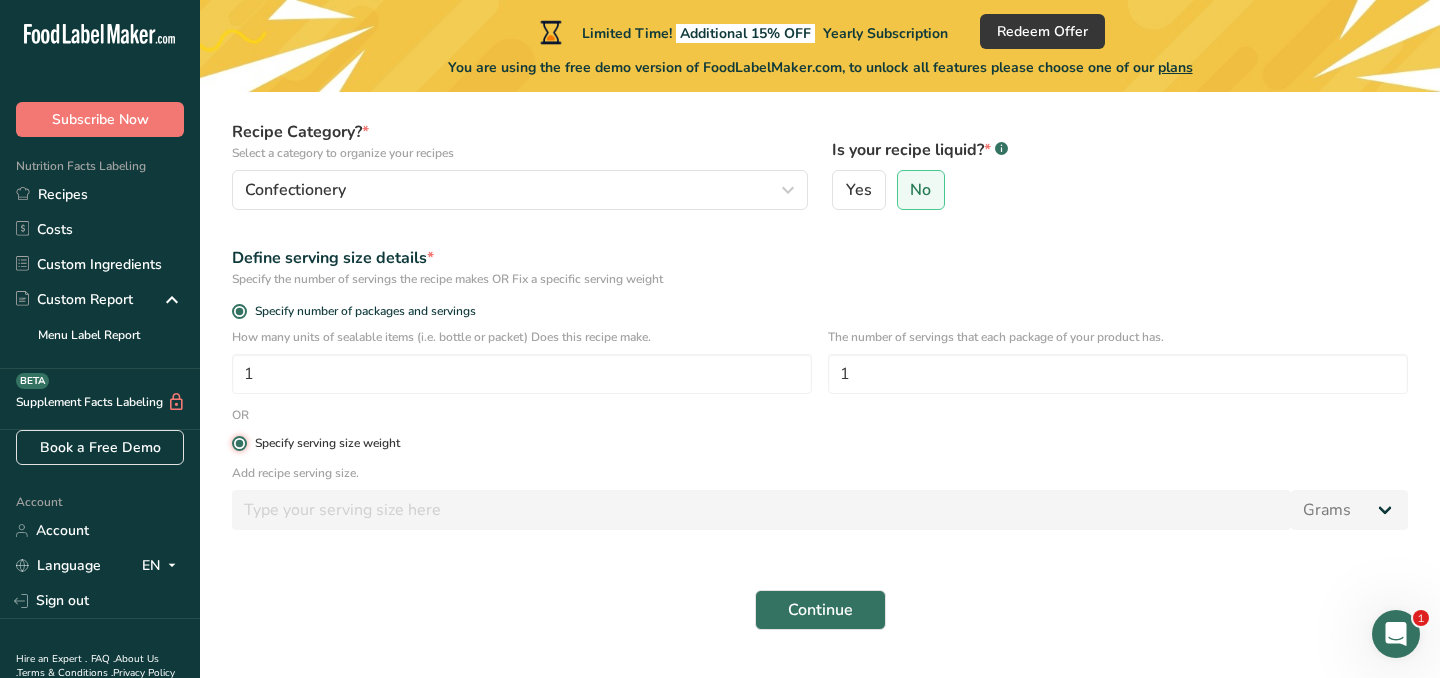 radio on "false" 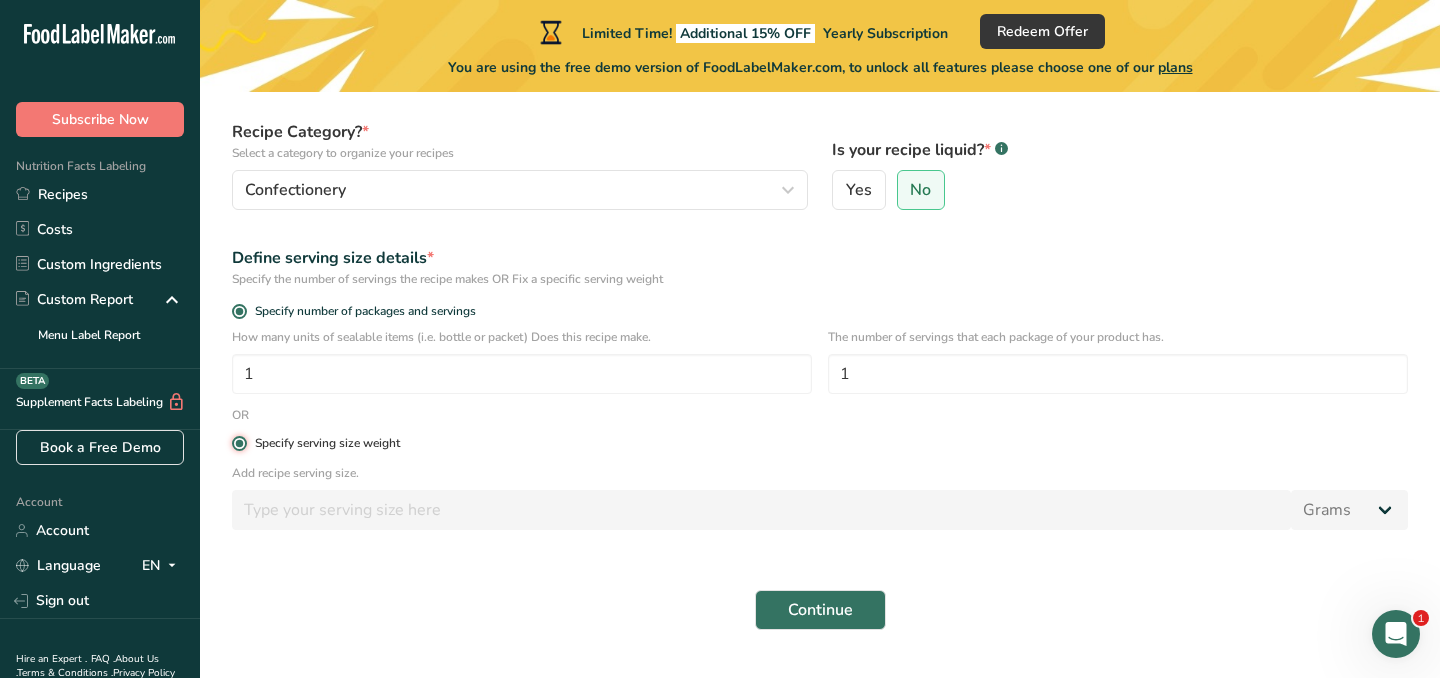 type 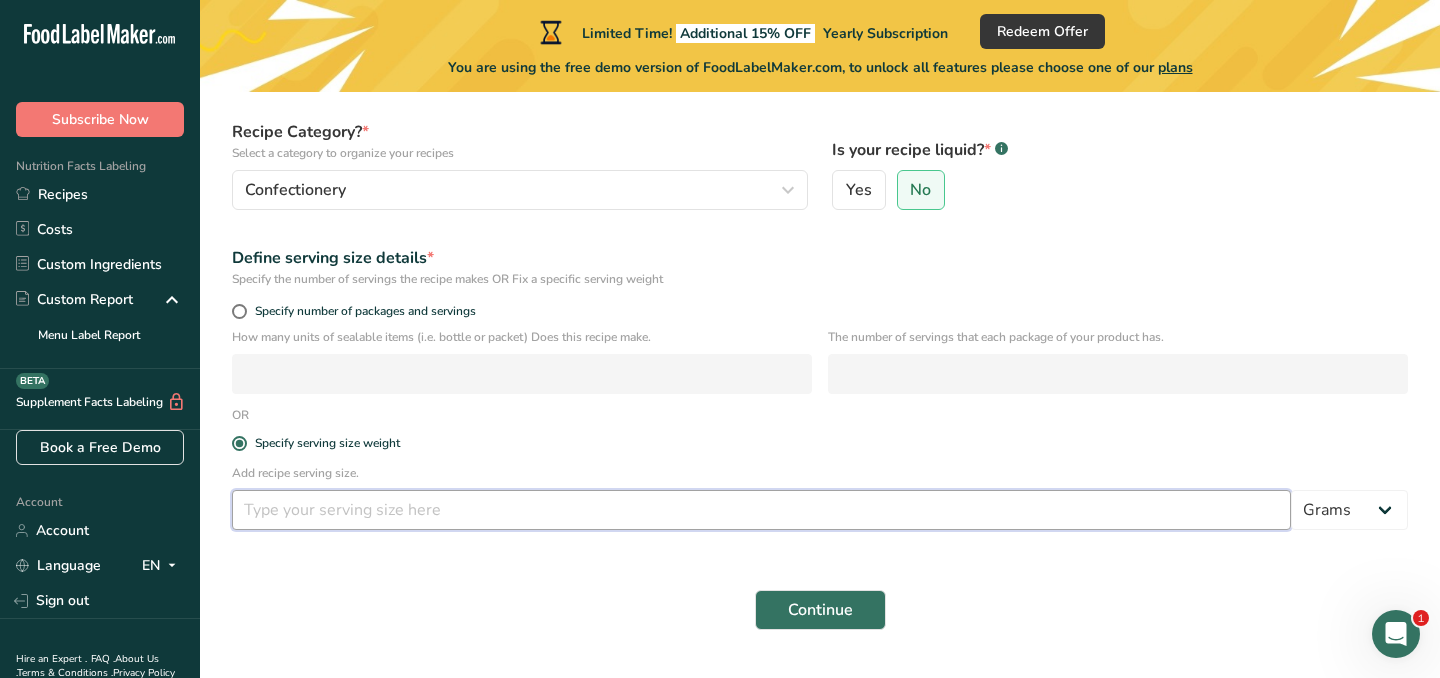 click at bounding box center (761, 510) 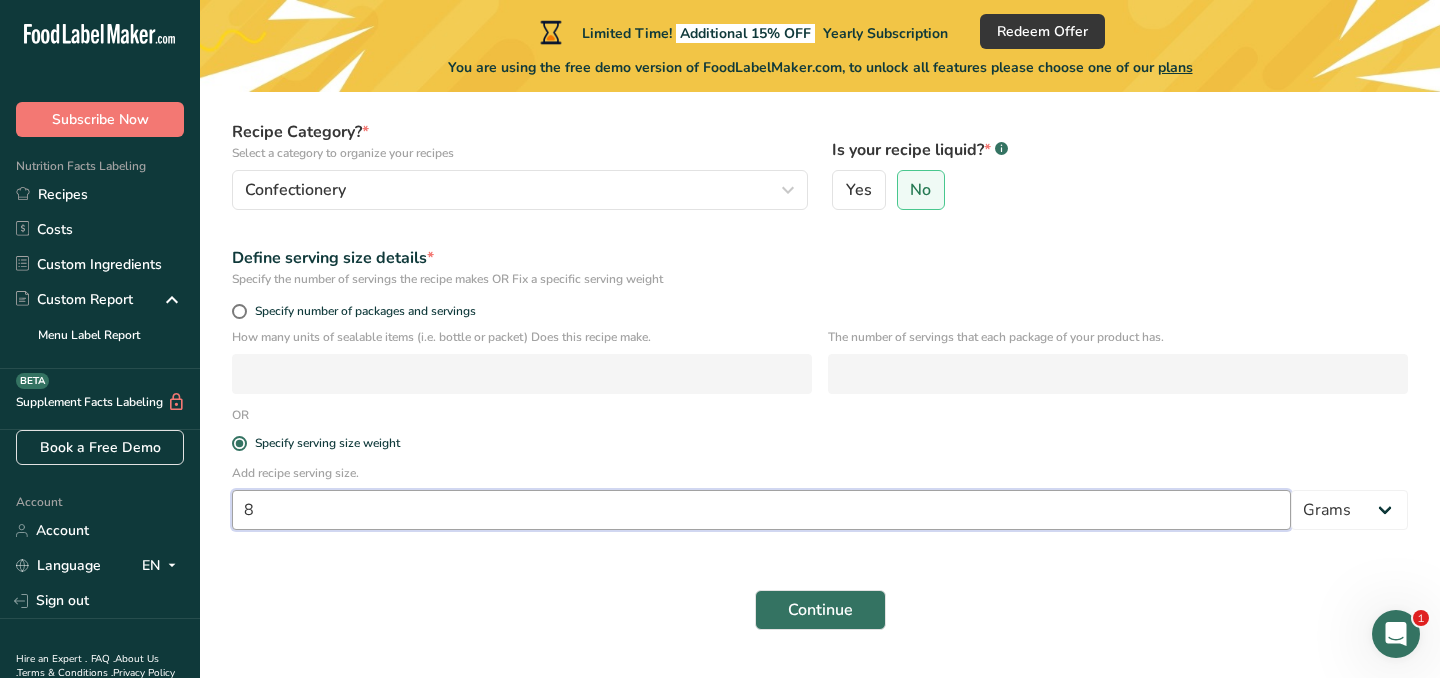 type on "82" 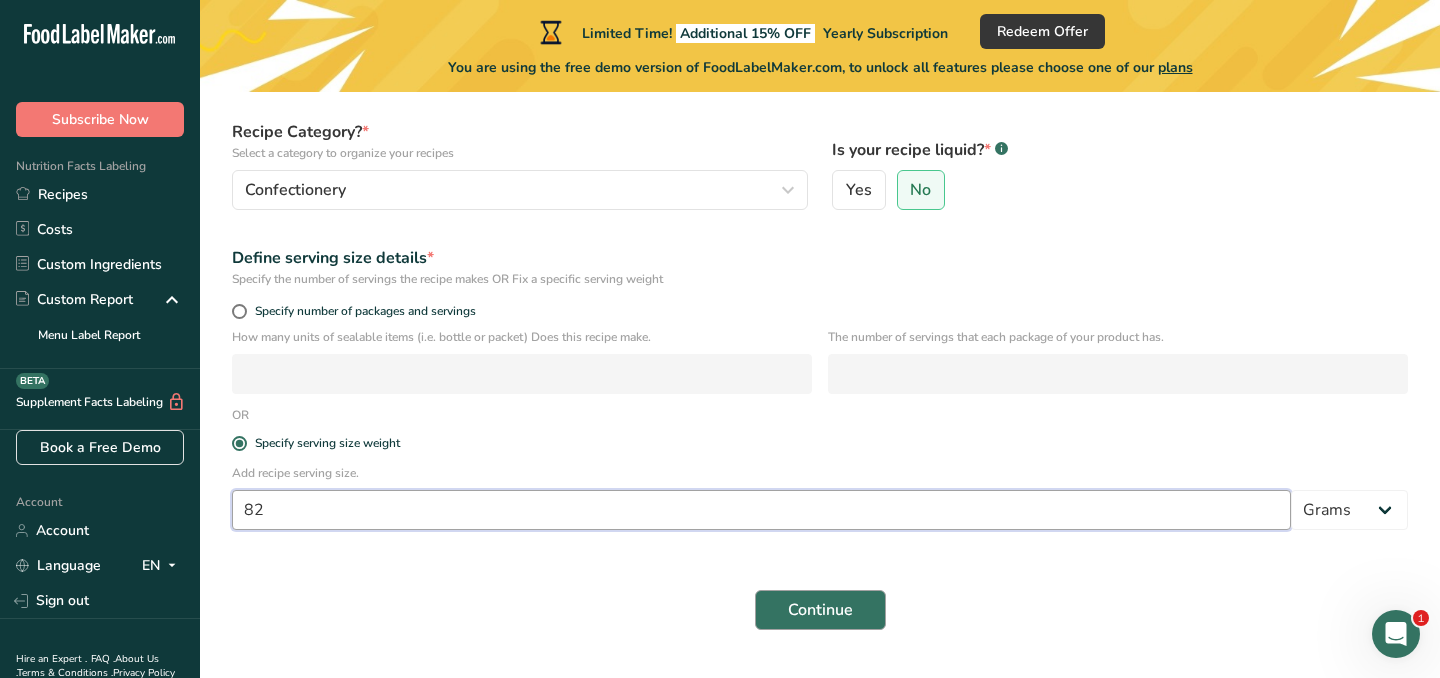 type on "82" 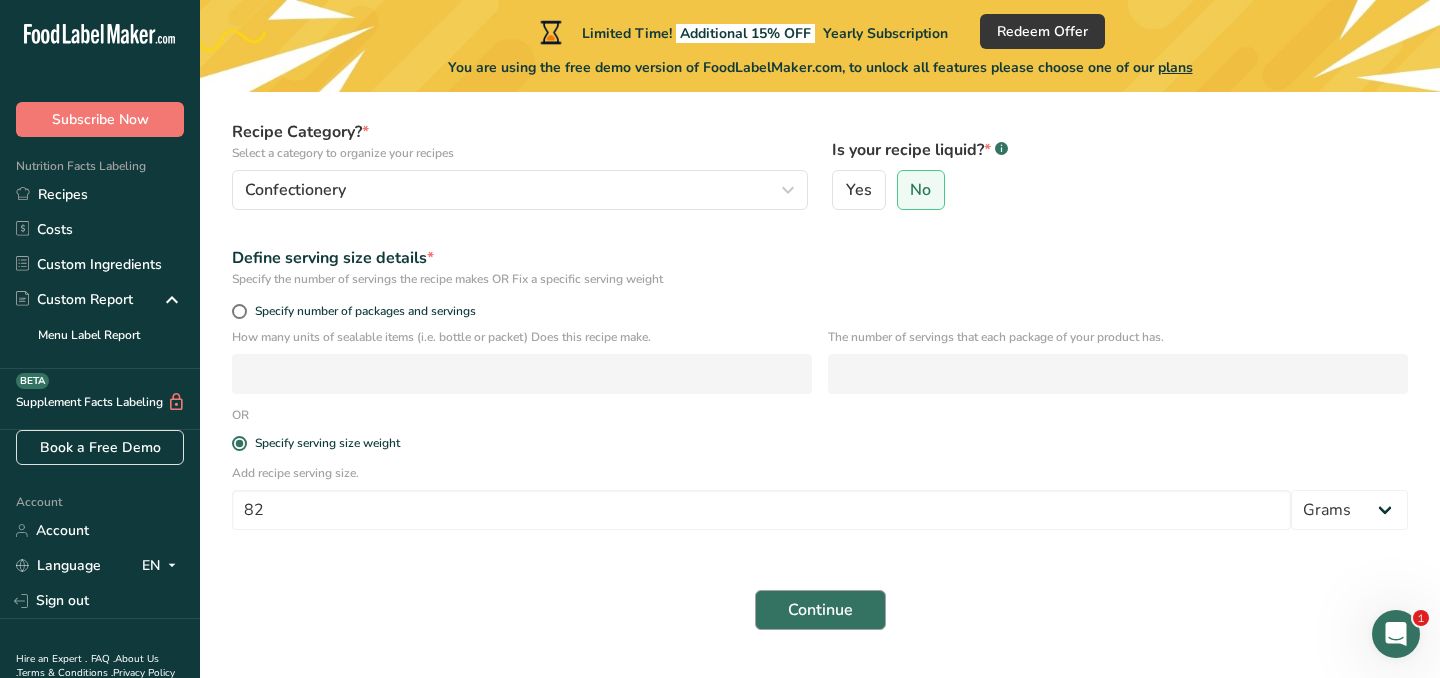 click on "Continue" at bounding box center [820, 610] 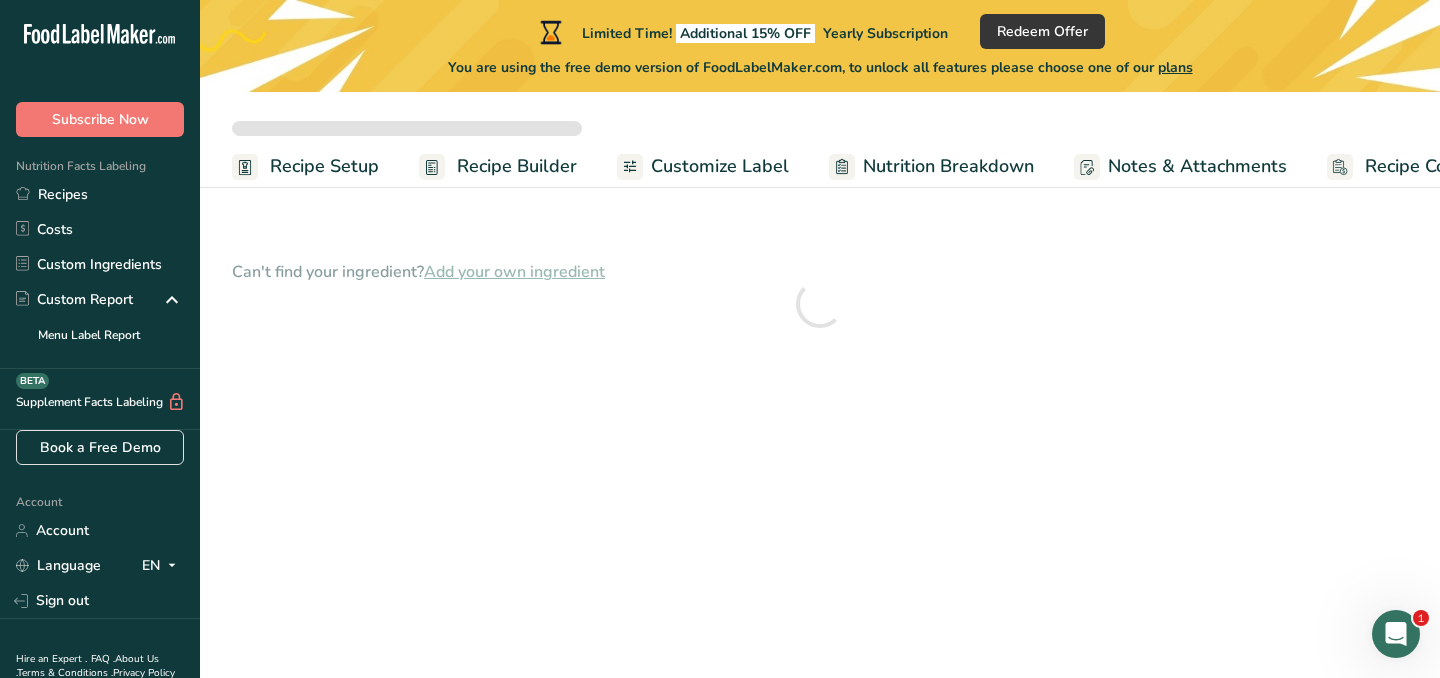 scroll, scrollTop: 0, scrollLeft: 0, axis: both 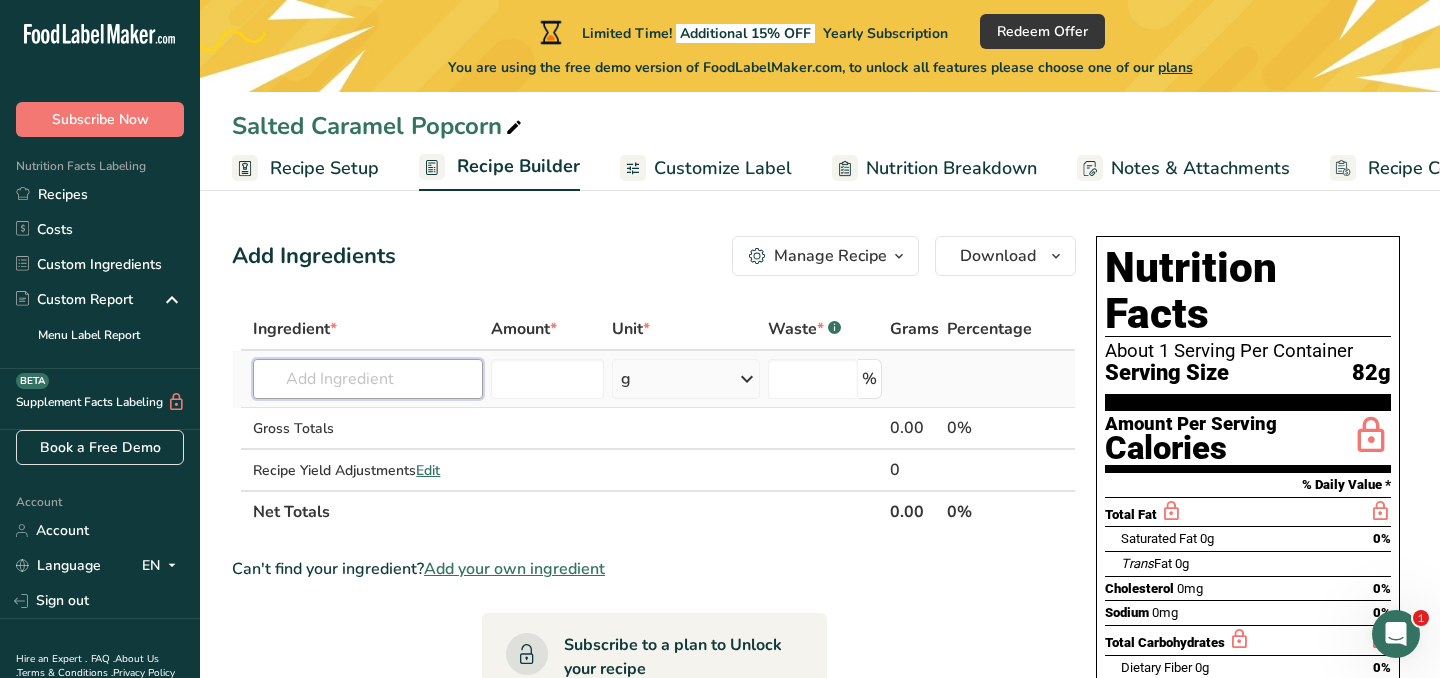 click at bounding box center (368, 379) 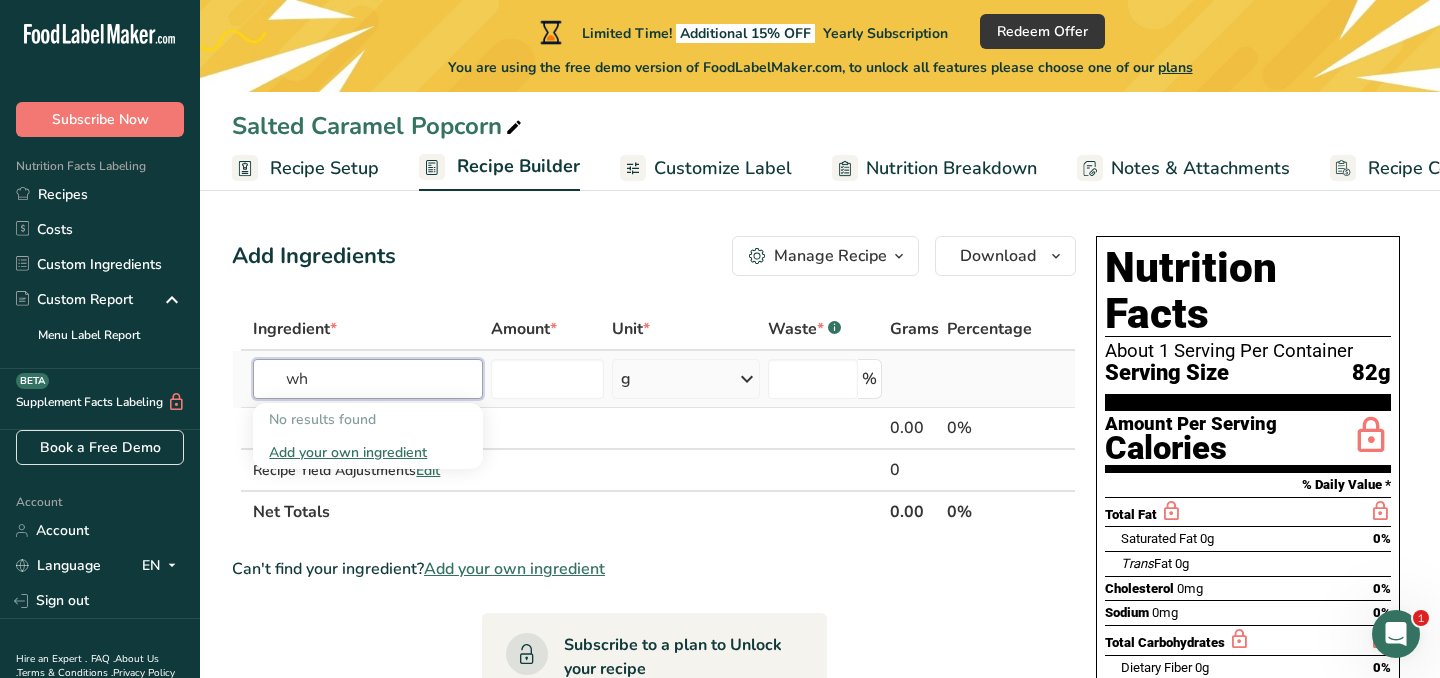 type on "w" 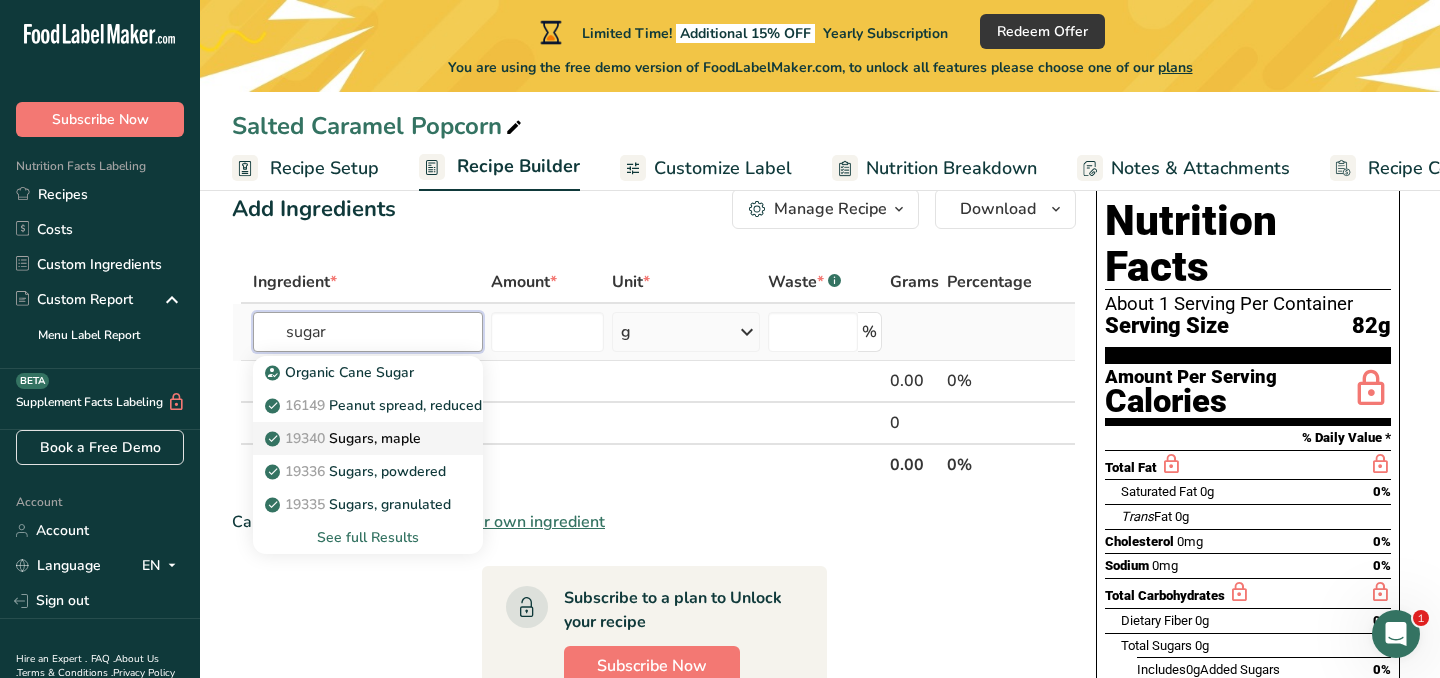 scroll, scrollTop: 48, scrollLeft: 0, axis: vertical 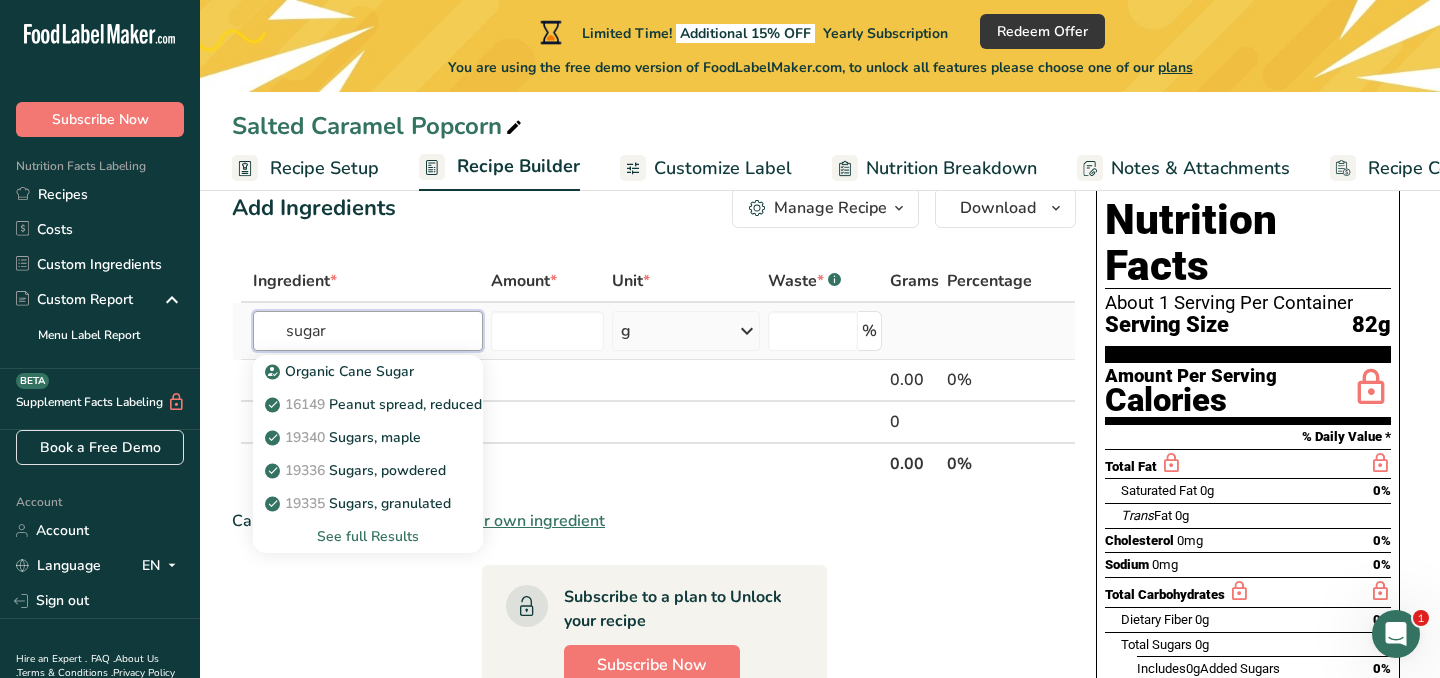 type on "sugar" 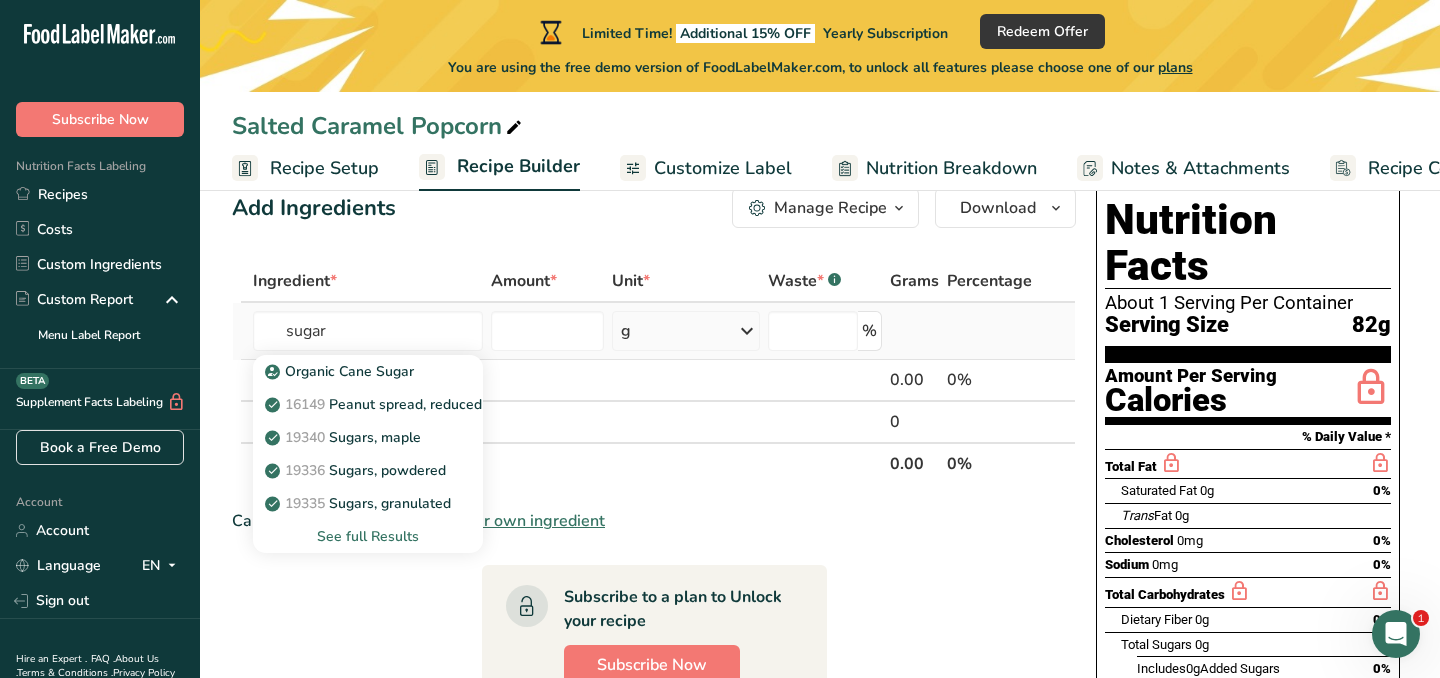 type 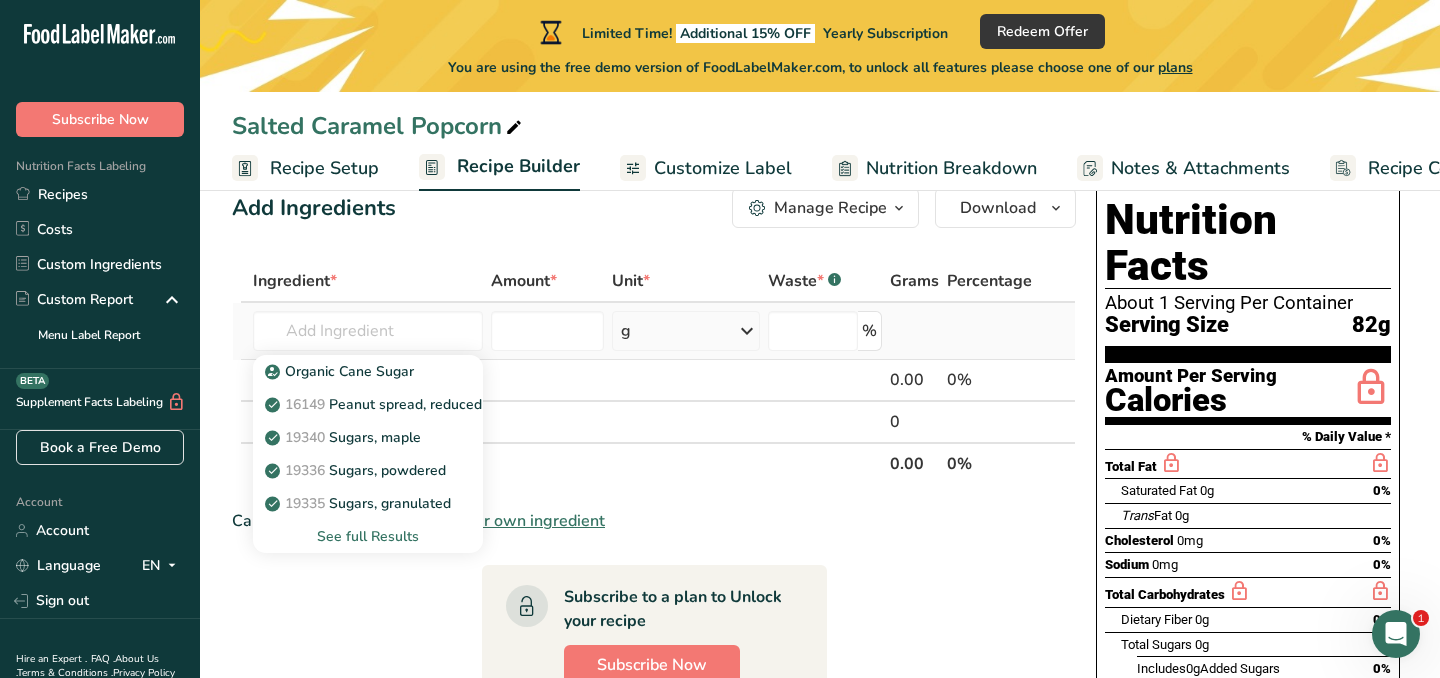 click on "See full Results" at bounding box center [368, 536] 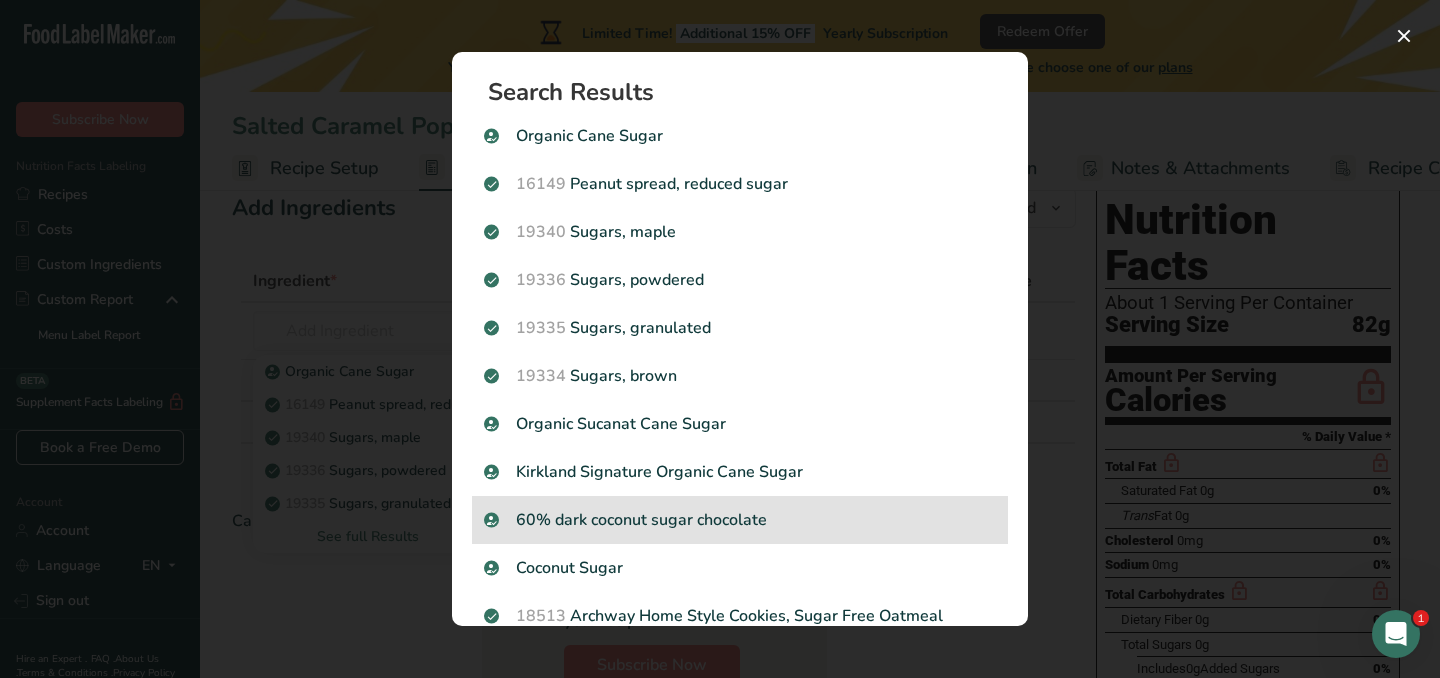 scroll, scrollTop: 0, scrollLeft: 0, axis: both 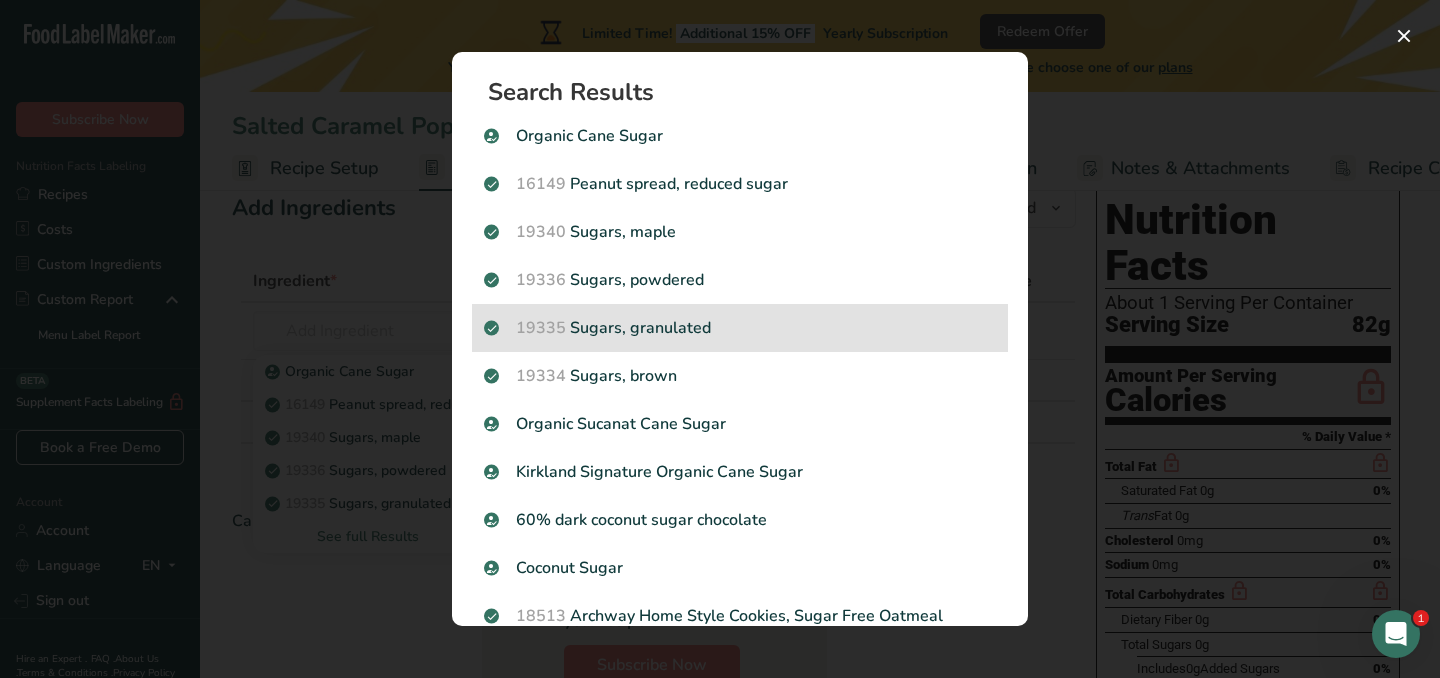 click on "19335
Sugars, granulated" at bounding box center [740, 328] 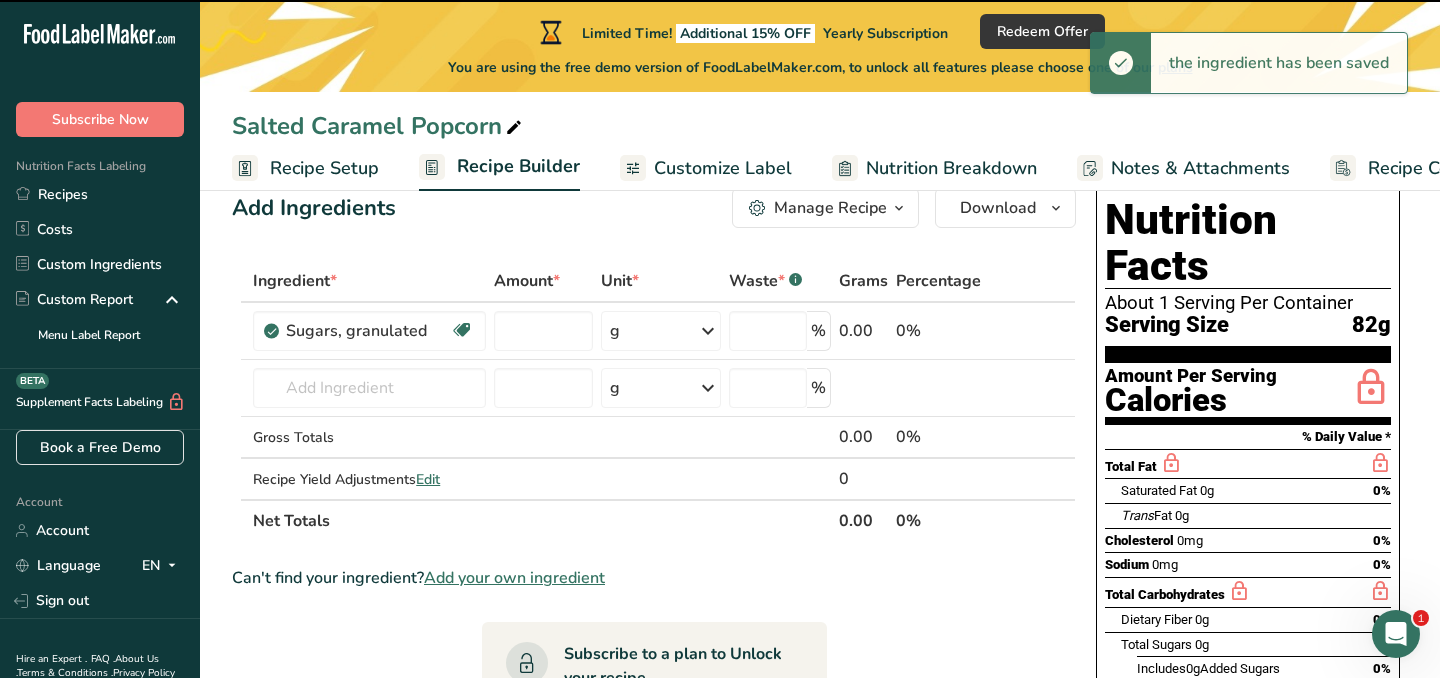 type on "0" 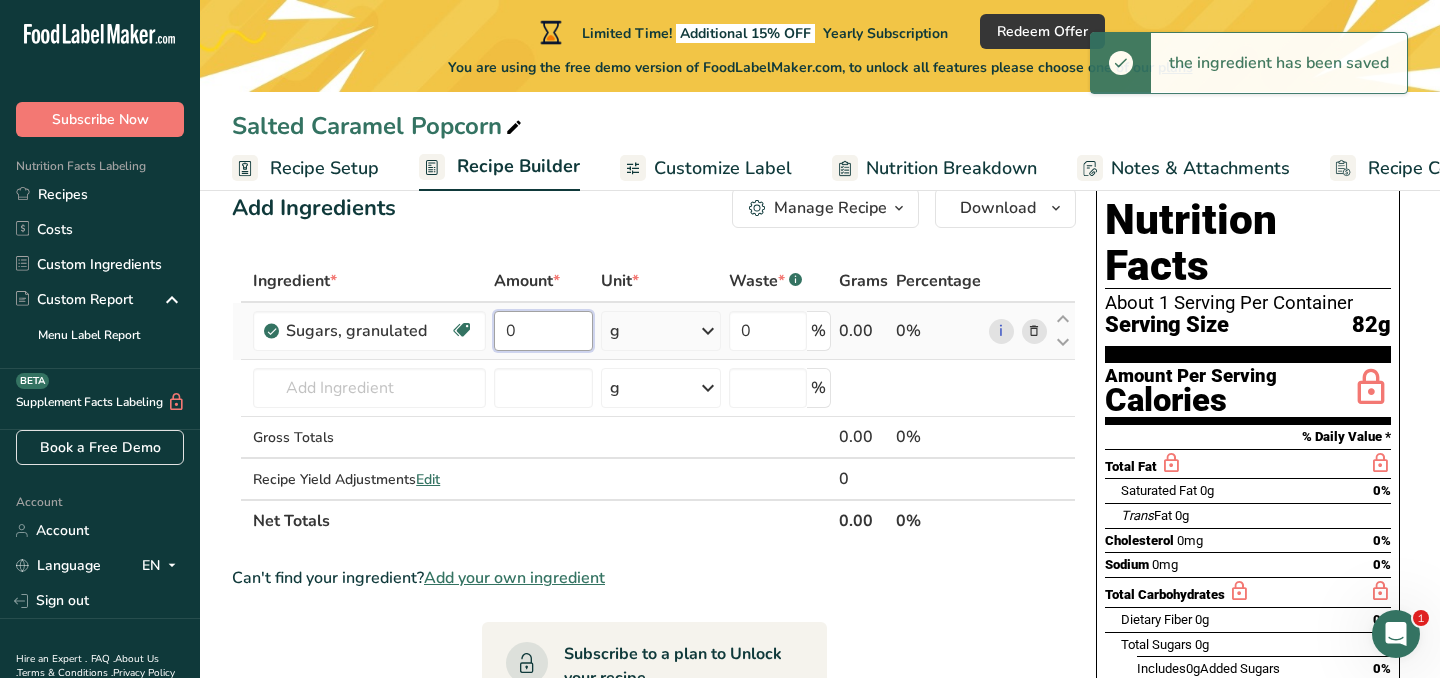 click on "0" at bounding box center [544, 331] 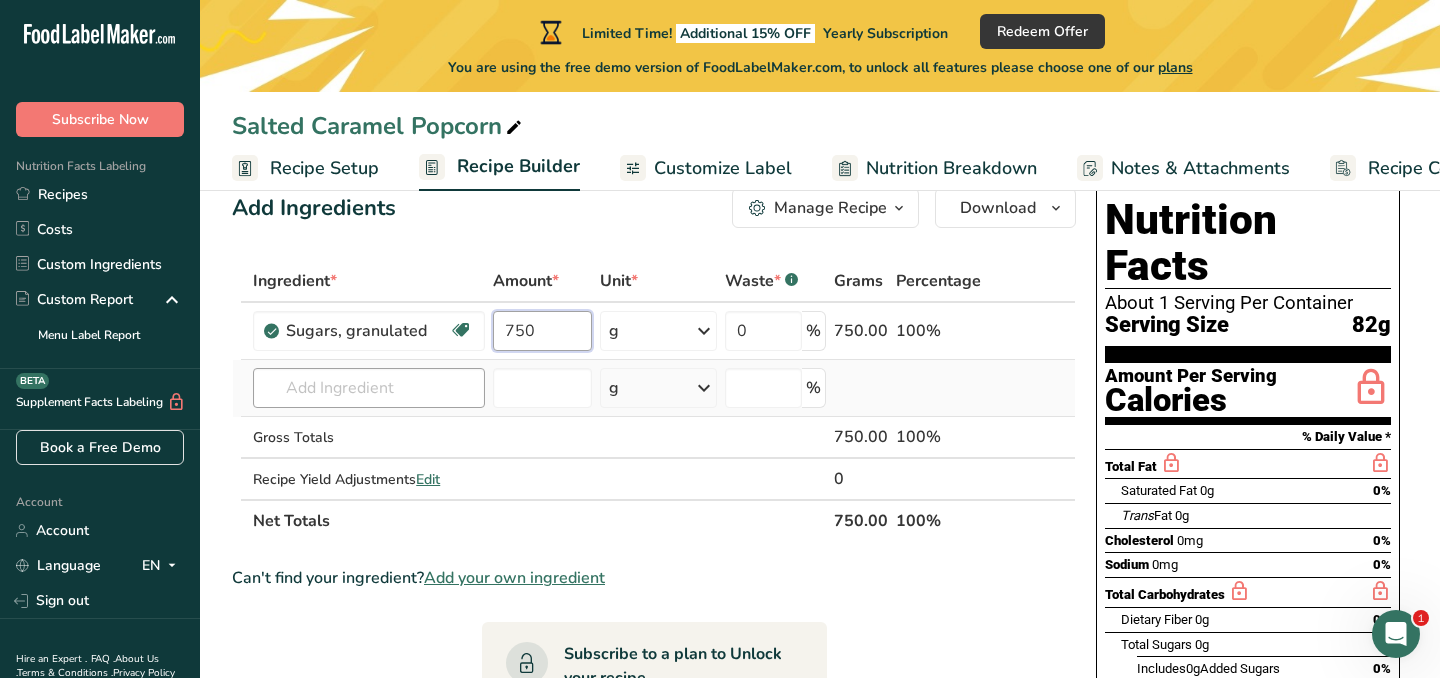type on "750" 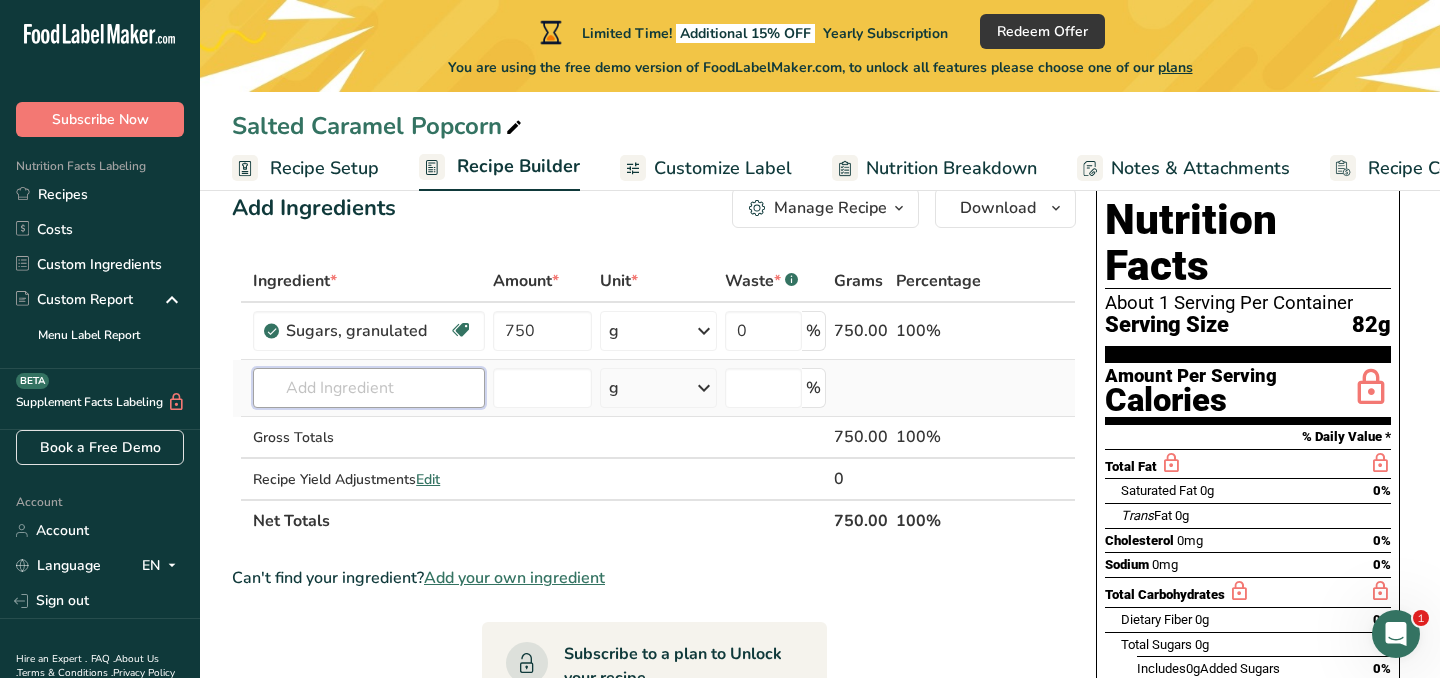 click on "Ingredient *
Amount *
Unit *
Waste *   .a-a{fill:#347362;}.b-a{fill:#fff;}          Grams
Percentage
Sugars, granulated
Dairy free
Gluten free
Vegan
Vegetarian
Soy free
750
g
Portions
1 serving packet
1 cup
Weight Units
g
kg
mg
See more
Volume Units
l
Volume units require a density conversion. If you know your ingredient's density enter it below. Otherwise, click on "RIA" our AI Regulatory bot - she will be able to help you
lb/ft3
g/cm3
Confirm
mL
lb/ft3" at bounding box center [654, 401] 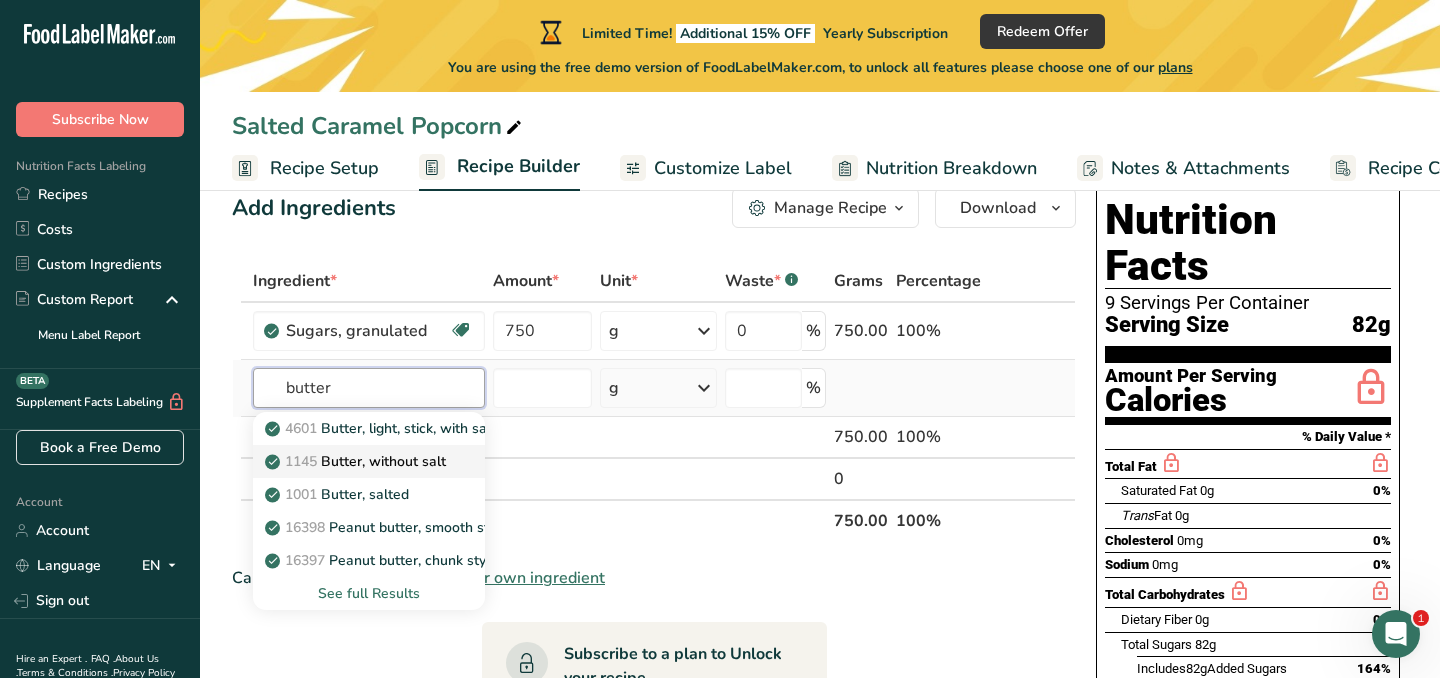 type on "butter" 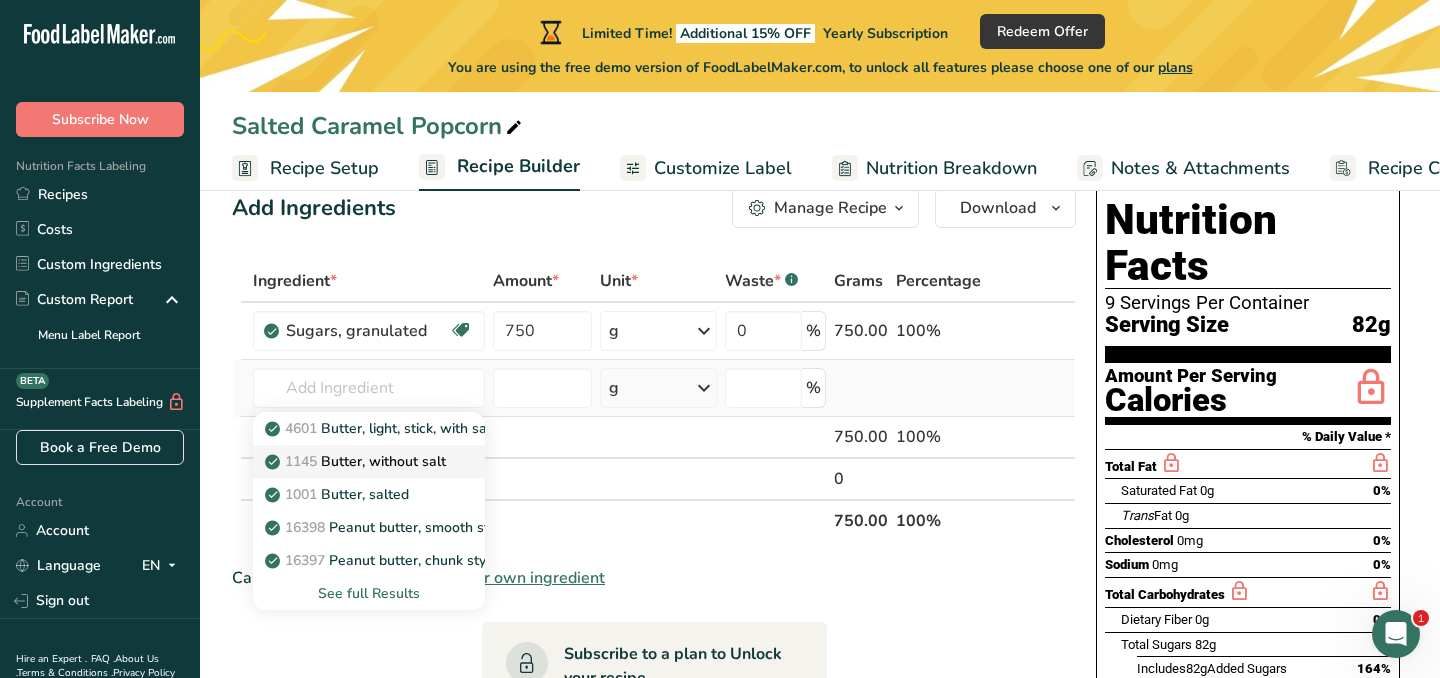 click on "1145
Butter, without salt" at bounding box center (357, 461) 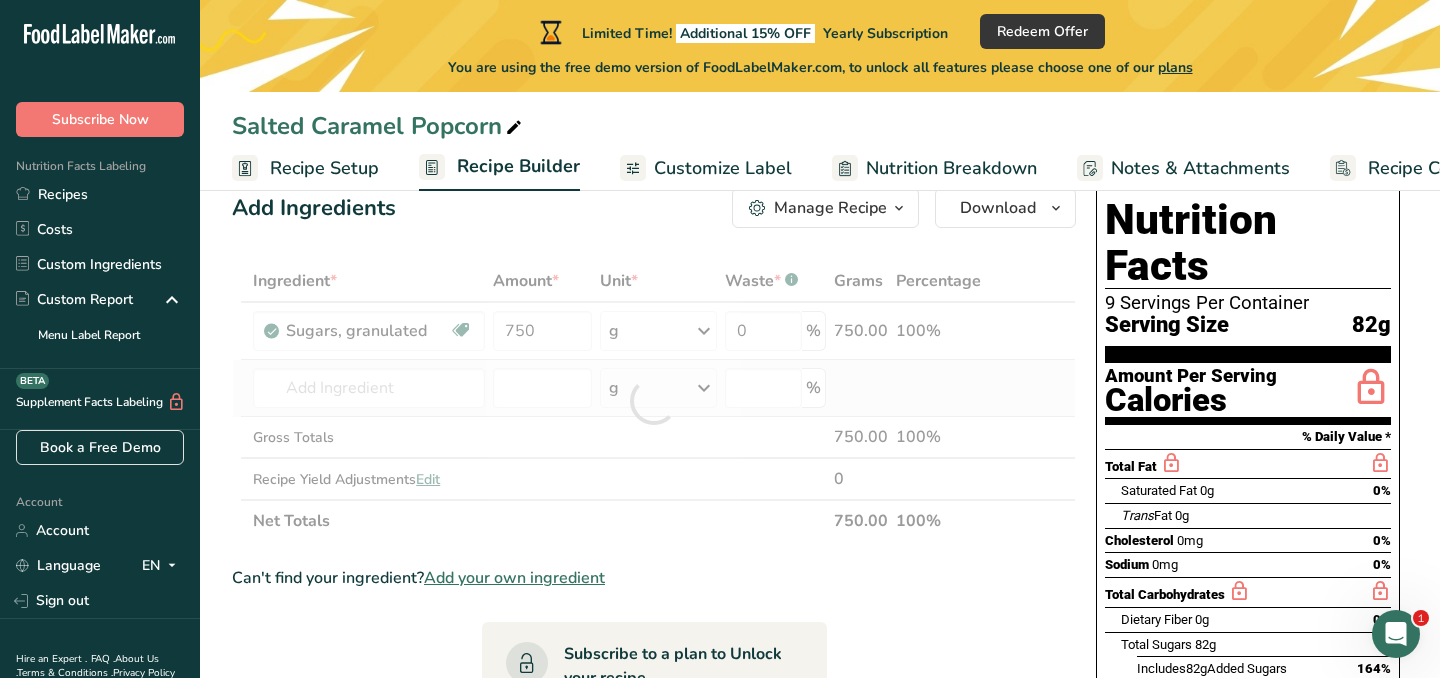 type on "Butter, without salt" 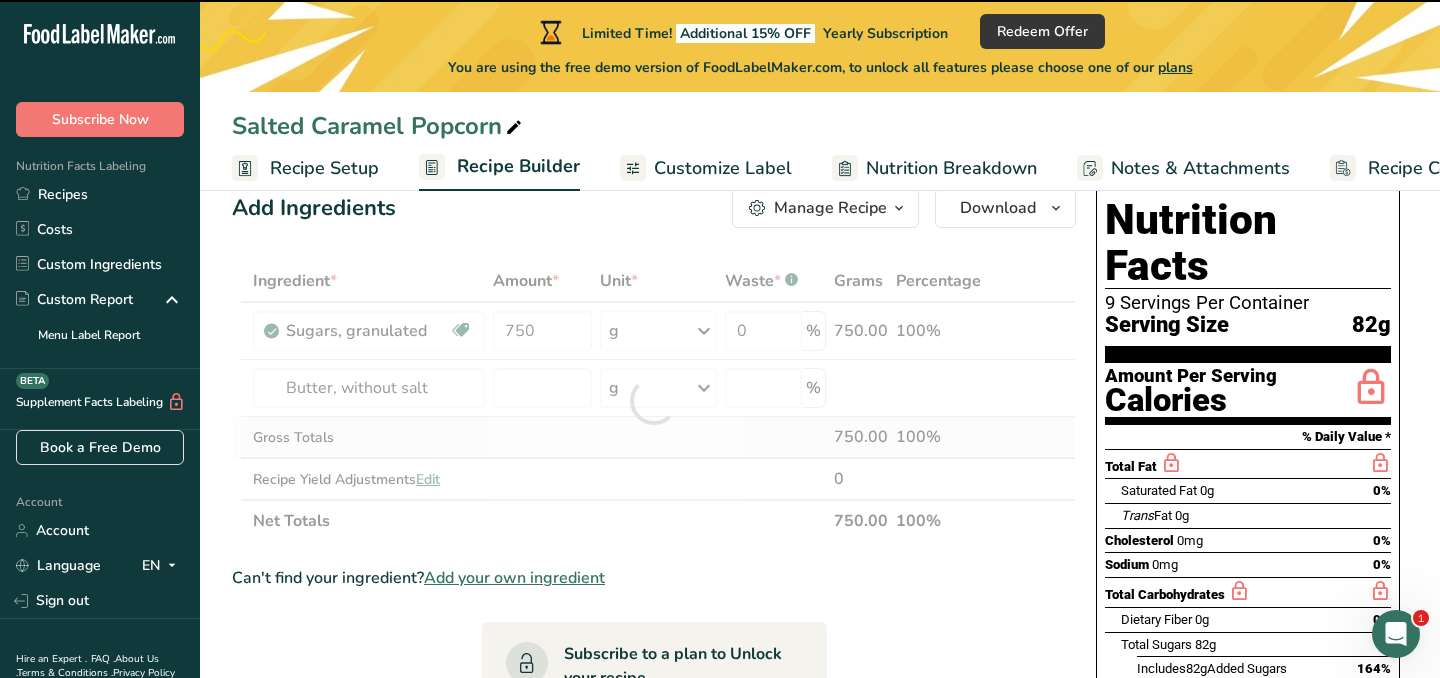 type on "0" 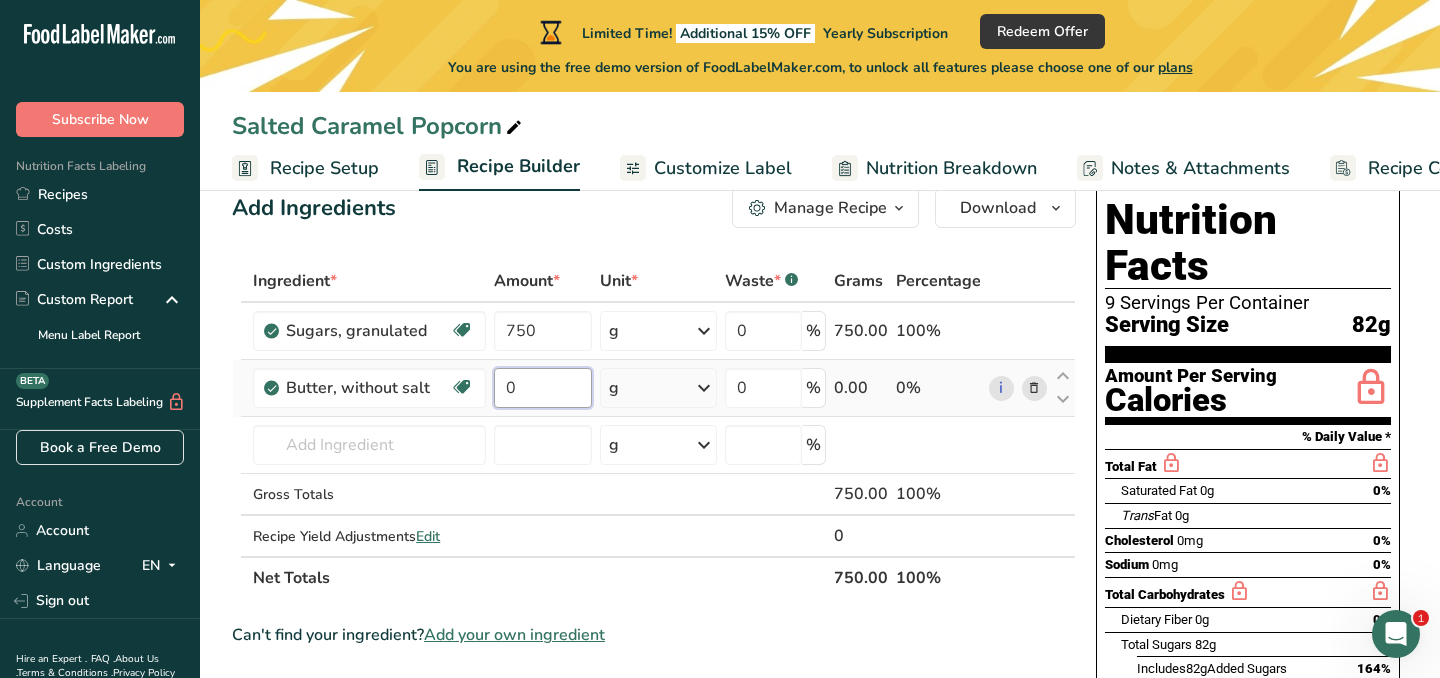 click on "0" at bounding box center (543, 388) 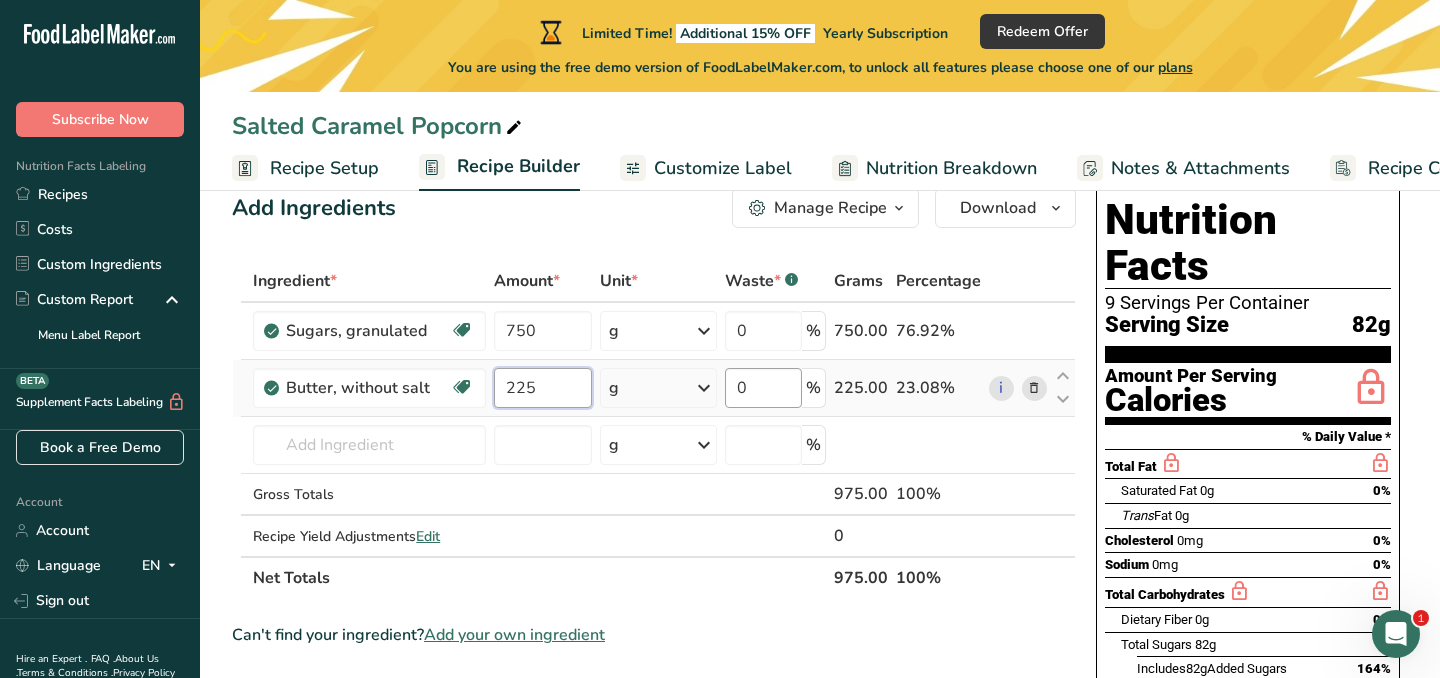 type on "225" 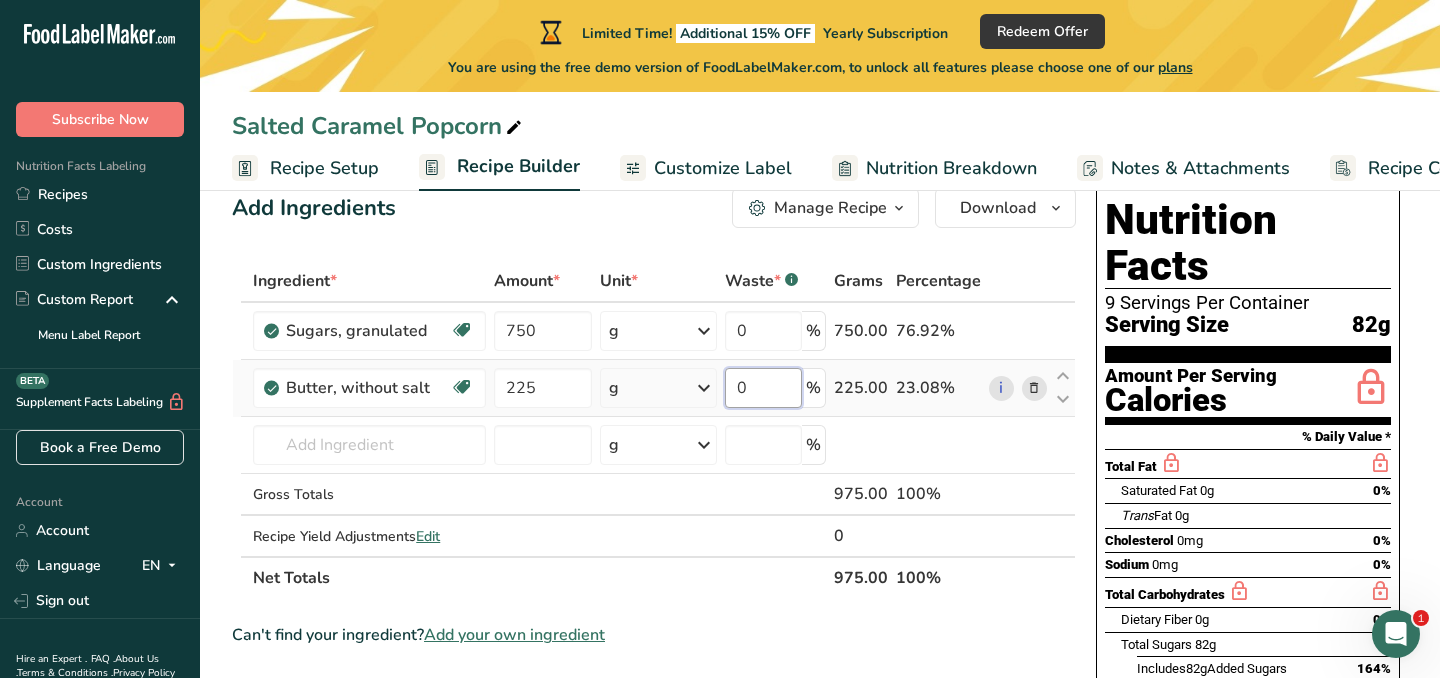 click on "Ingredient *
Amount *
Unit *
Waste *   .a-a{fill:#347362;}.b-a{fill:#fff;}          Grams
Percentage
Sugars, granulated
Dairy free
Gluten free
Vegan
Vegetarian
Soy free
750
g
Portions
1 serving packet
1 cup
Weight Units
g
kg
mg
See more
Volume Units
l
Volume units require a density conversion. If you know your ingredient's density enter it below. Otherwise, click on "RIA" our AI Regulatory bot - she will be able to help you
lb/ft3
g/cm3
Confirm
mL
lb/ft3" at bounding box center (654, 429) 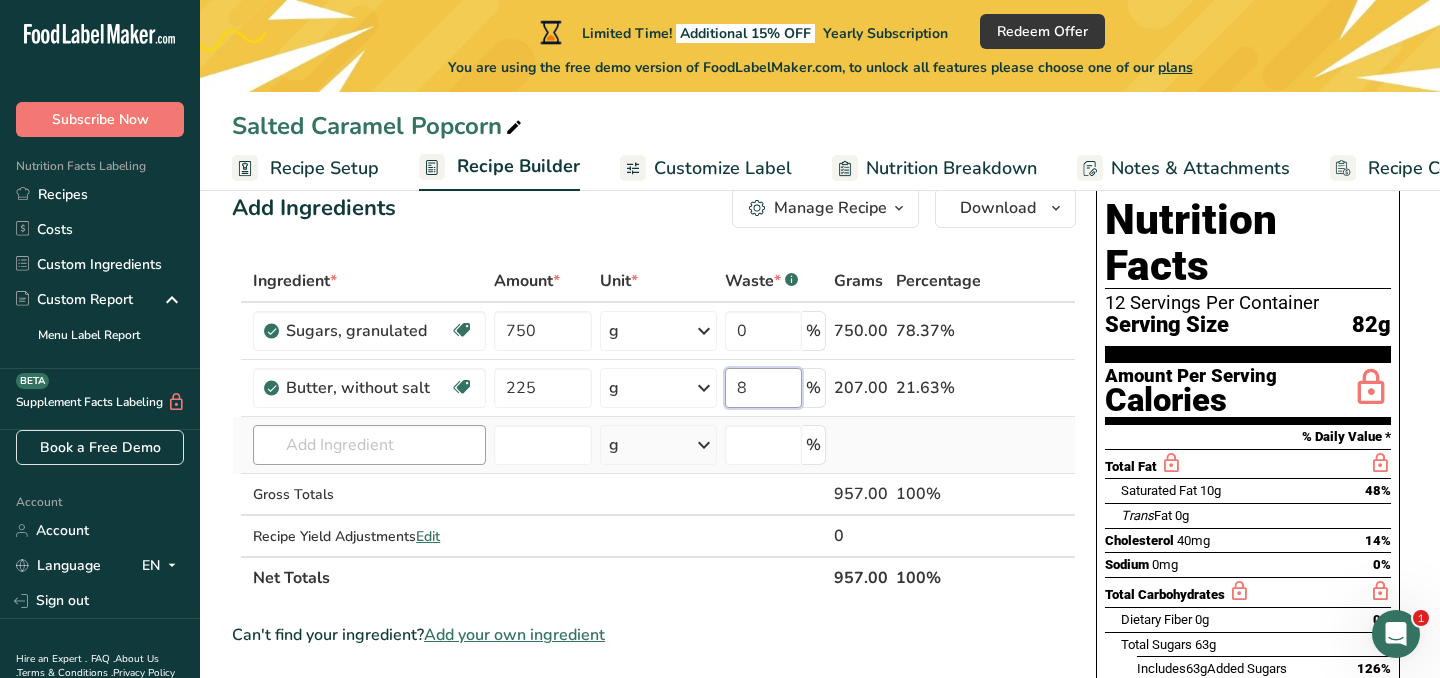 type on "8" 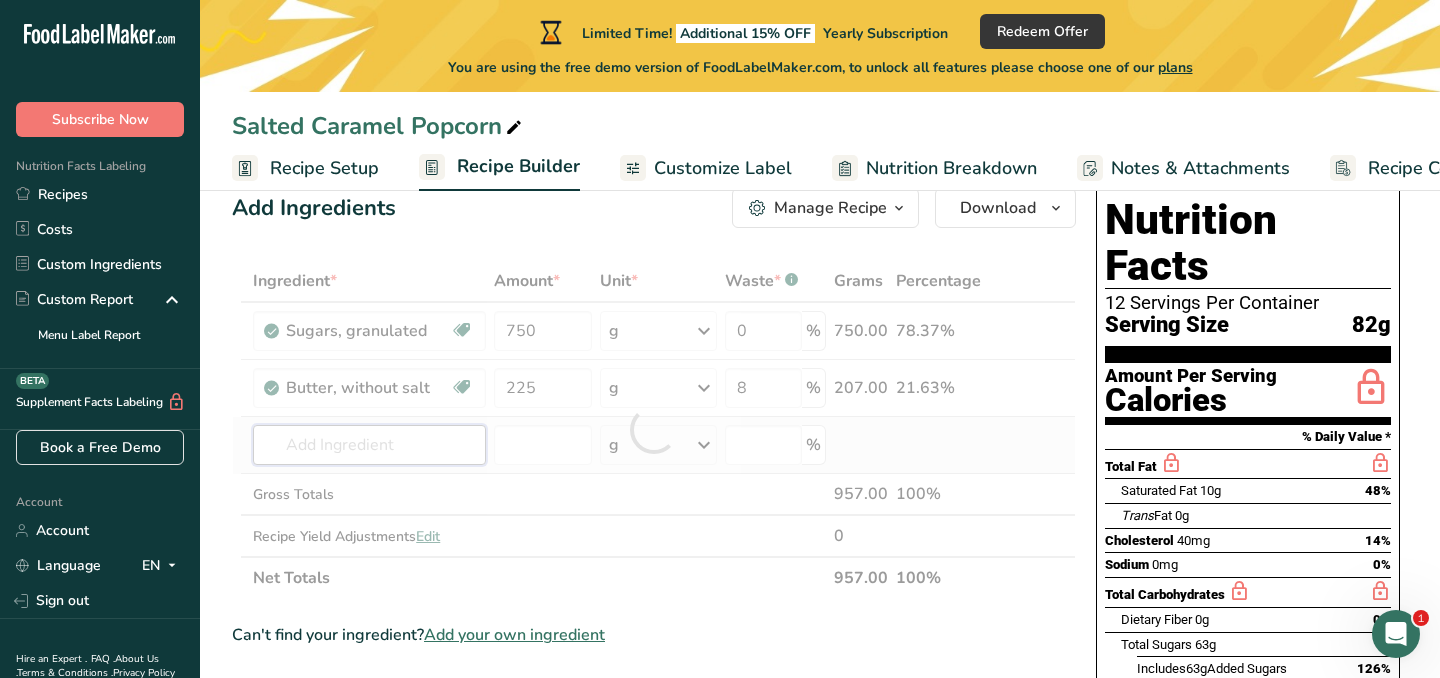 click on "Ingredient *
Amount *
Unit *
Waste *   .a-a{fill:#347362;}.b-a{fill:#fff;}          Grams
Percentage
Sugars, granulated
Dairy free
Gluten free
Vegan
Vegetarian
Soy free
750
g
Portions
1 serving packet
1 cup
Weight Units
g
kg
mg
See more
Volume Units
l
Volume units require a density conversion. If you know your ingredient's density enter it below. Otherwise, click on "RIA" our AI Regulatory bot - she will be able to help you
lb/ft3
g/cm3
Confirm
mL
lb/ft3" at bounding box center (654, 429) 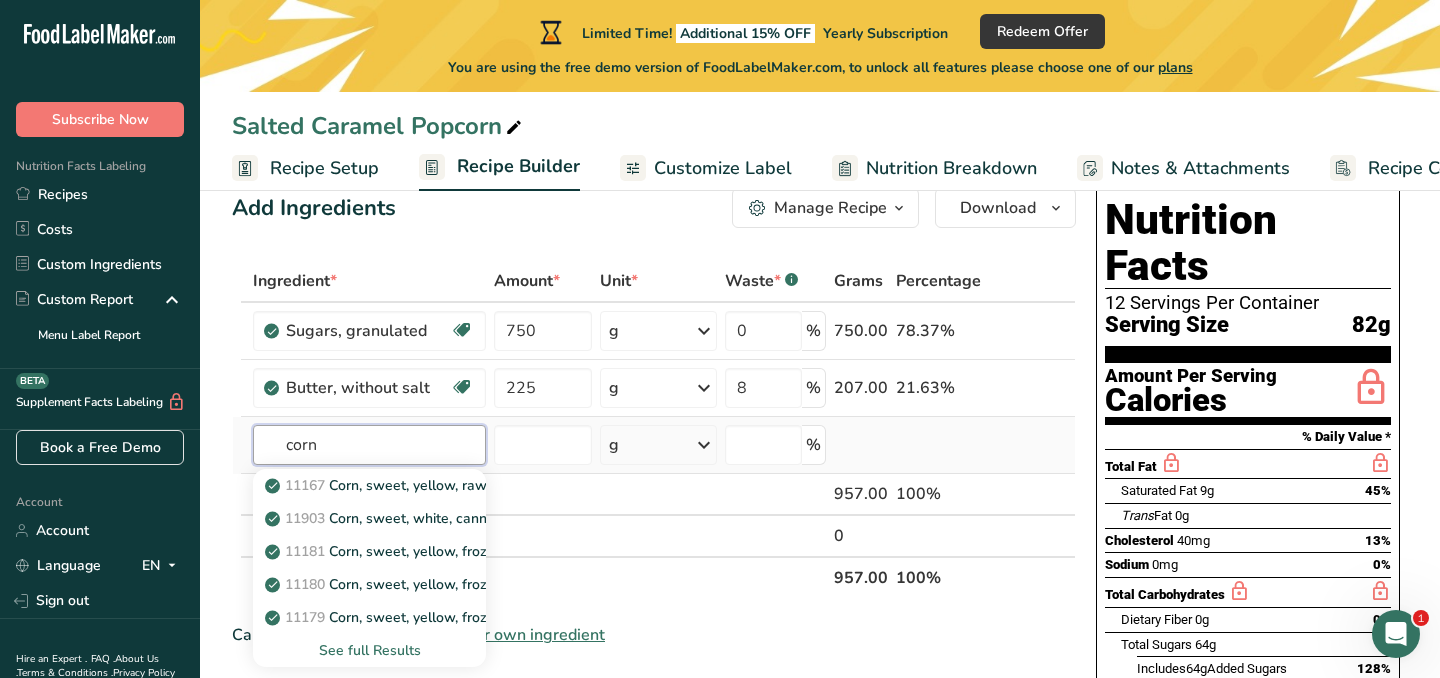 type on "corn" 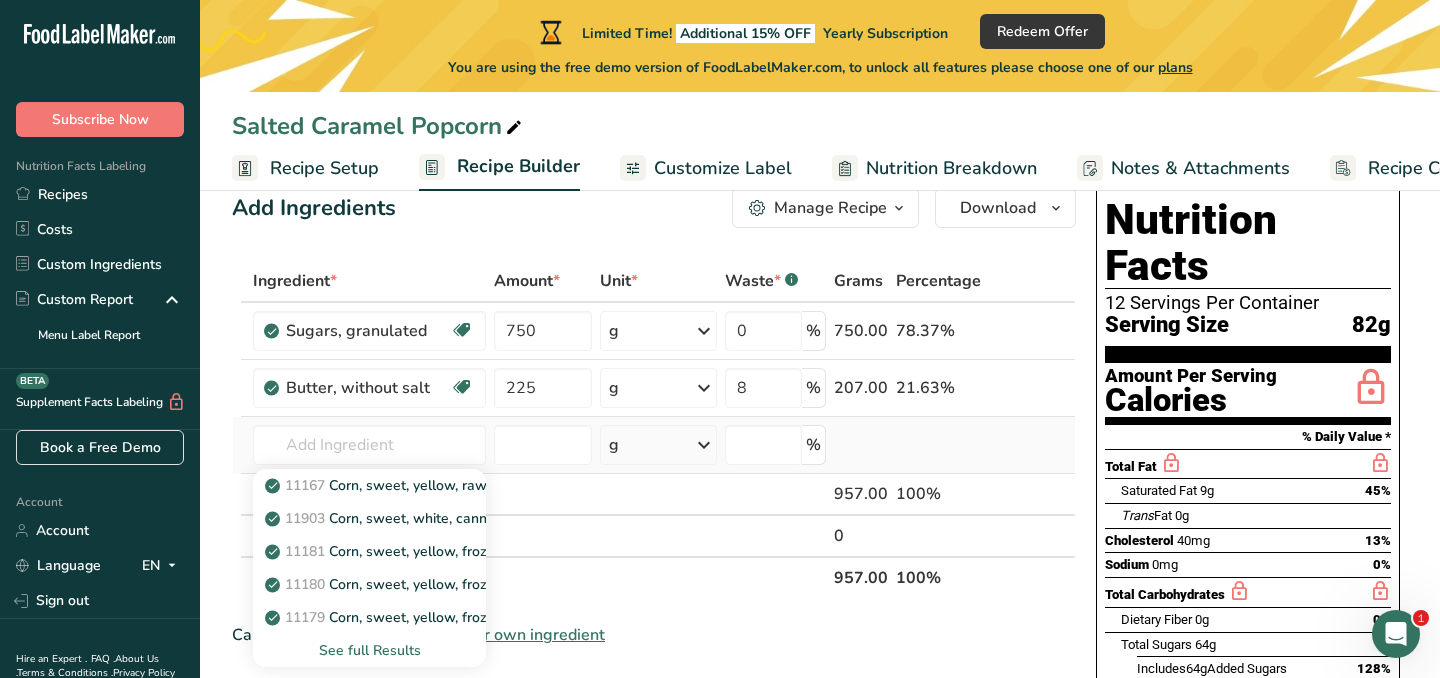 click on "See full Results" at bounding box center [369, 650] 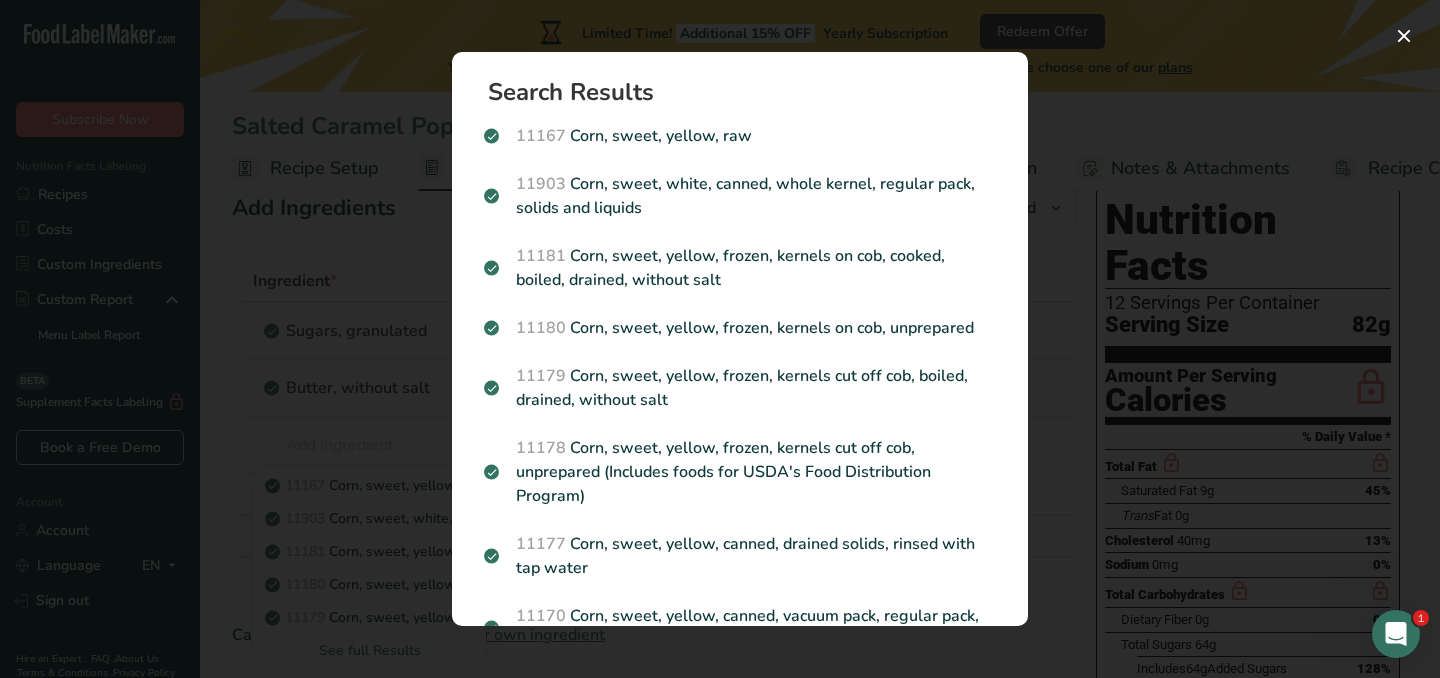 scroll, scrollTop: 0, scrollLeft: 0, axis: both 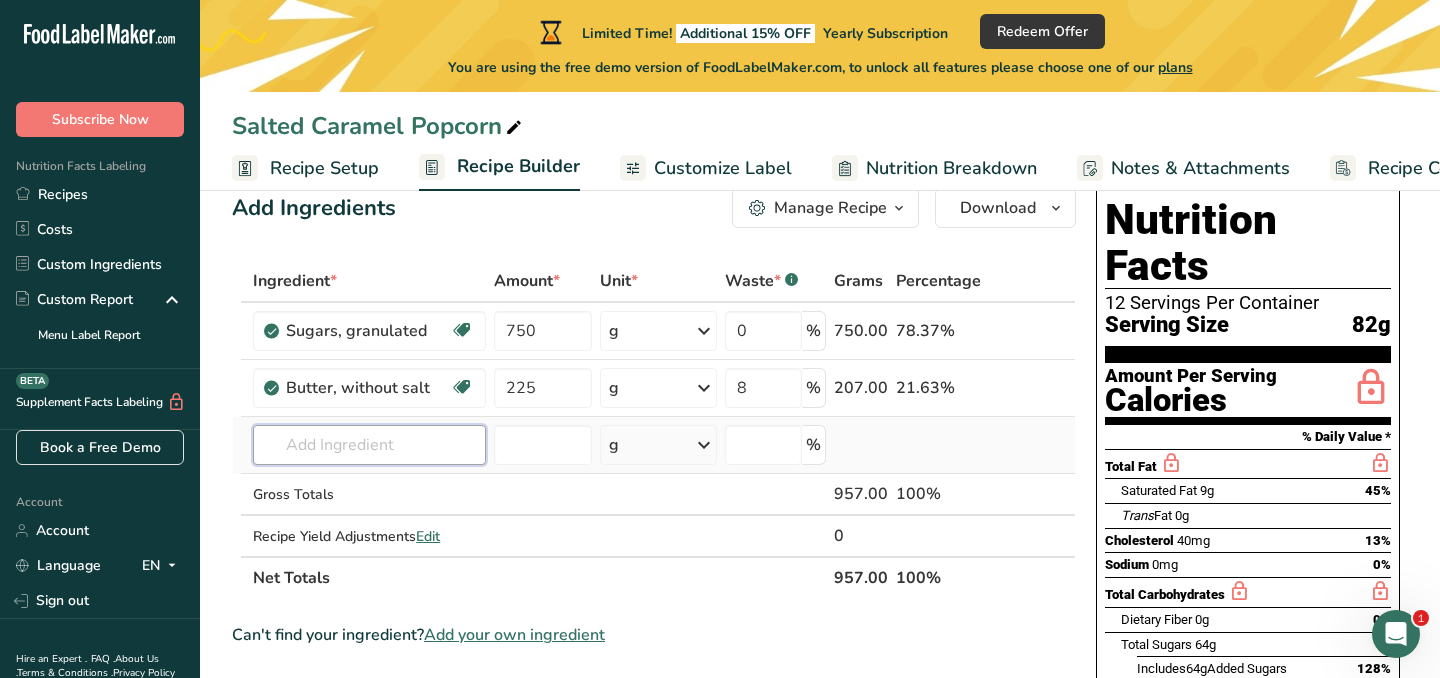 click at bounding box center (369, 445) 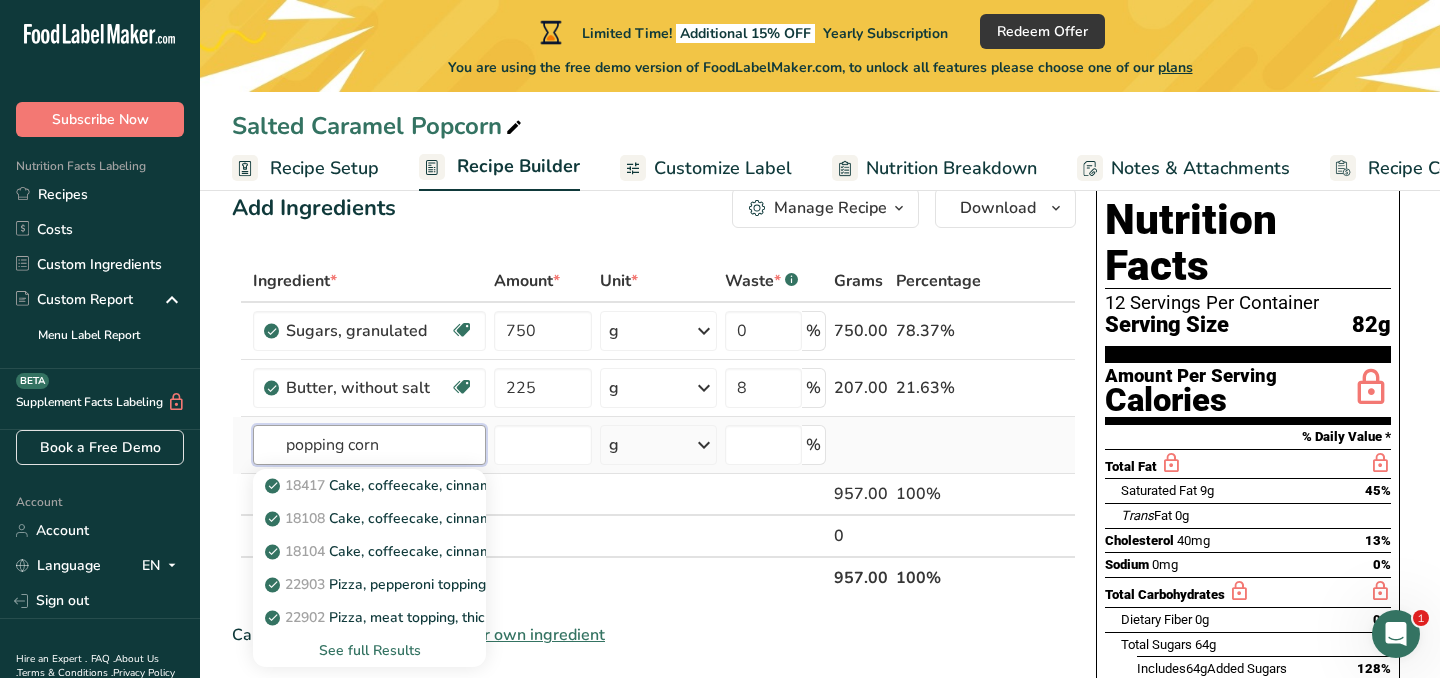 type on "popping corn" 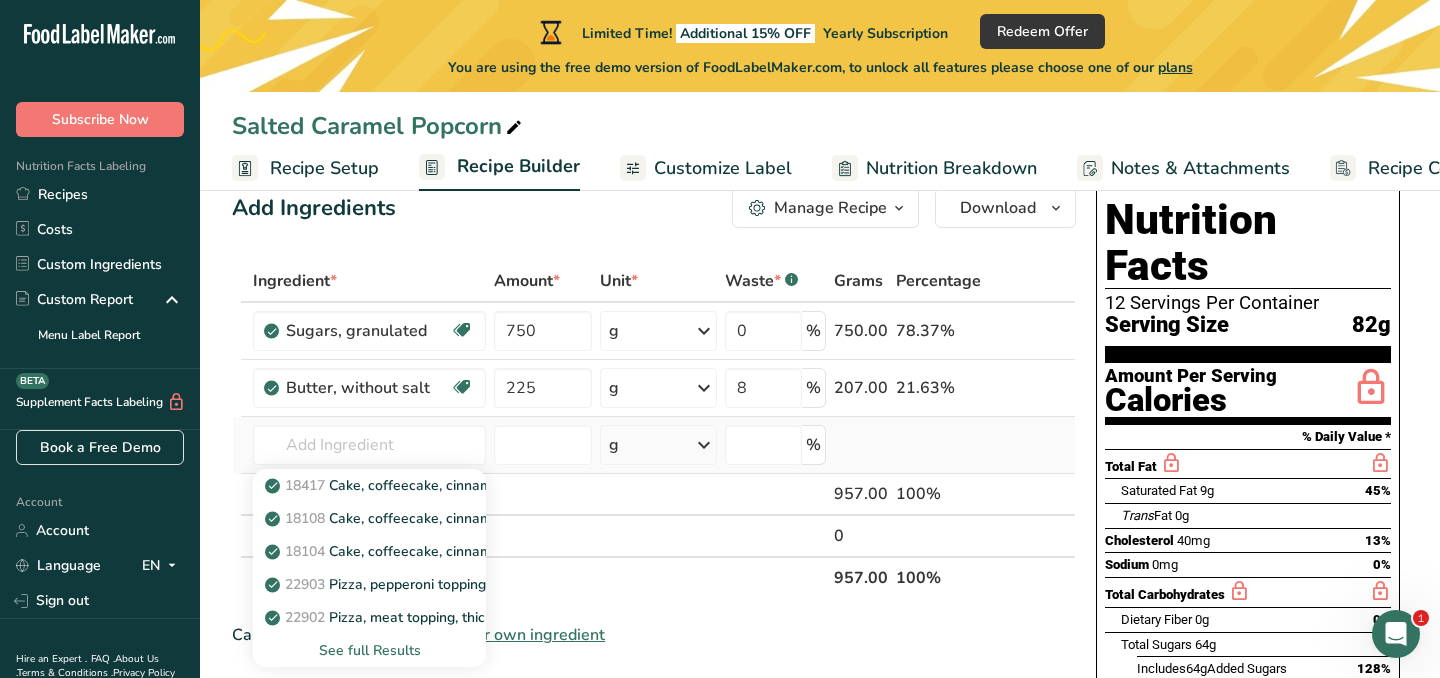click on "See full Results" at bounding box center (369, 650) 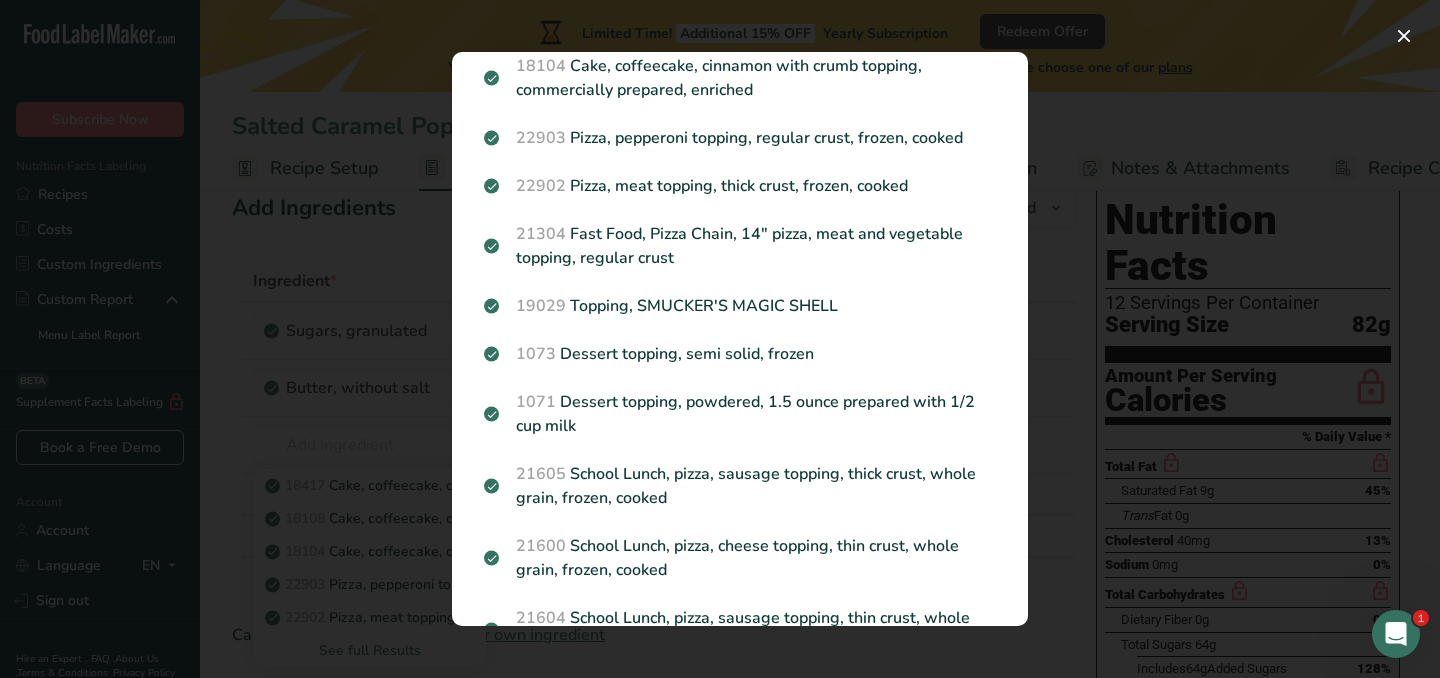scroll, scrollTop: 0, scrollLeft: 0, axis: both 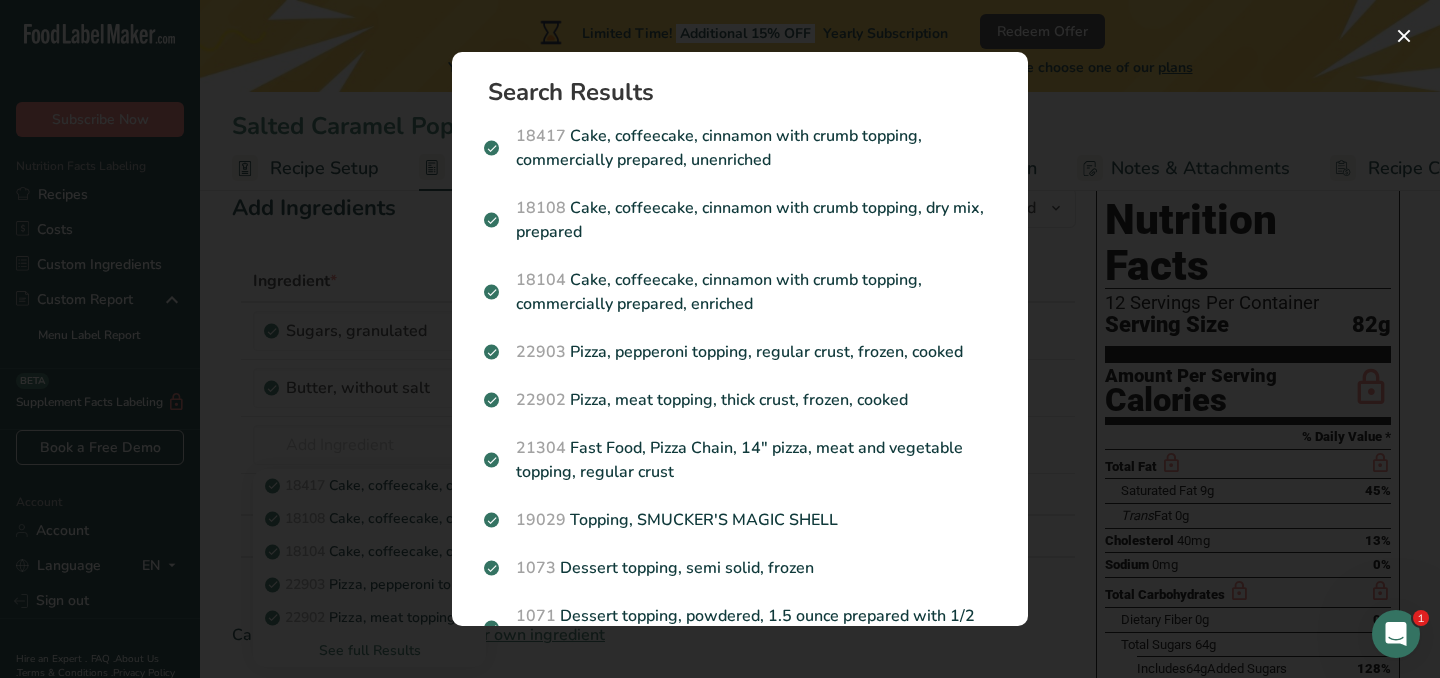 click at bounding box center (720, 339) 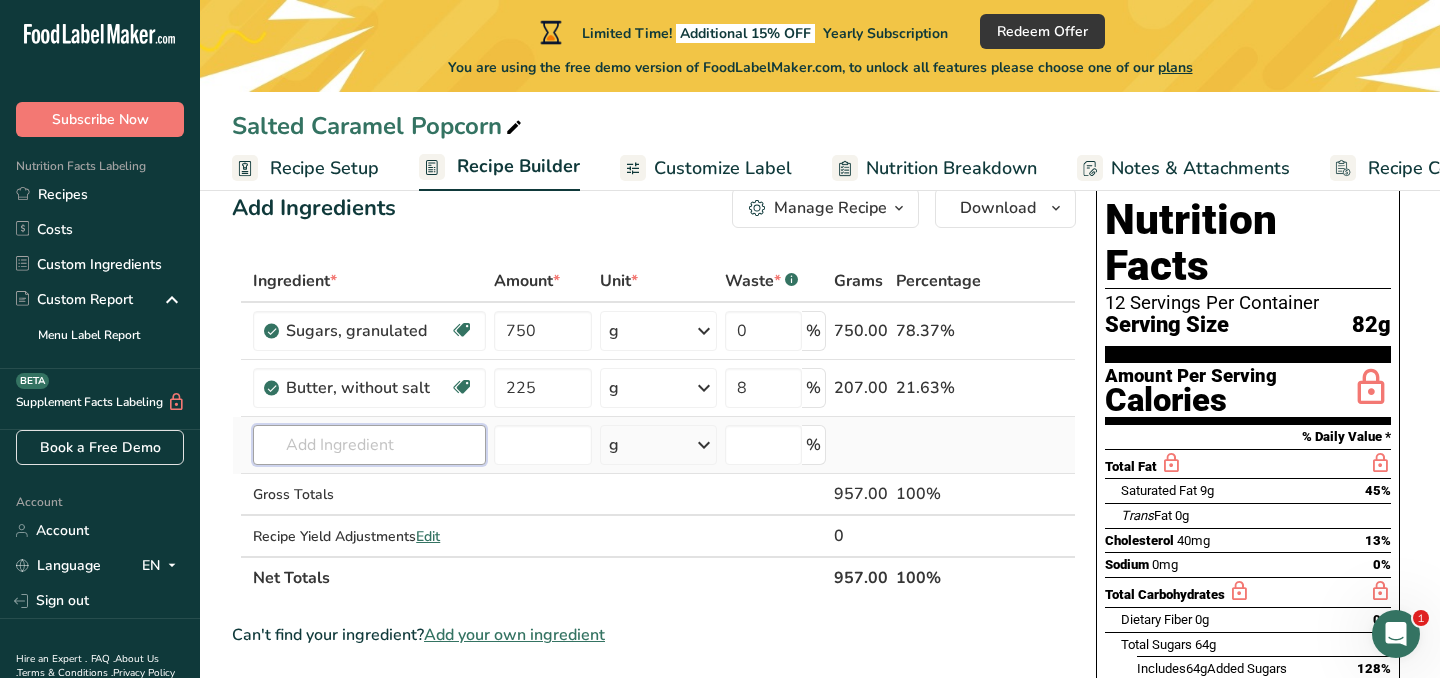 click at bounding box center [369, 445] 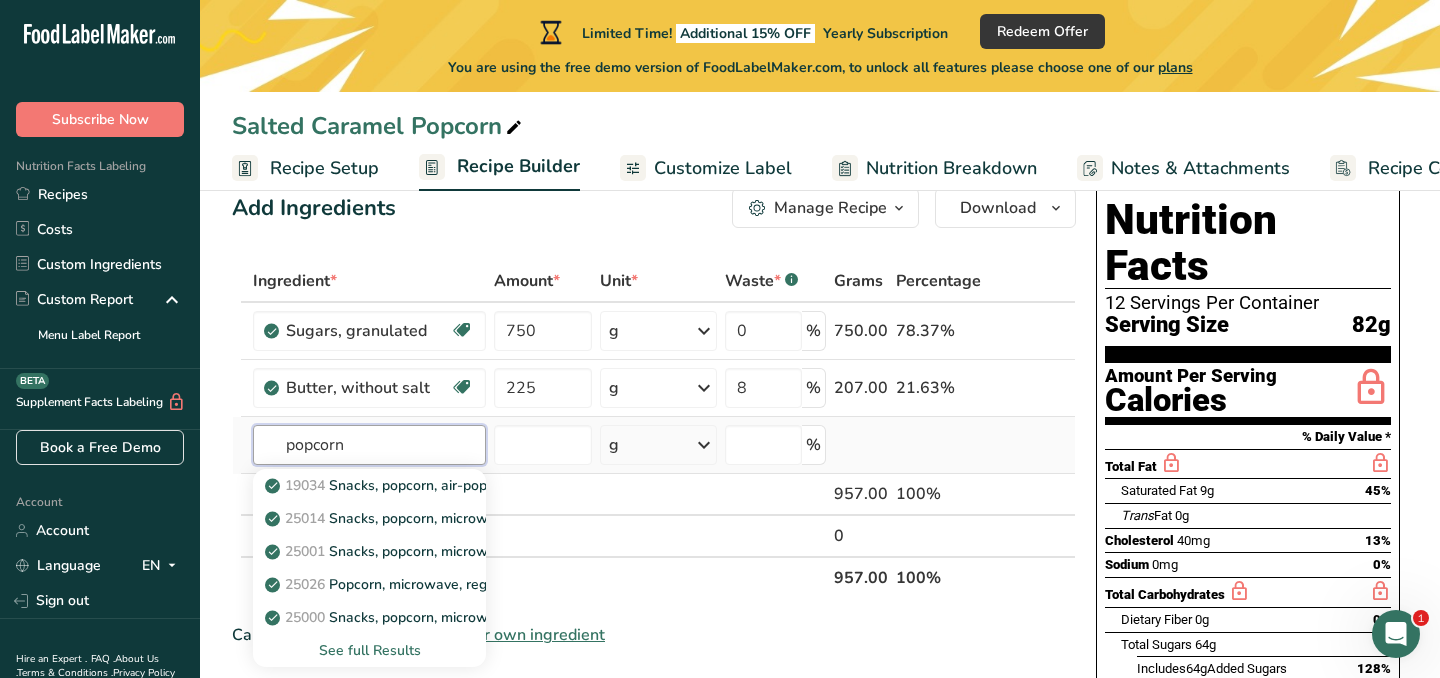 type on "popcorn" 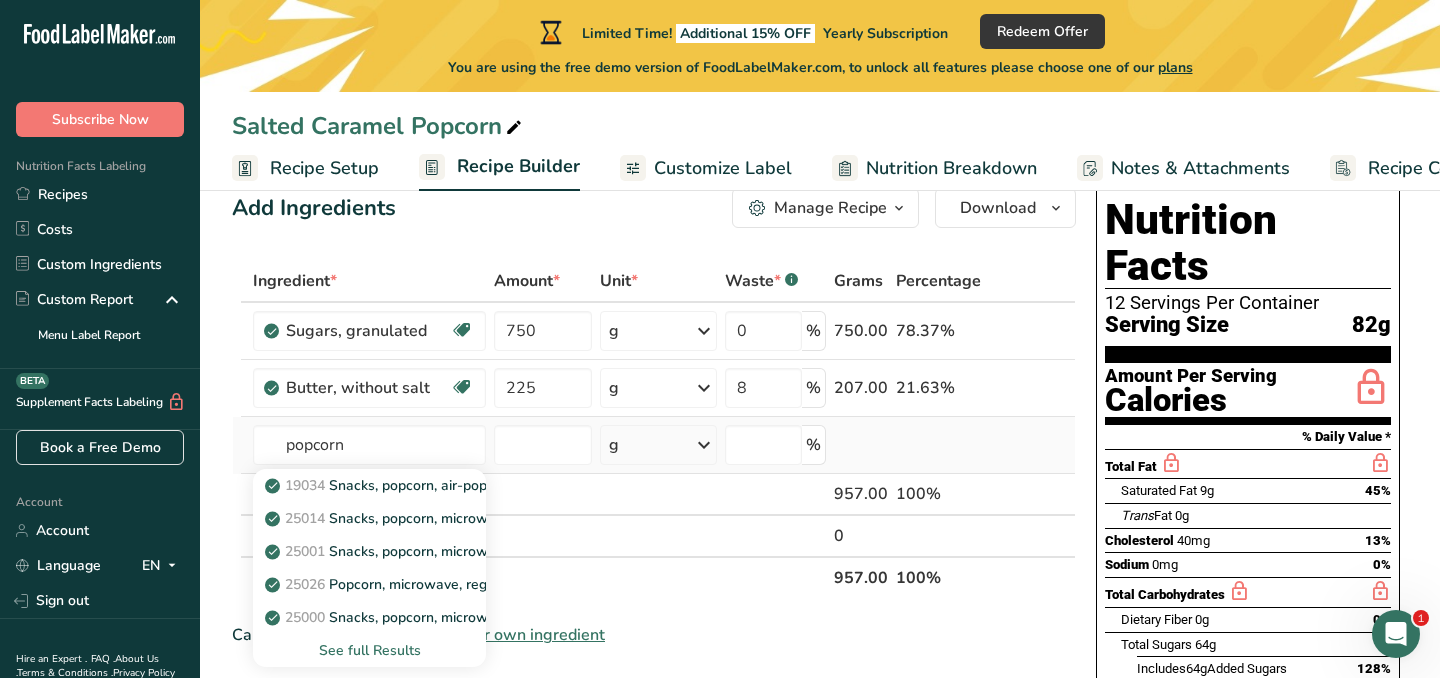 type 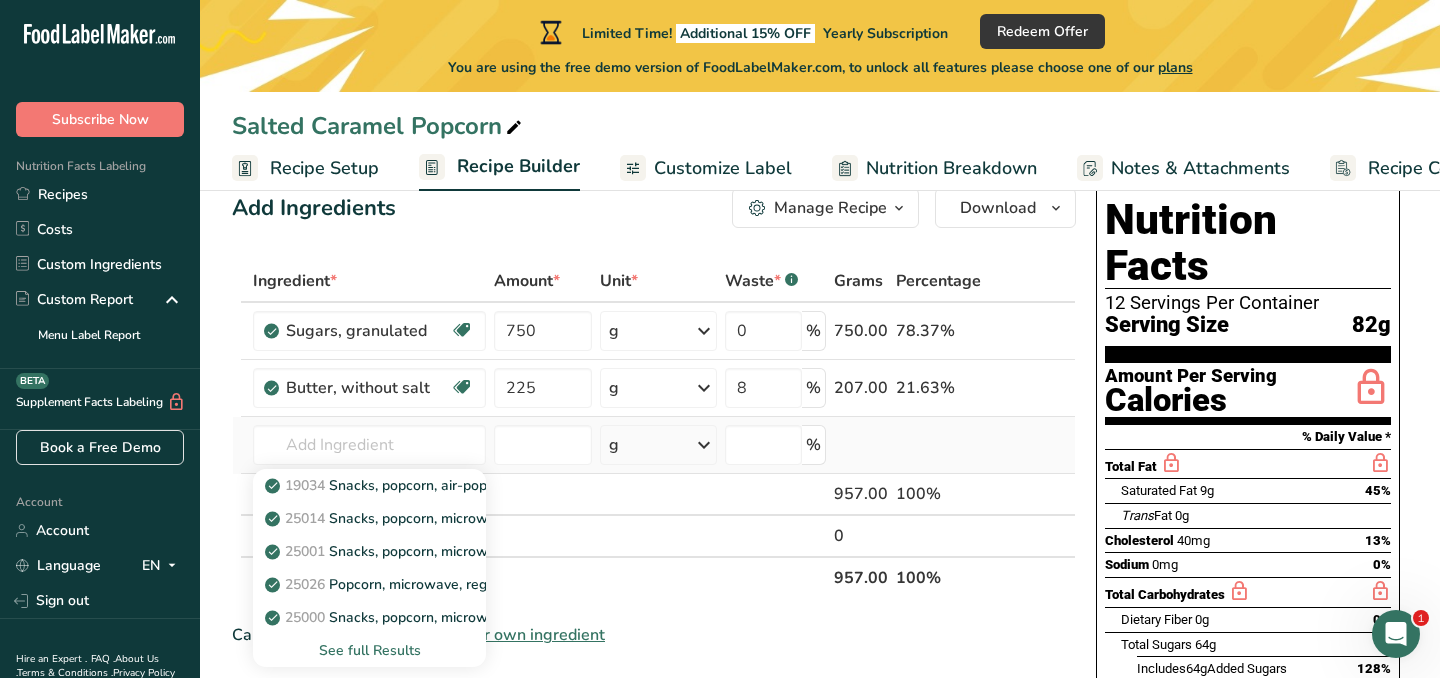 click on "See full Results" at bounding box center (369, 650) 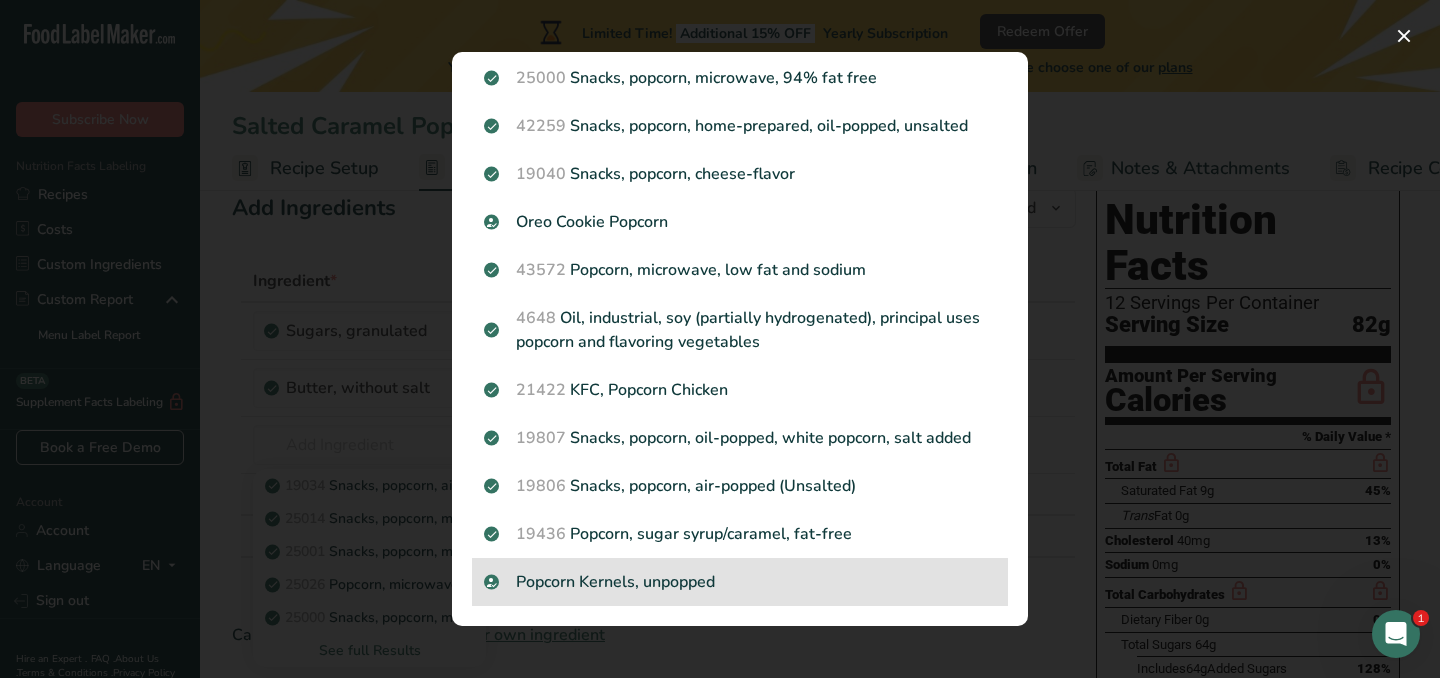scroll, scrollTop: 298, scrollLeft: 0, axis: vertical 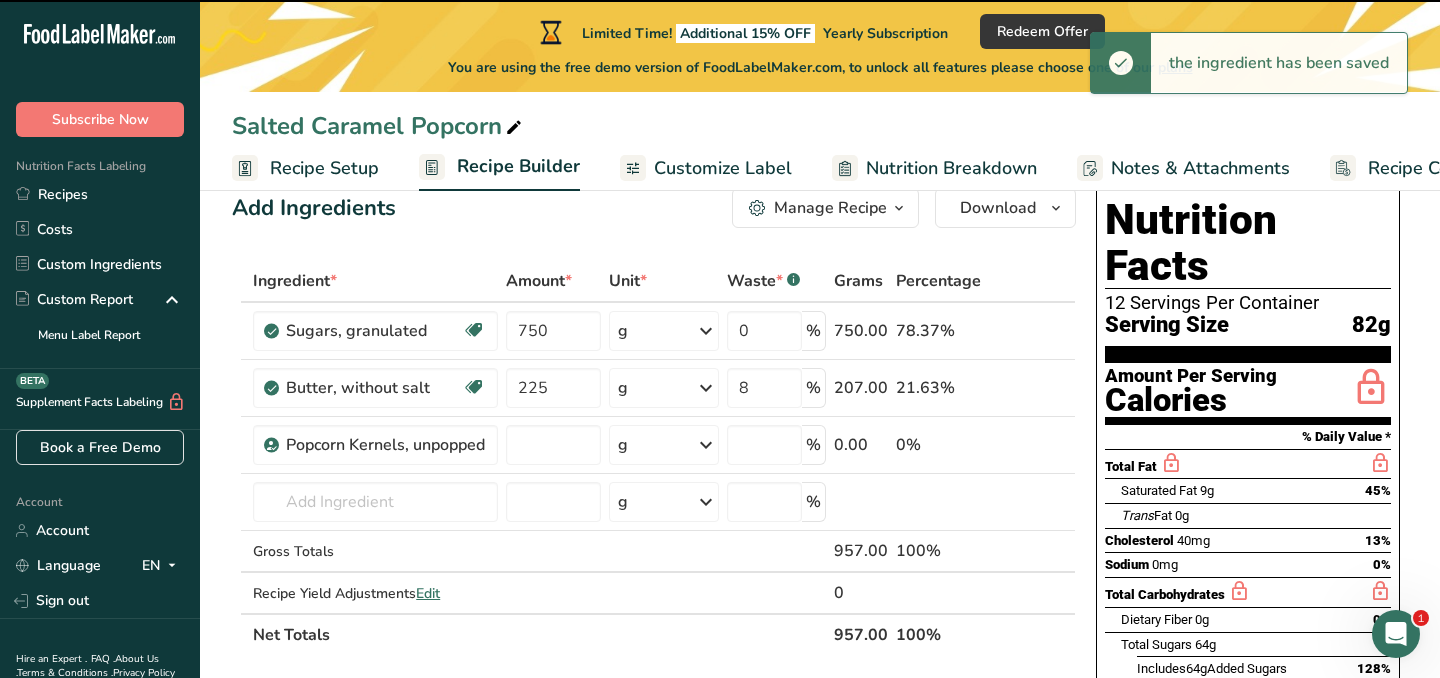 type on "0" 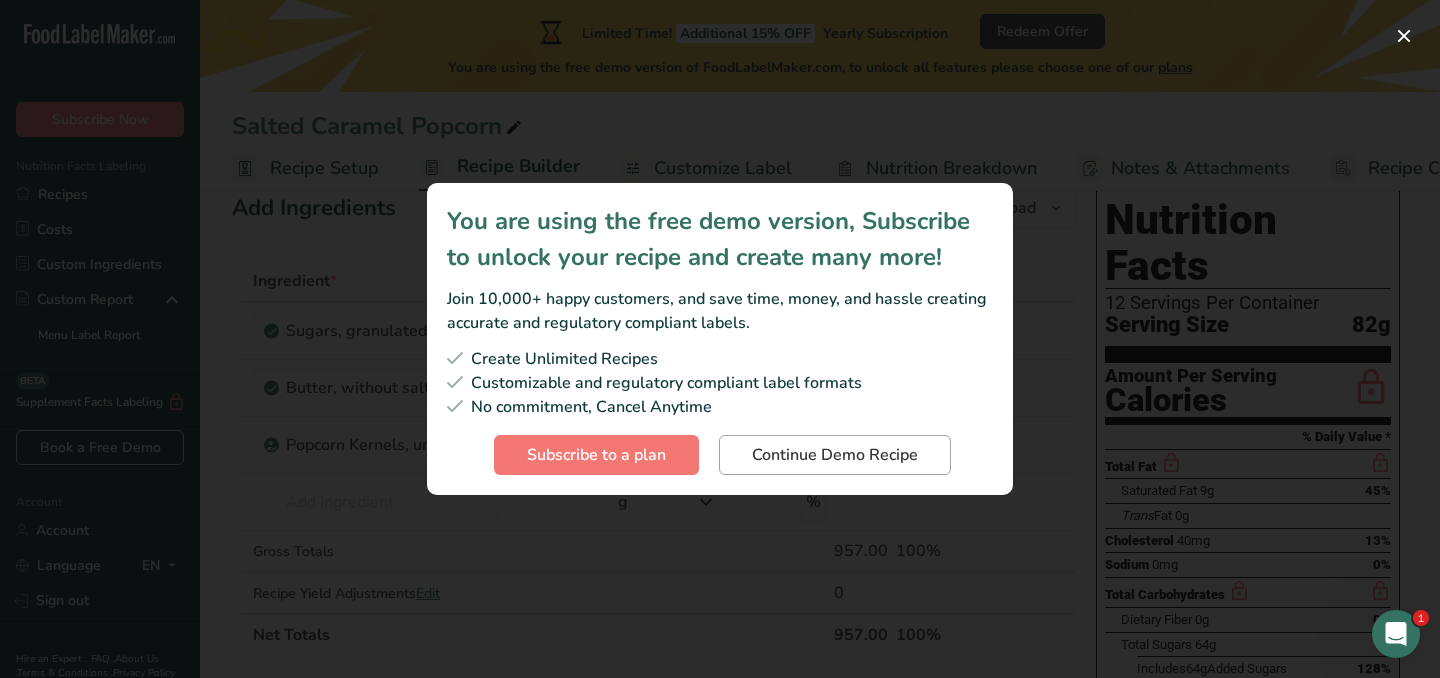 click on "Continue Demo Recipe" at bounding box center [835, 455] 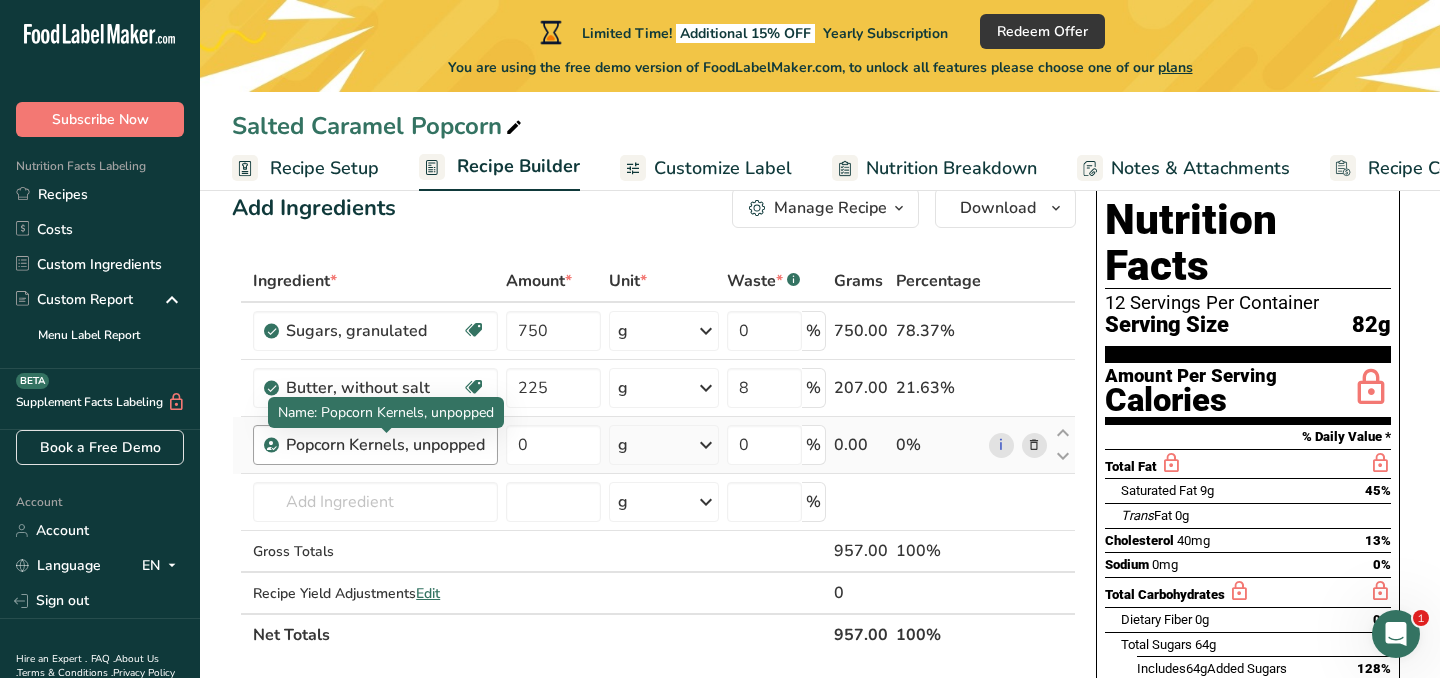click on "Popcorn Kernels, unpopped" at bounding box center (385, 445) 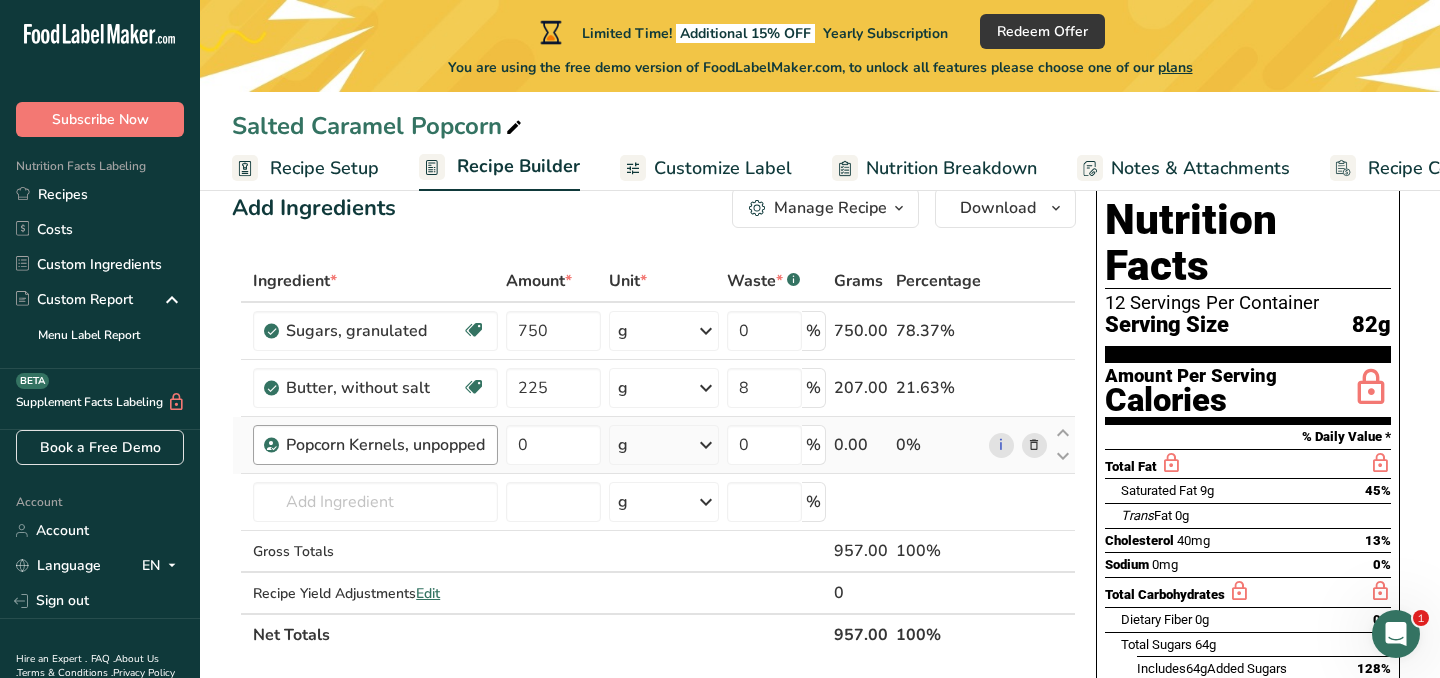 click on "Popcorn Kernels, unpopped" at bounding box center (385, 445) 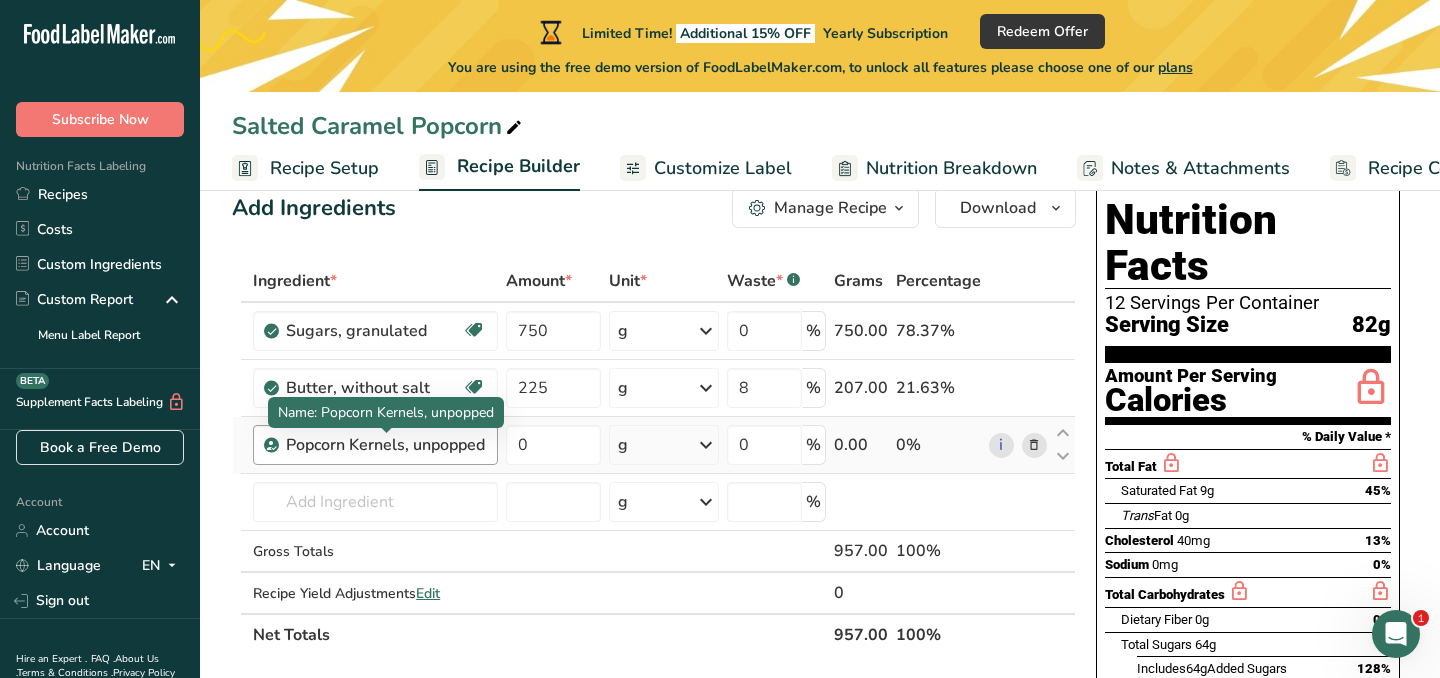 click on "Popcorn Kernels, unpopped" at bounding box center (385, 445) 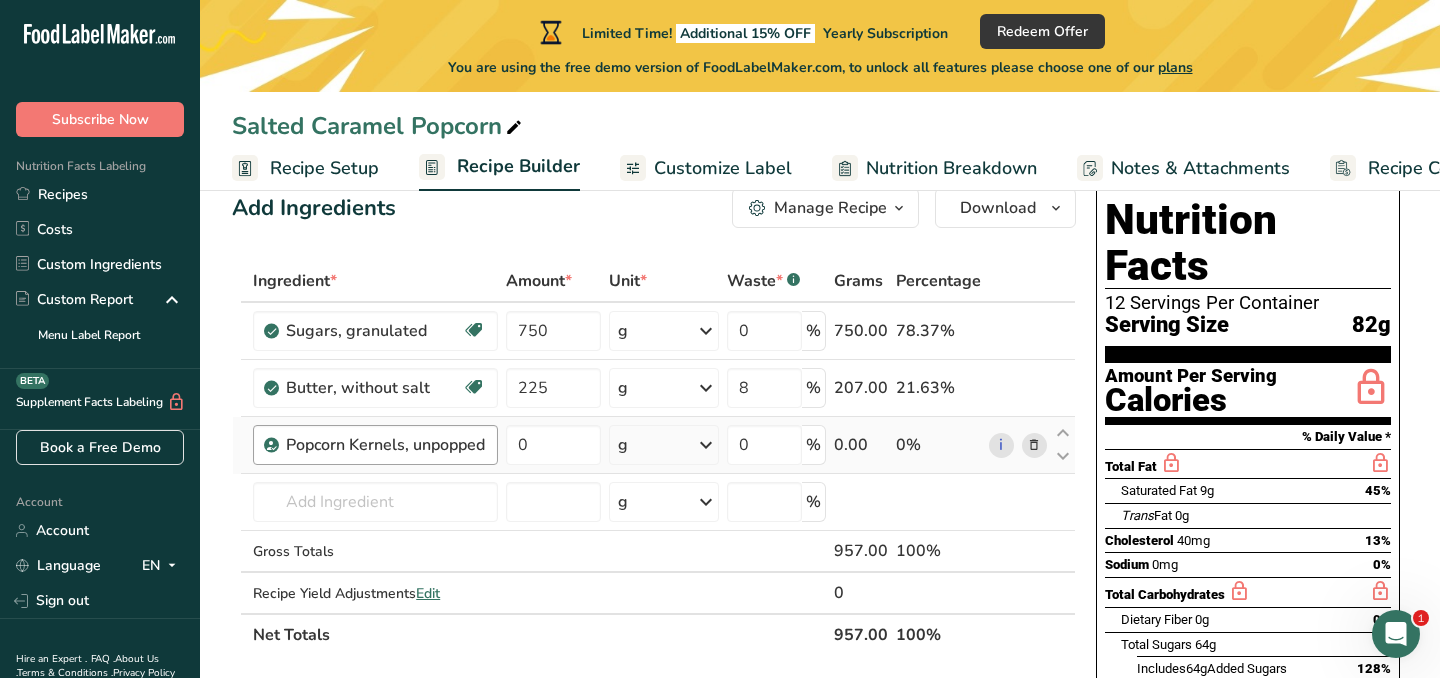 click on "Popcorn Kernels, unpopped" at bounding box center [375, 445] 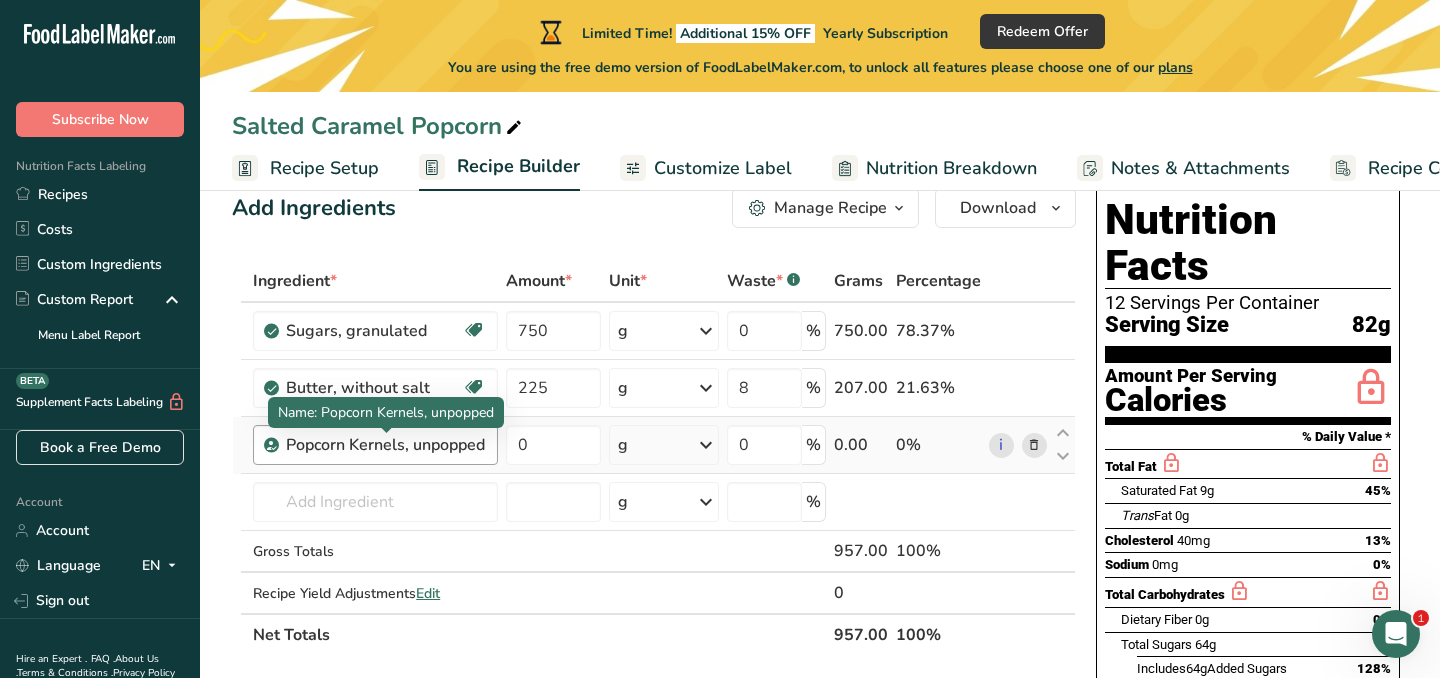 click on "Popcorn Kernels, unpopped" at bounding box center [385, 445] 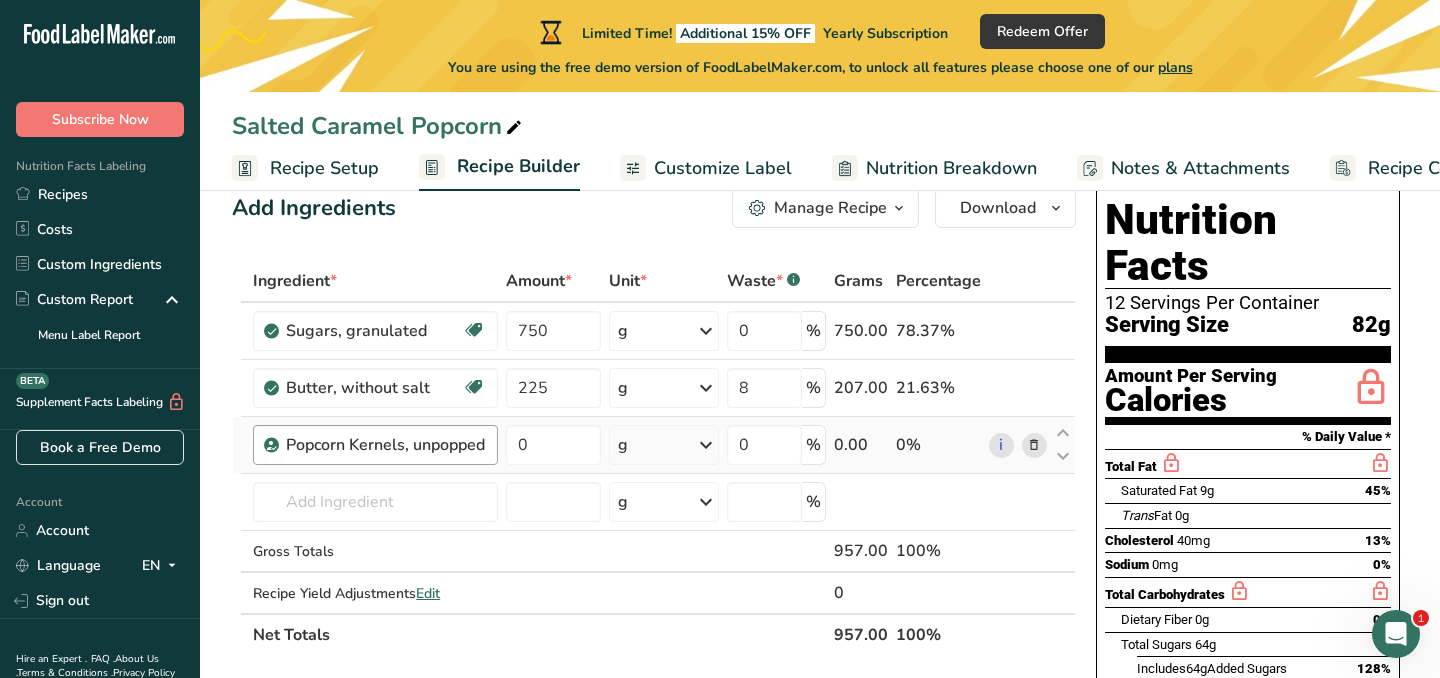 click on "Popcorn Kernels, unpopped" at bounding box center (385, 445) 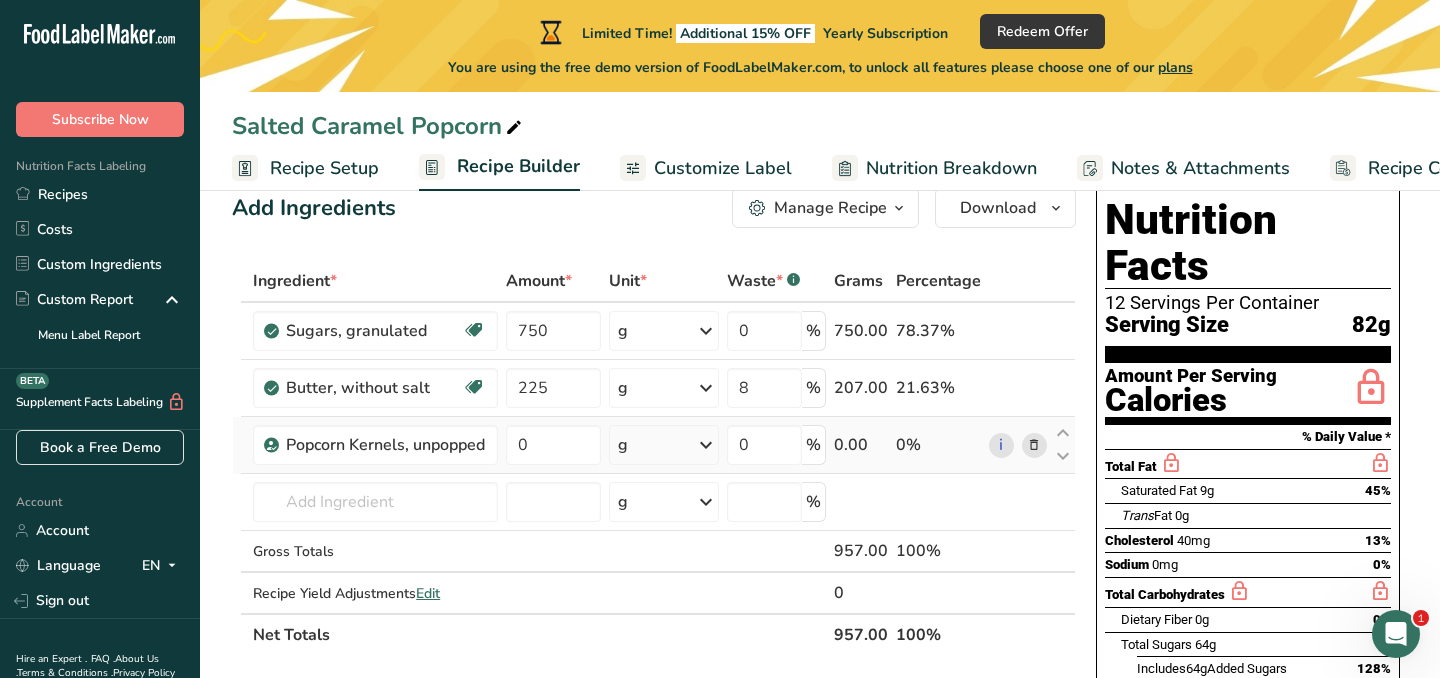 click at bounding box center (1034, 445) 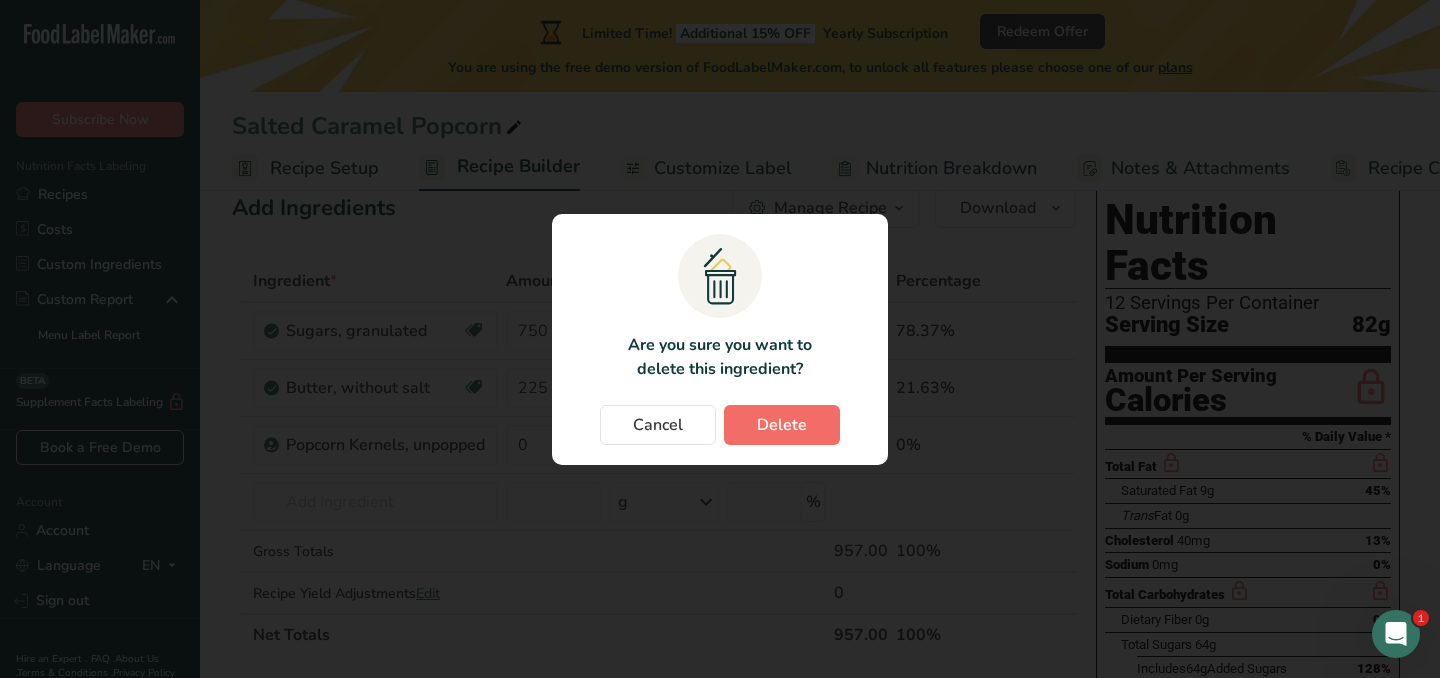click on "Delete" at bounding box center [782, 425] 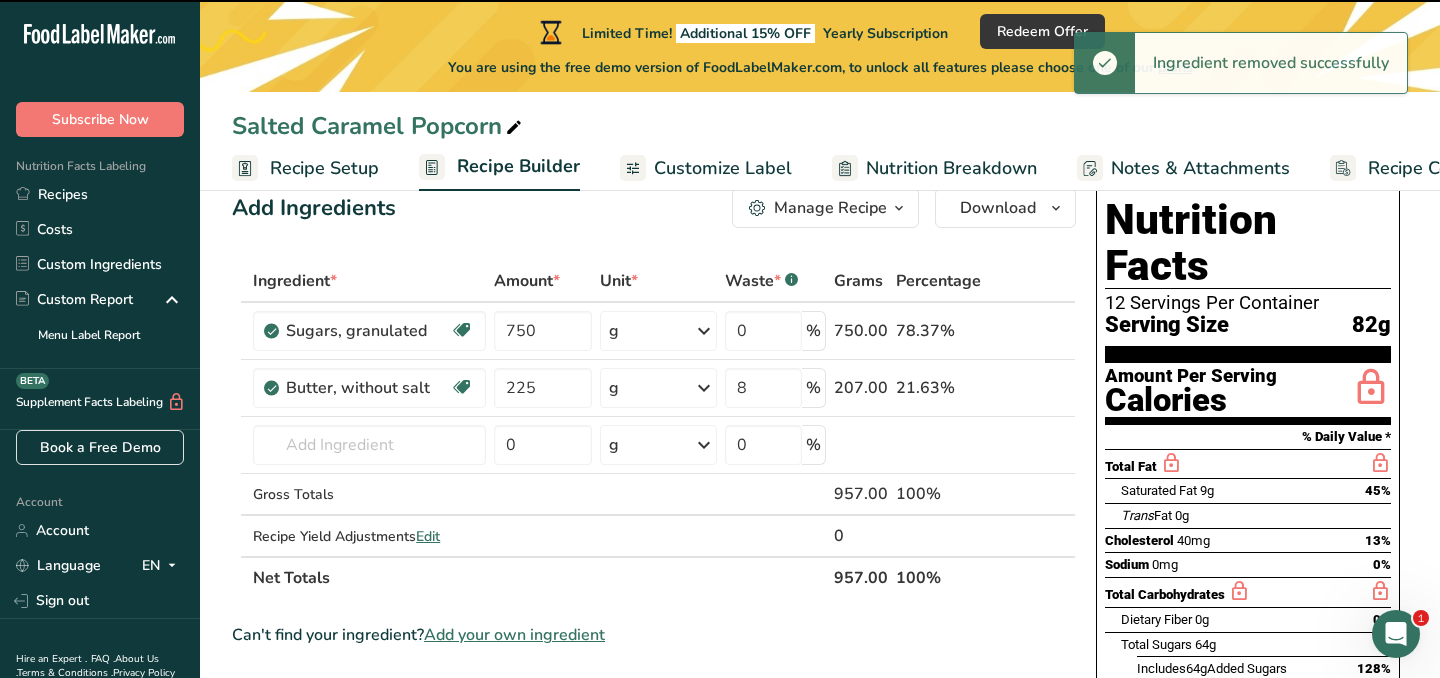 type 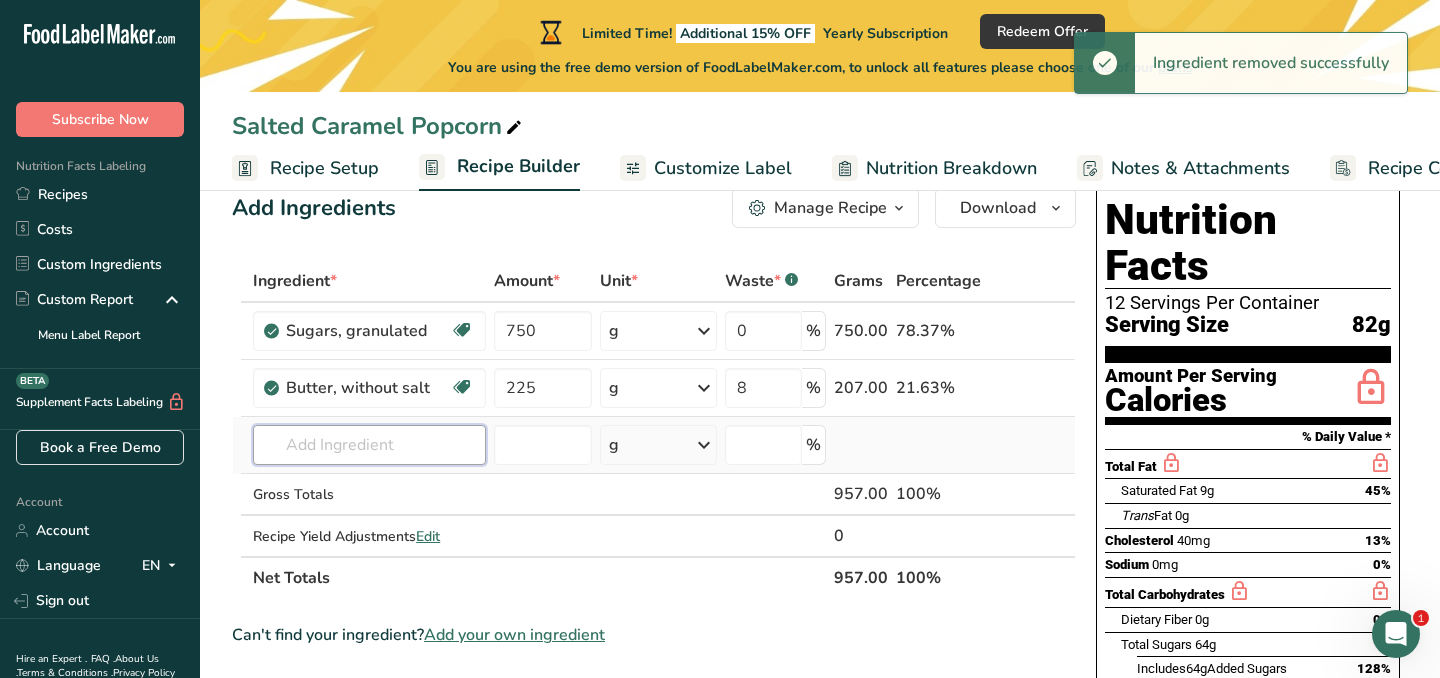 click at bounding box center (369, 445) 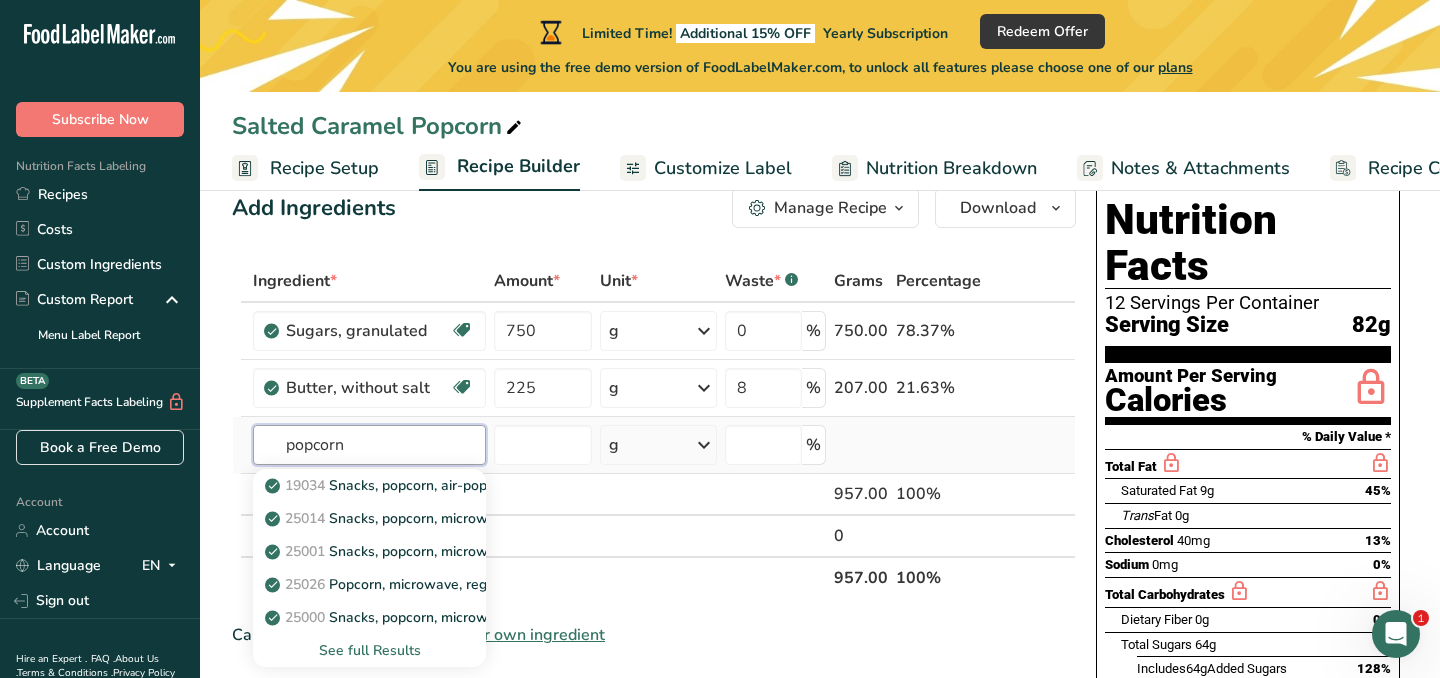 type on "popcorn" 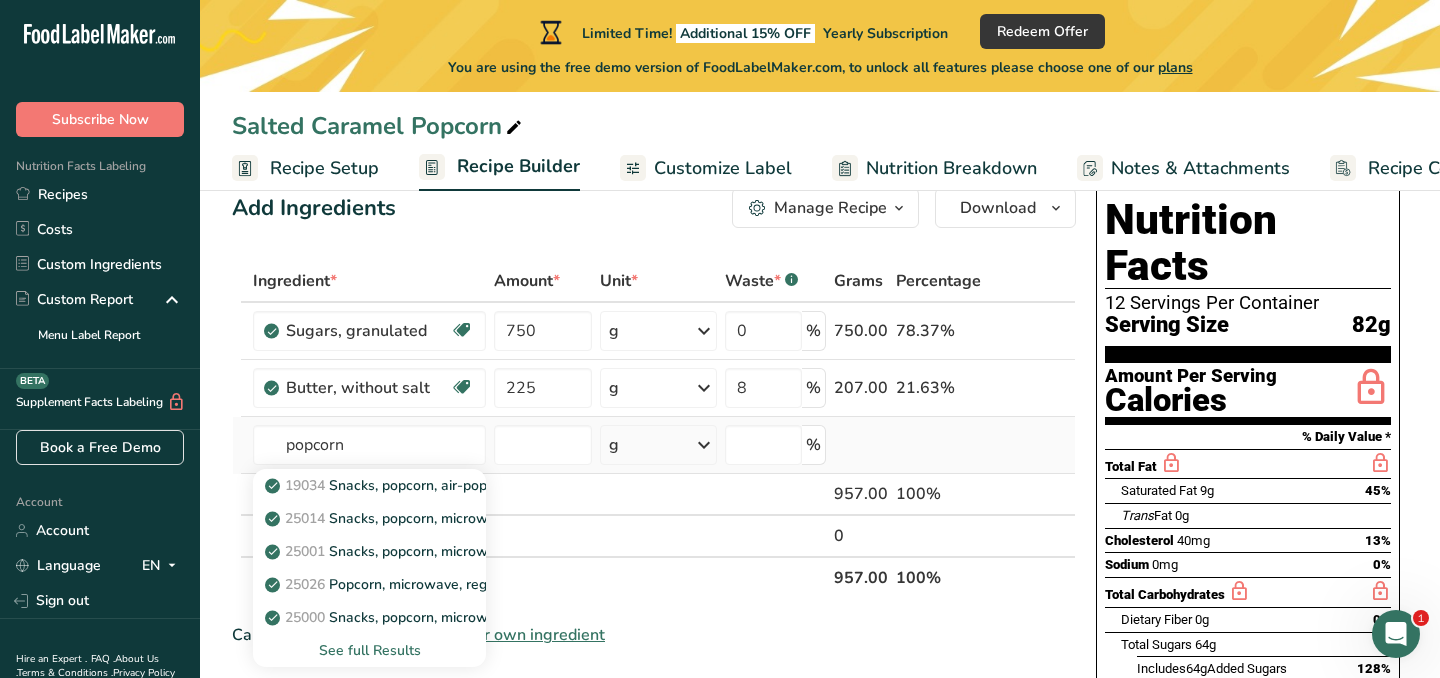 type 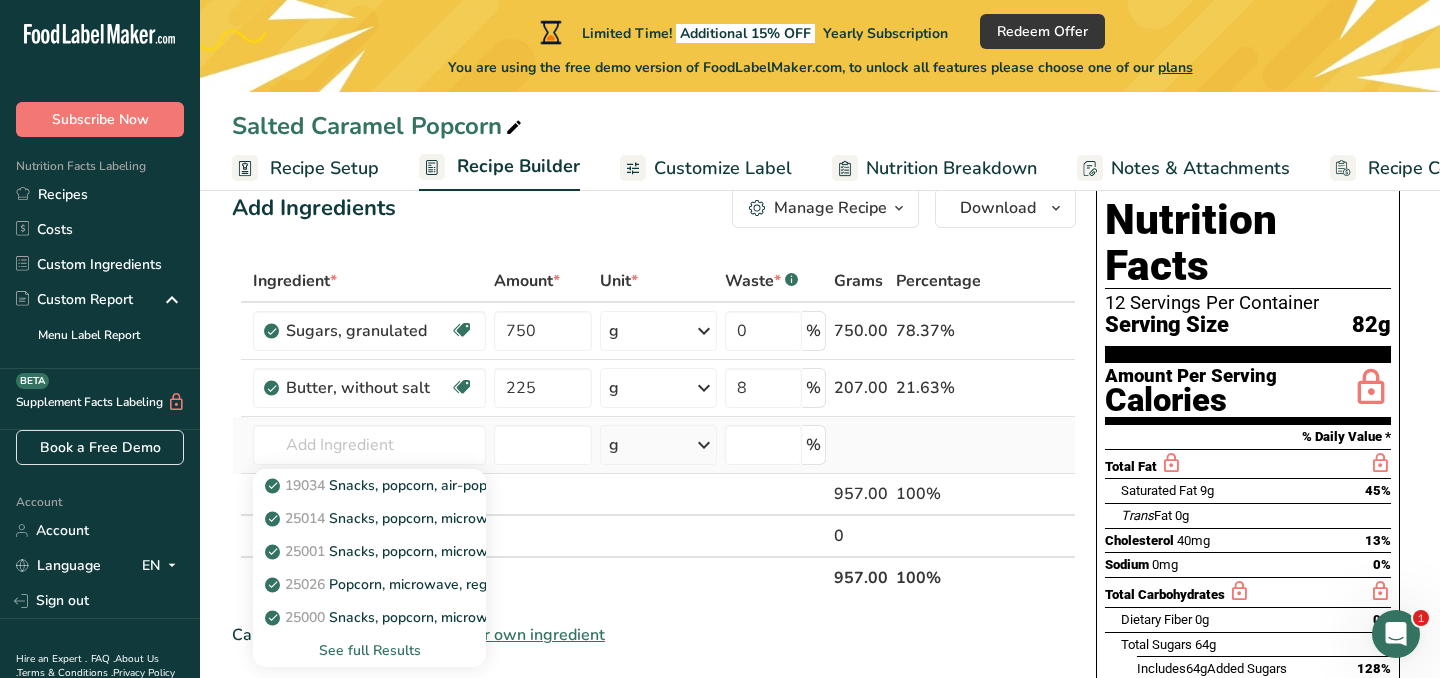click on "See full Results" at bounding box center (369, 650) 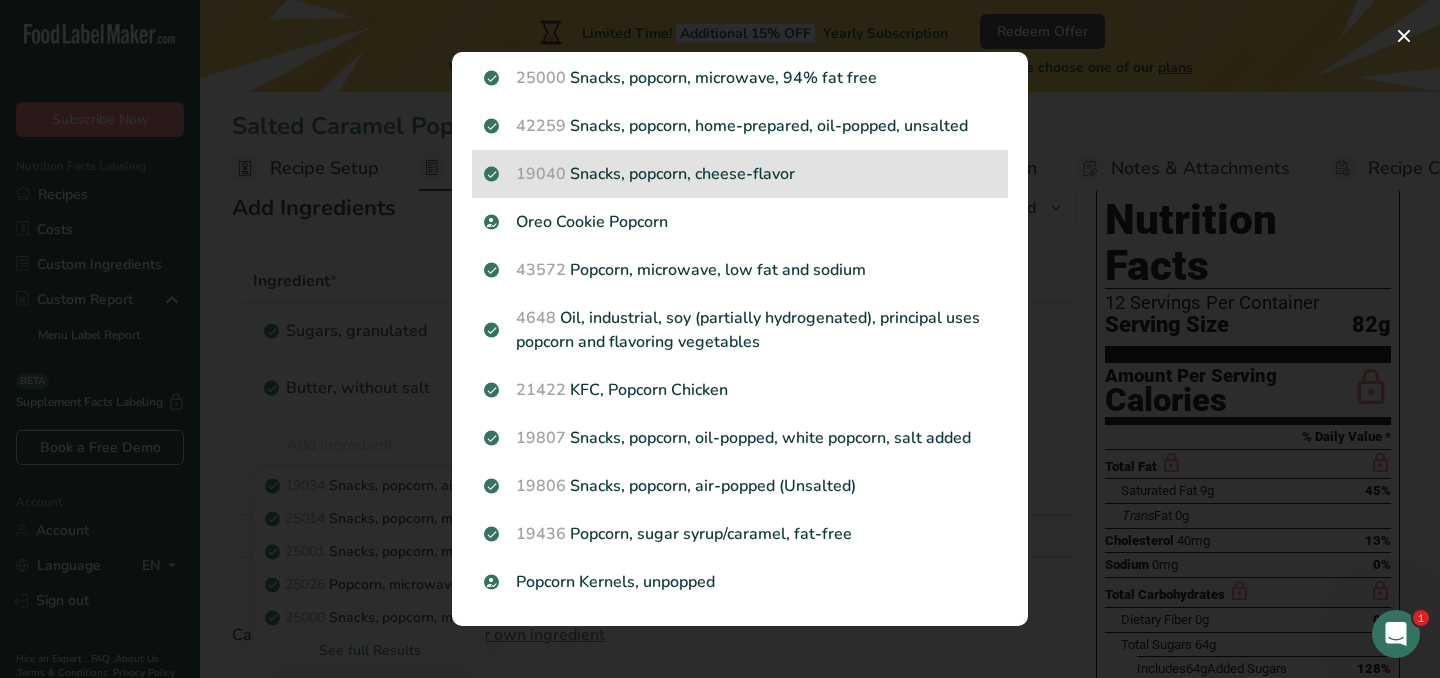 scroll, scrollTop: 298, scrollLeft: 0, axis: vertical 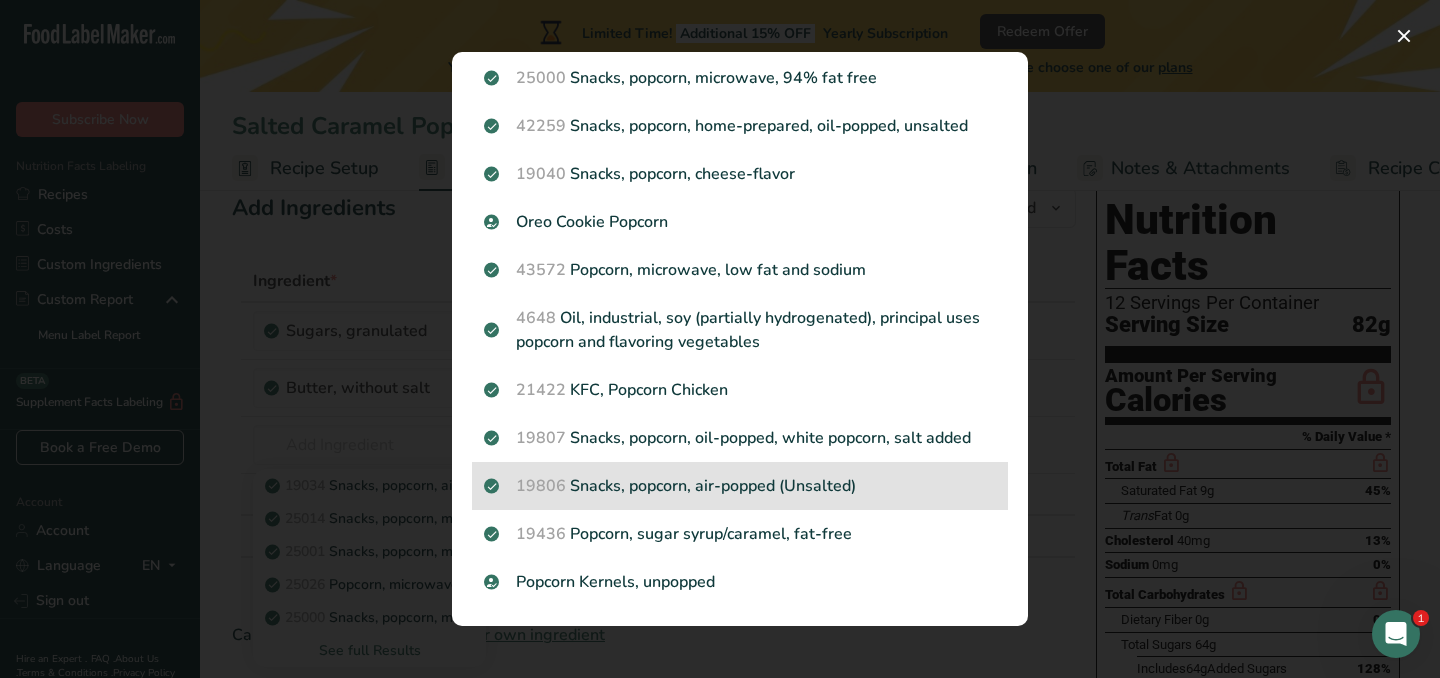 click on "19806
Snacks, popcorn, air-popped (Unsalted)" at bounding box center [740, 486] 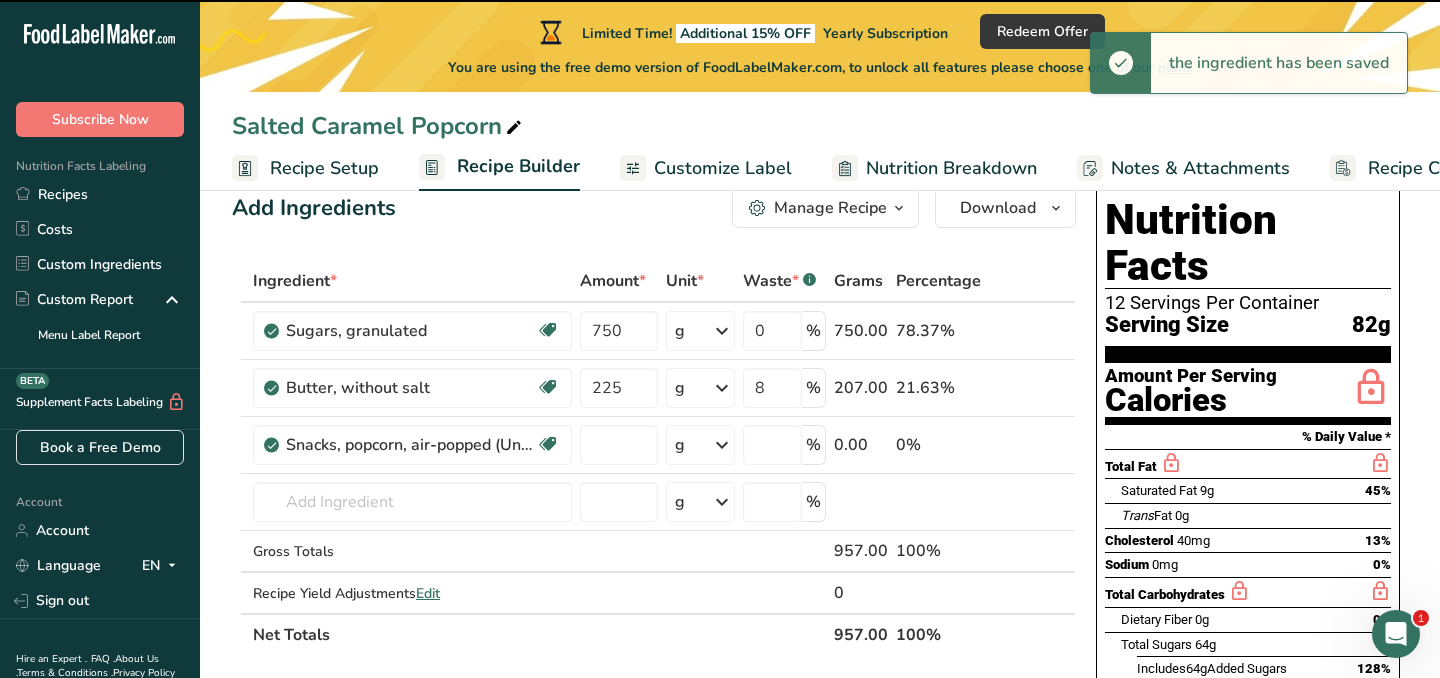 type on "0" 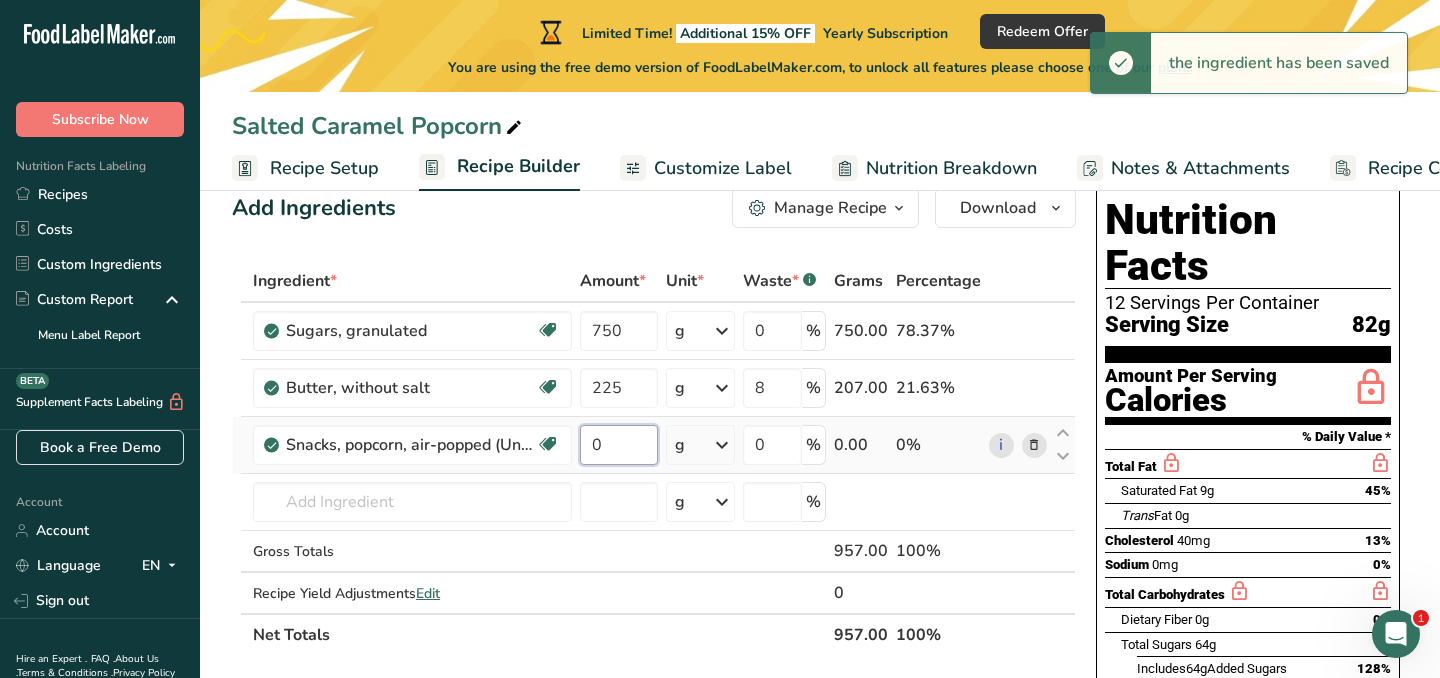 click on "0" at bounding box center (618, 445) 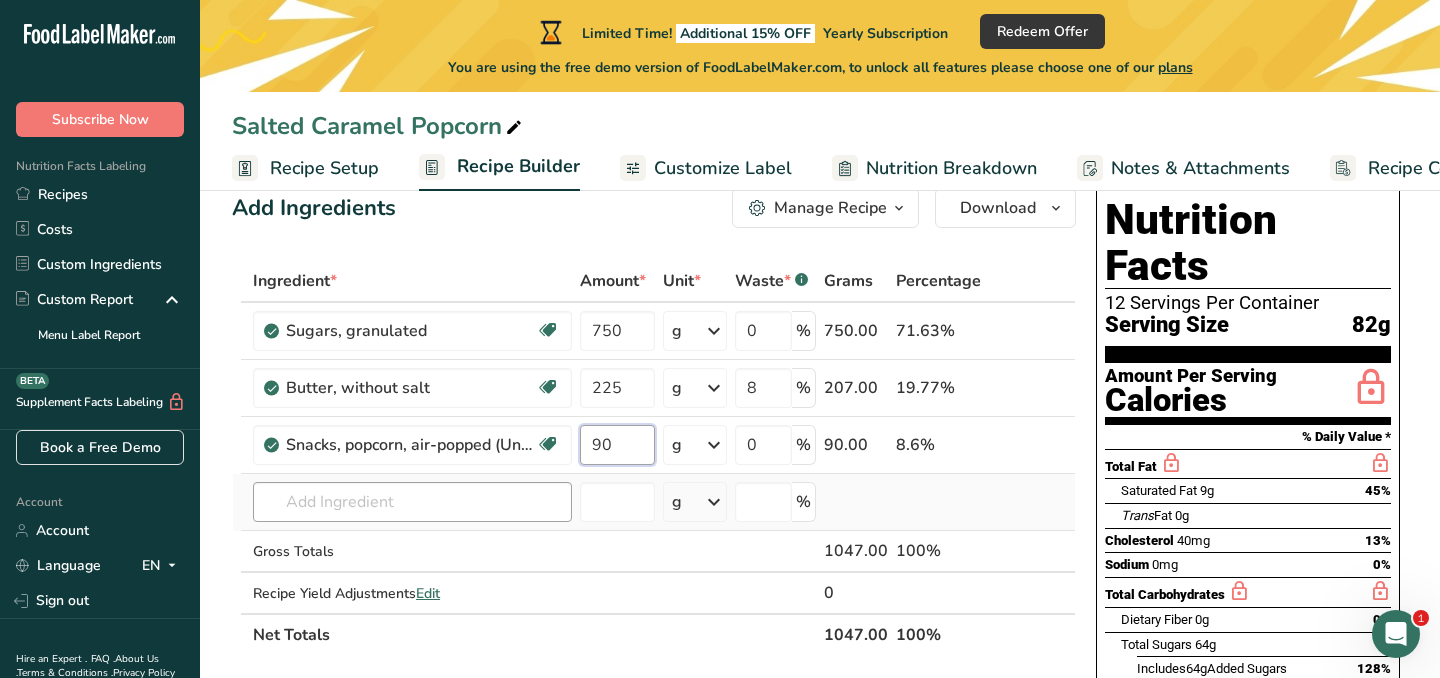type on "90" 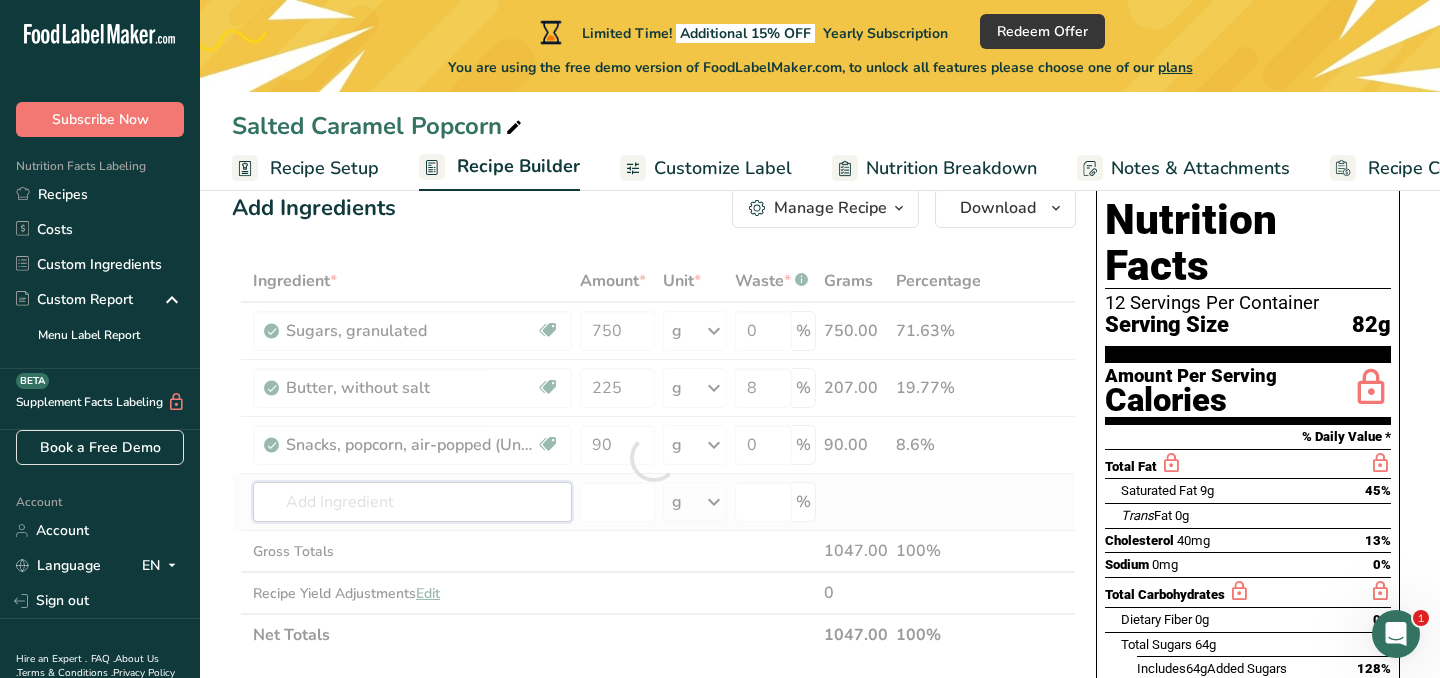 click on "Ingredient *
Amount *
Unit *
Waste *   .a-a{fill:#347362;}.b-a{fill:#fff;}          Grams
Percentage
Sugars, granulated
Dairy free
Gluten free
Vegan
Vegetarian
Soy free
750
g
Portions
1 serving packet
1 cup
Weight Units
g
kg
mg
See more
Volume Units
l
Volume units require a density conversion. If you know your ingredient's density enter it below. Otherwise, click on "RIA" our AI Regulatory bot - she will be able to help you
lb/ft3
g/cm3
Confirm
mL
lb/ft3" at bounding box center [654, 458] 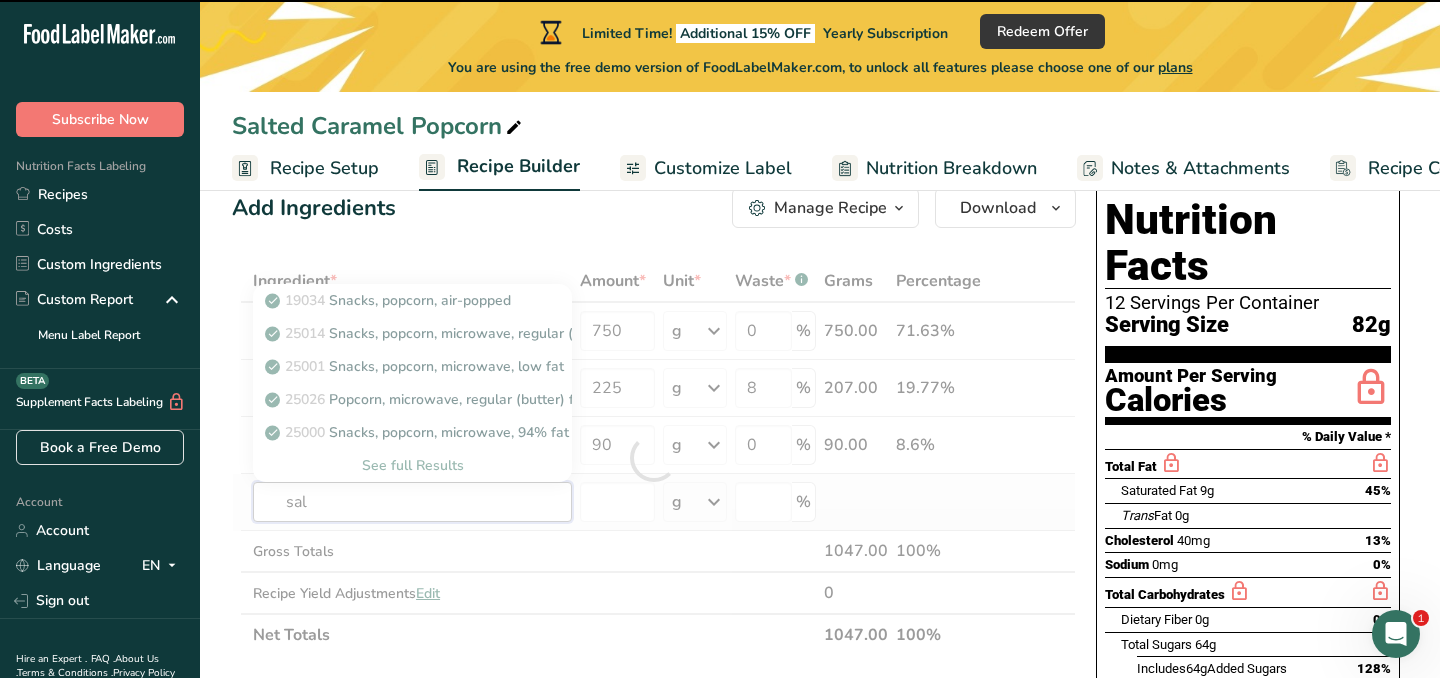 type on "salt" 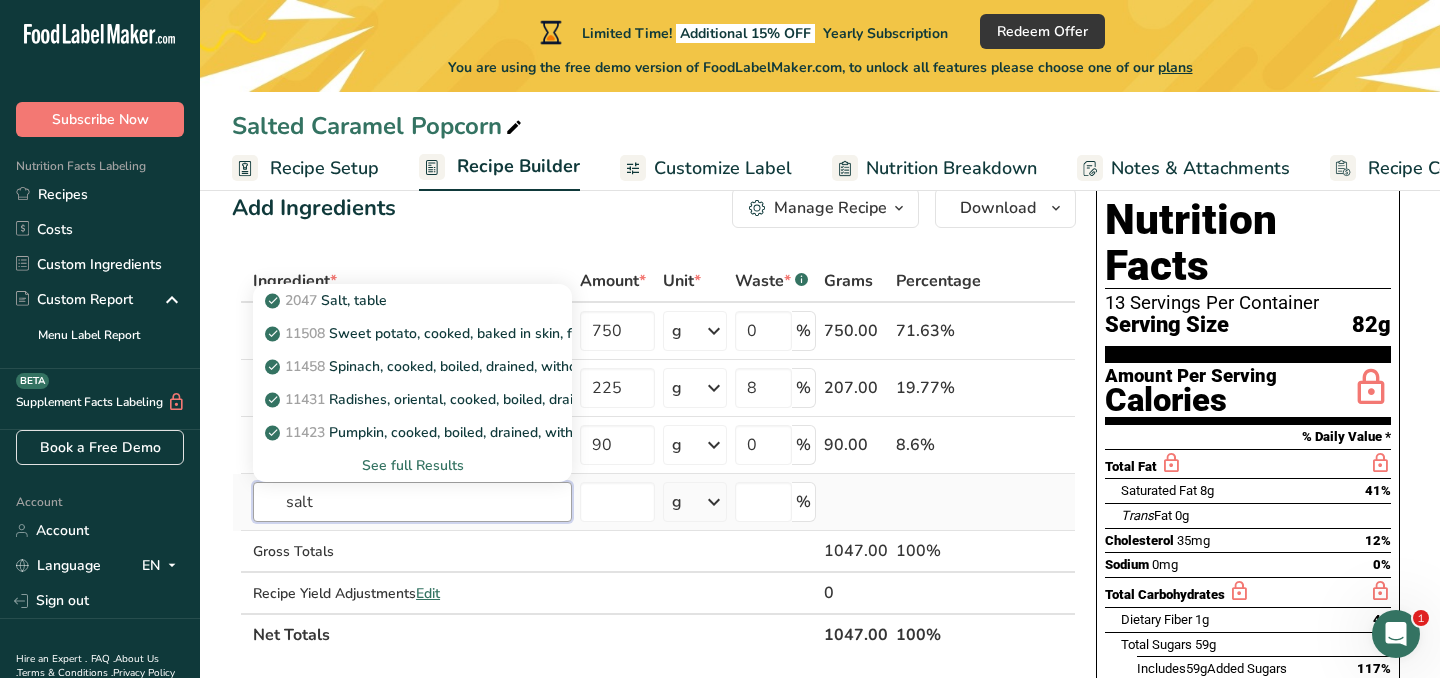 type on "salt" 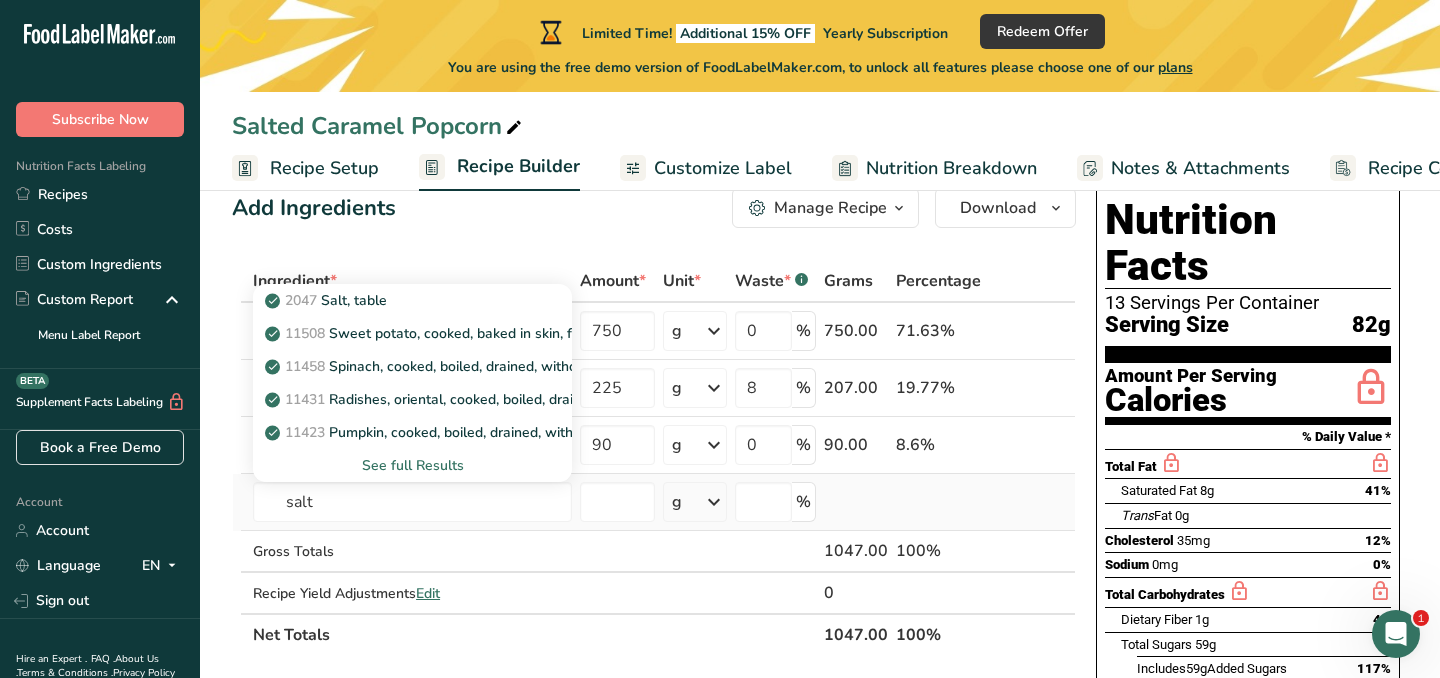 type 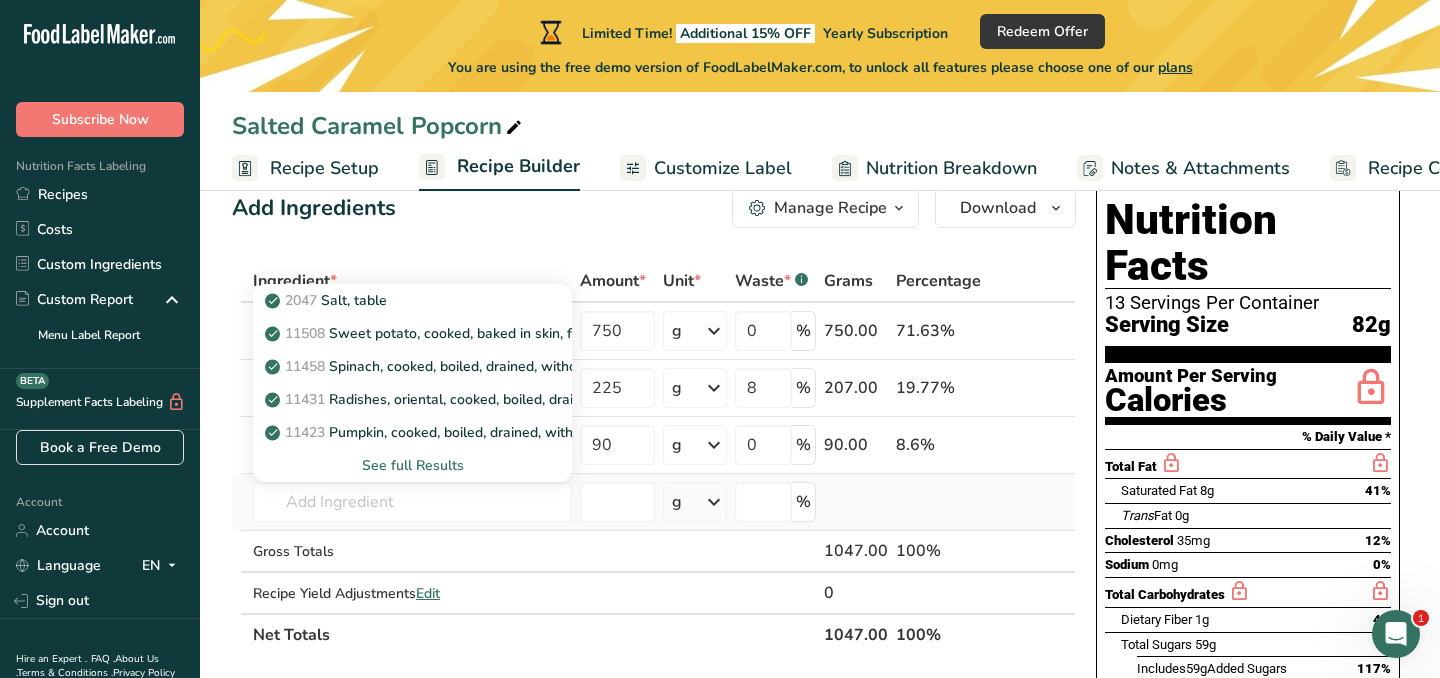 click on "See full Results" at bounding box center [412, 465] 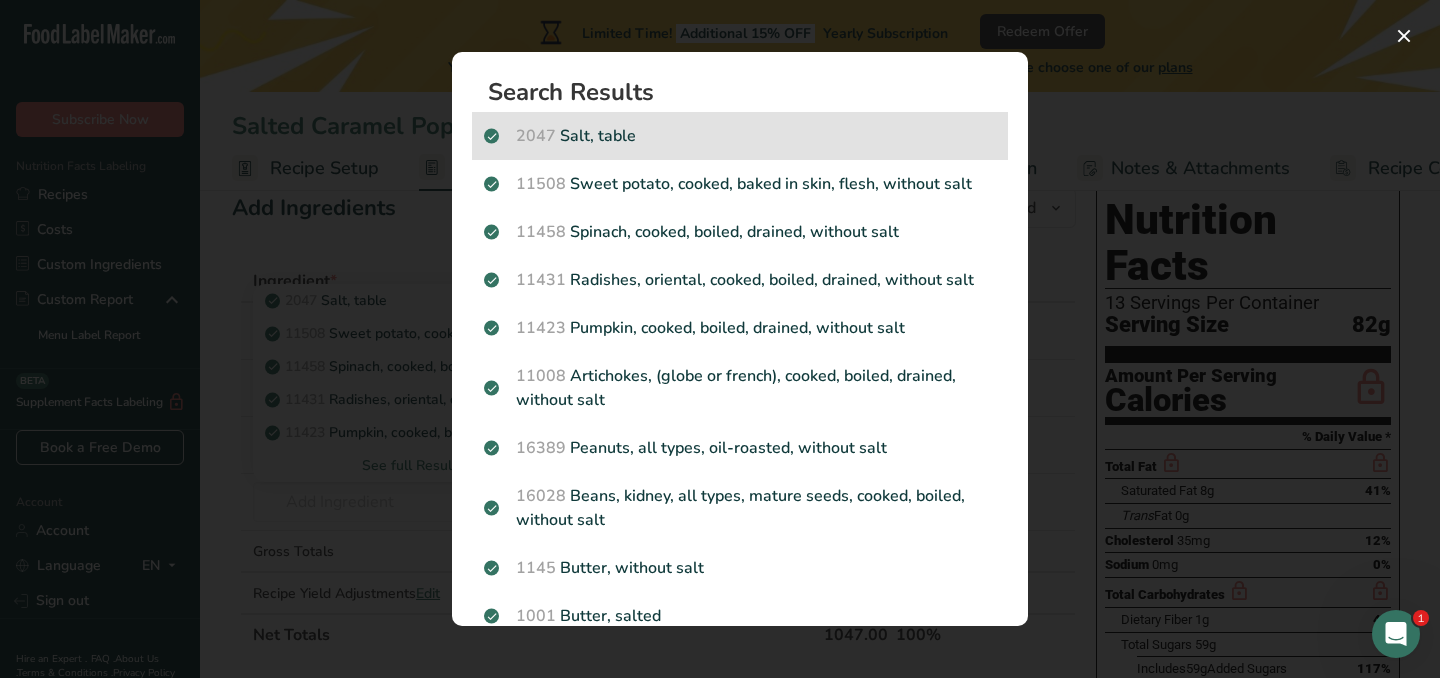 click on "2047
Salt, table" at bounding box center (740, 136) 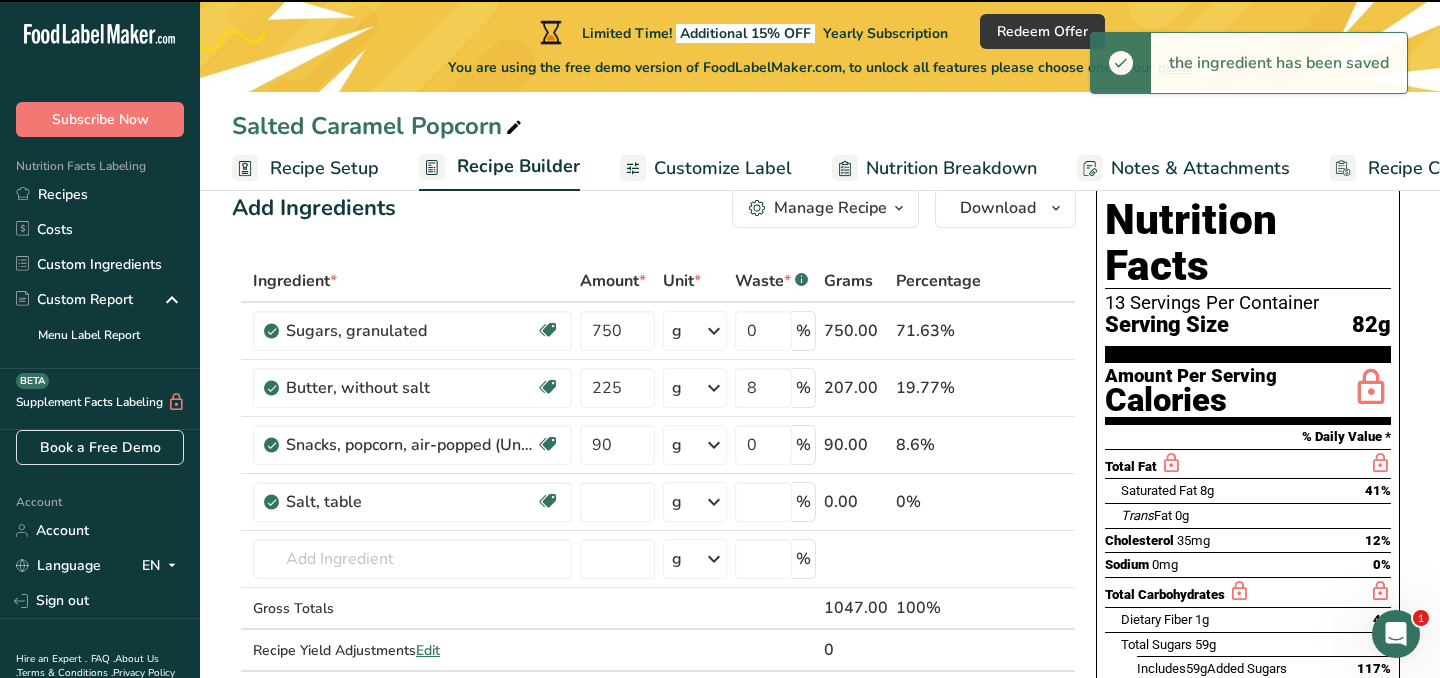 type on "0" 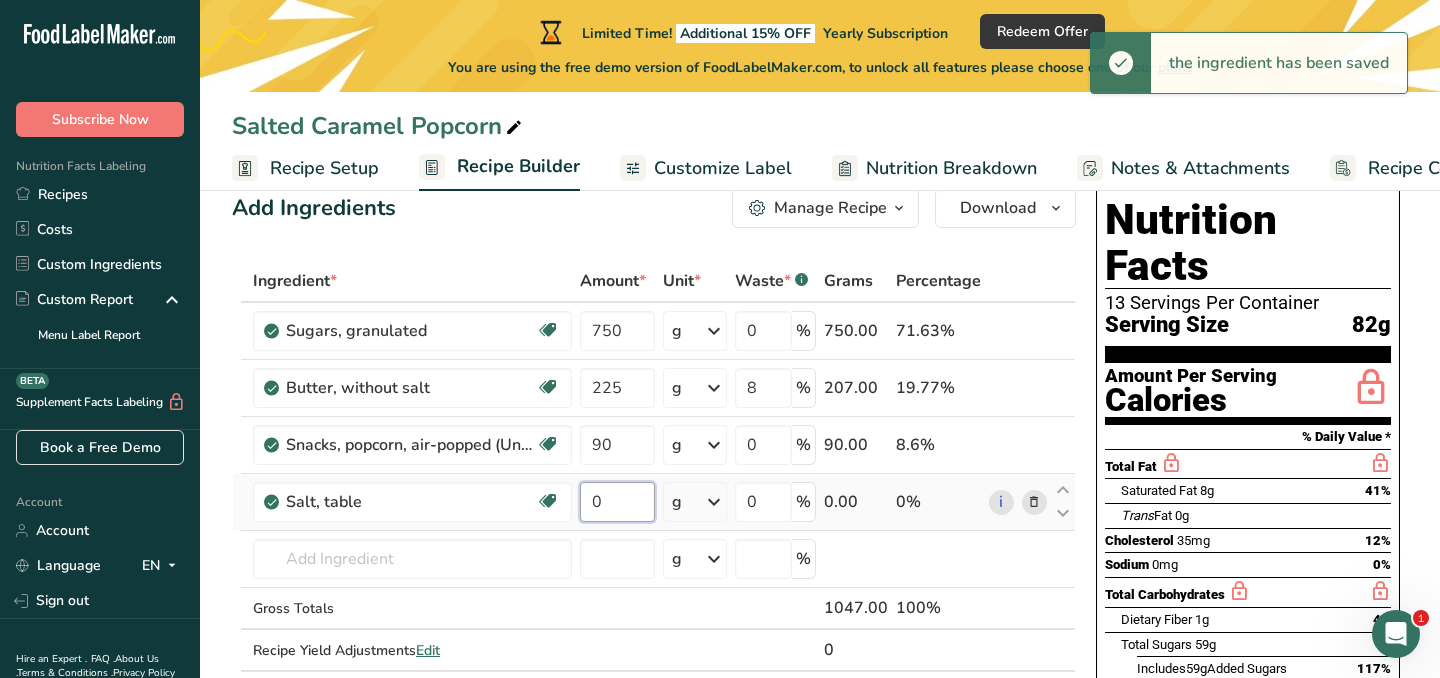 click on "0" at bounding box center (617, 502) 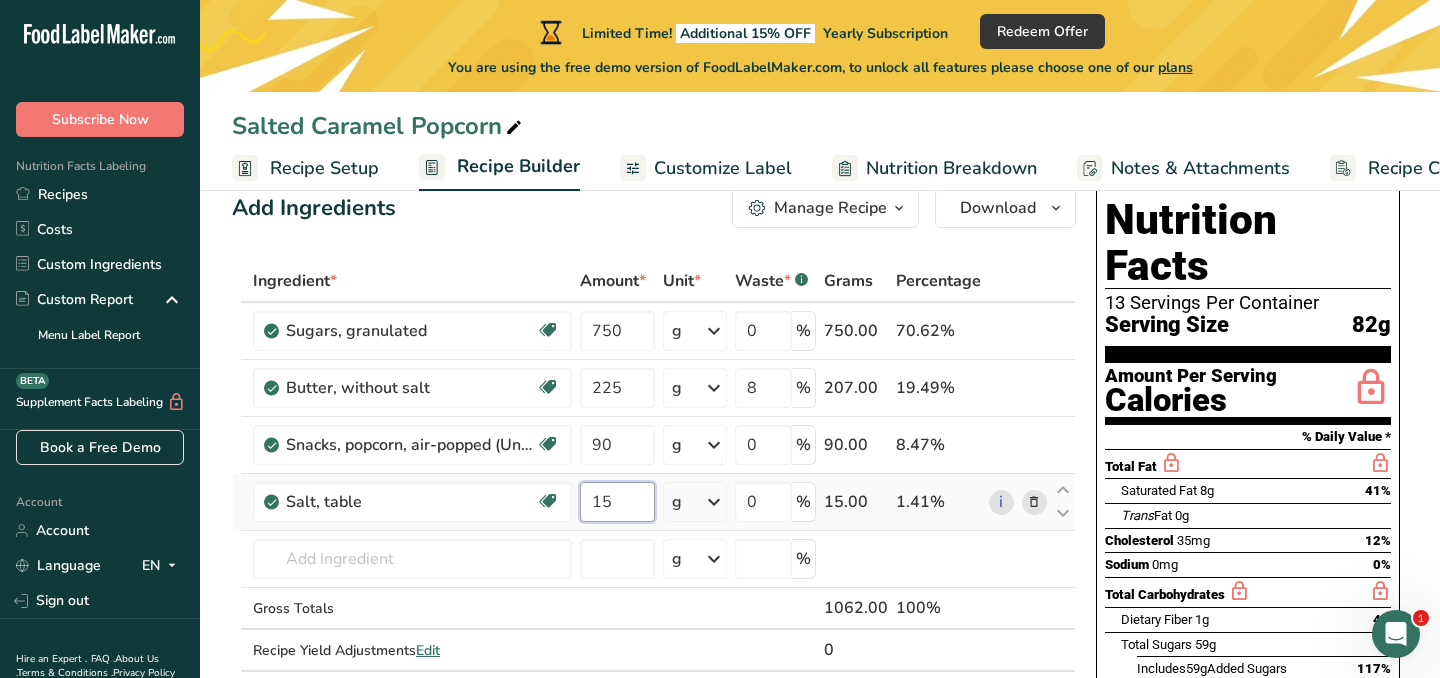 type on "15" 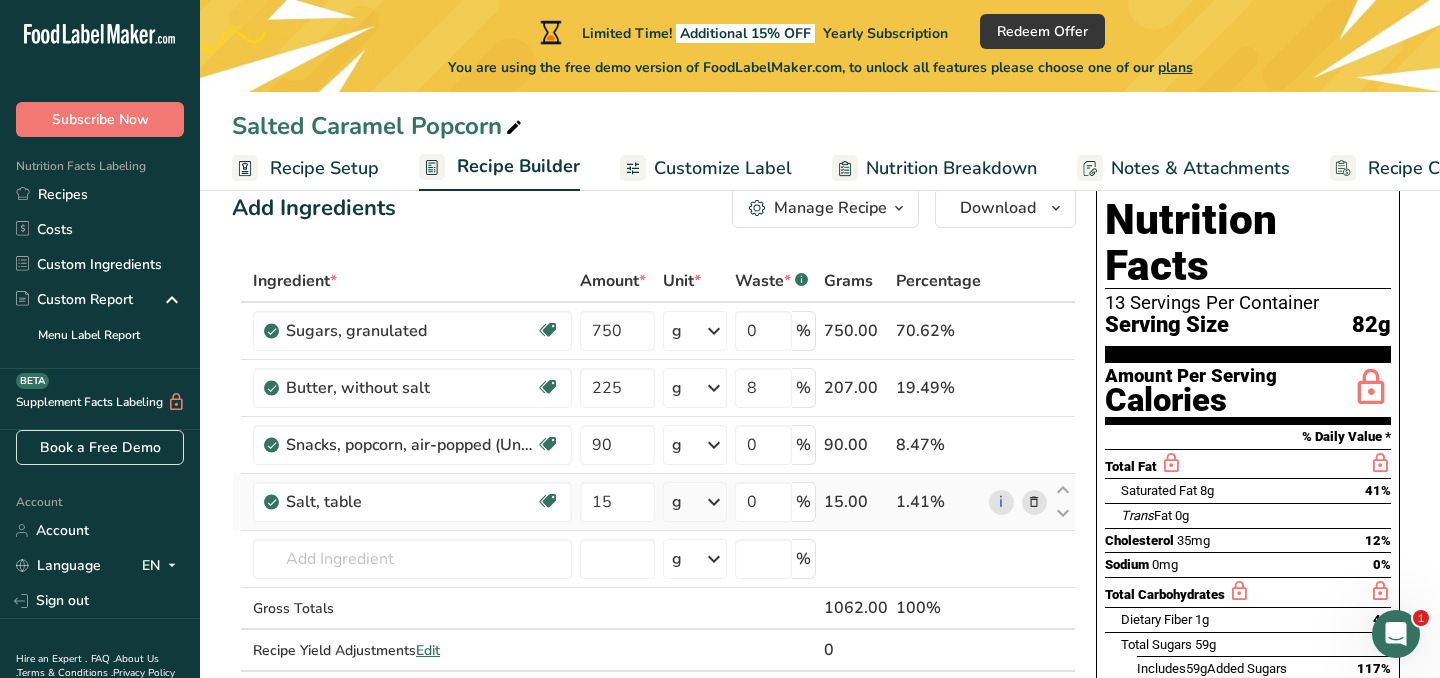 click on "Ingredient *
Amount *
Unit *
Waste *   .a-a{fill:#347362;}.b-a{fill:#fff;}          Grams
Percentage
Sugars, granulated
Dairy free
Gluten free
Vegan
Vegetarian
Soy free
750
g
Portions
1 serving packet
1 cup
Weight Units
g
kg
mg
See more
Volume Units
l
Volume units require a density conversion. If you know your ingredient's density enter it below. Otherwise, click on "RIA" our AI Regulatory bot - she will be able to help you
lb/ft3
g/cm3
Confirm
mL
lb/ft3" at bounding box center [654, 486] 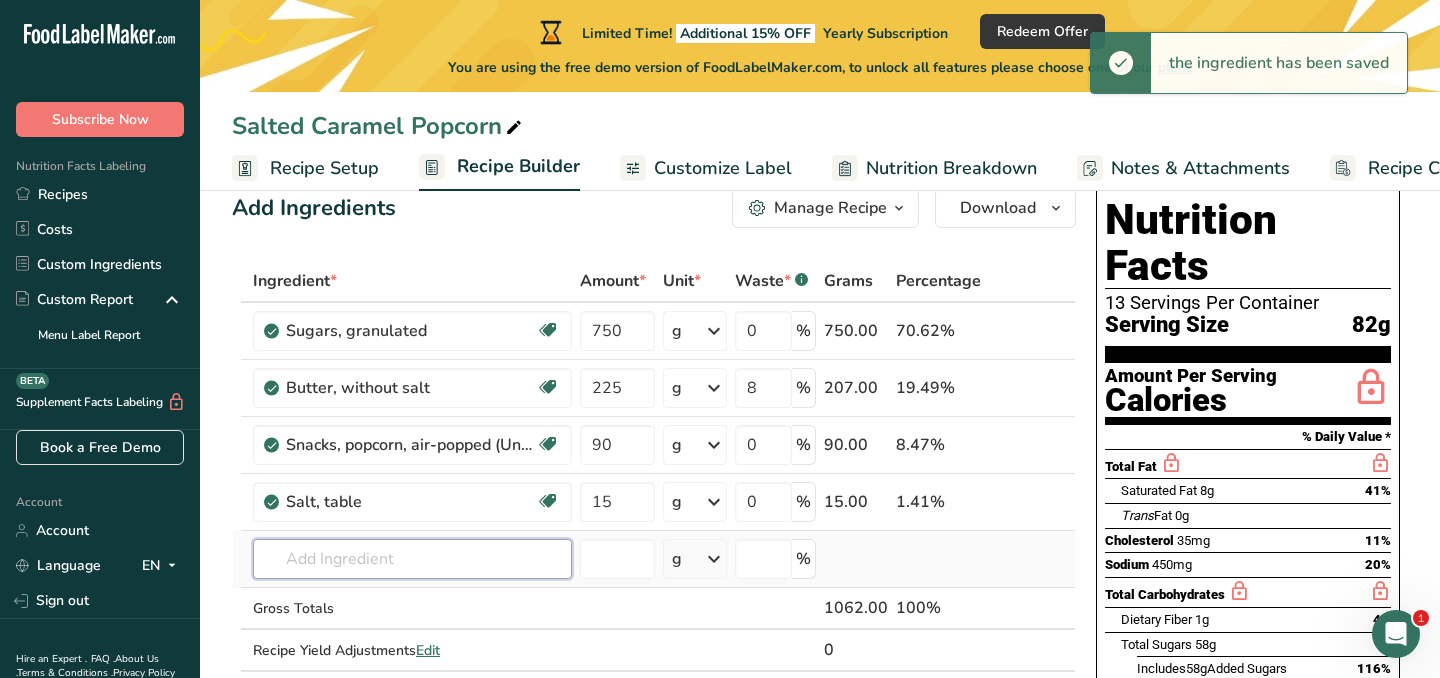 click at bounding box center (412, 559) 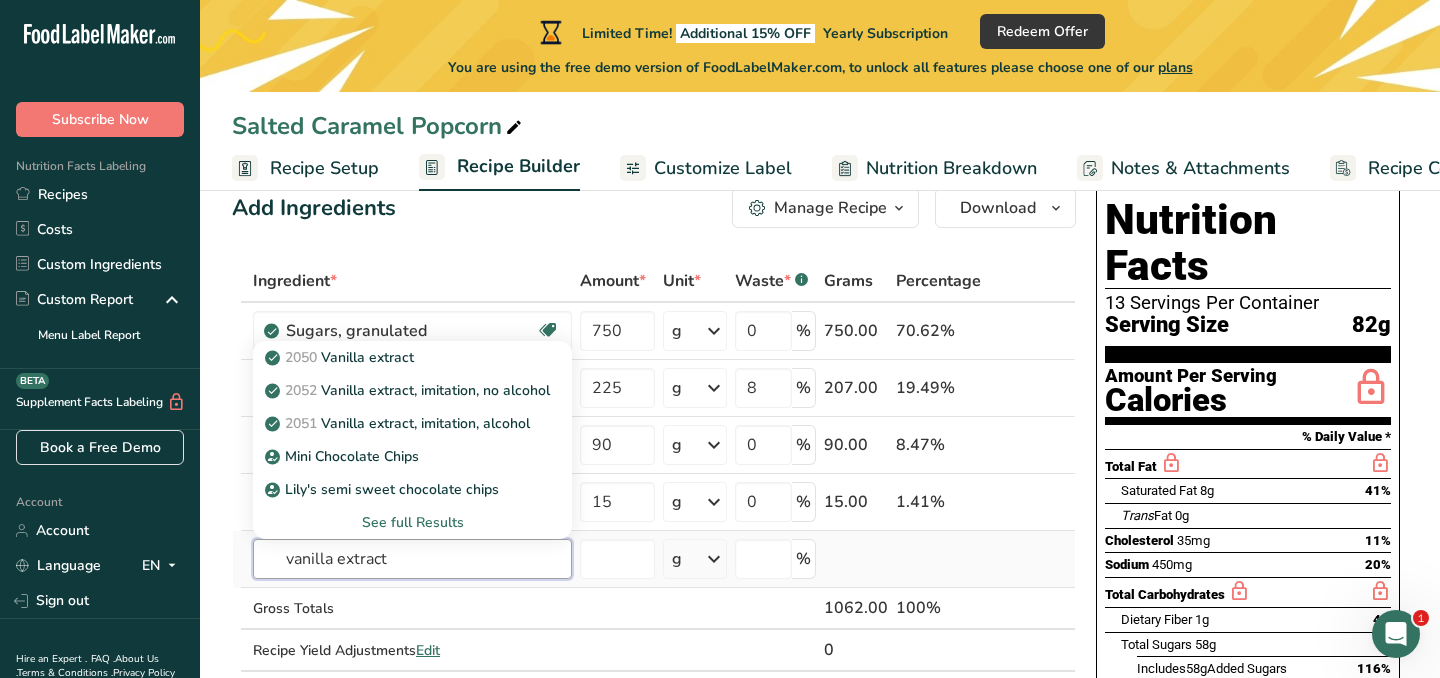 type on "vanilla extract" 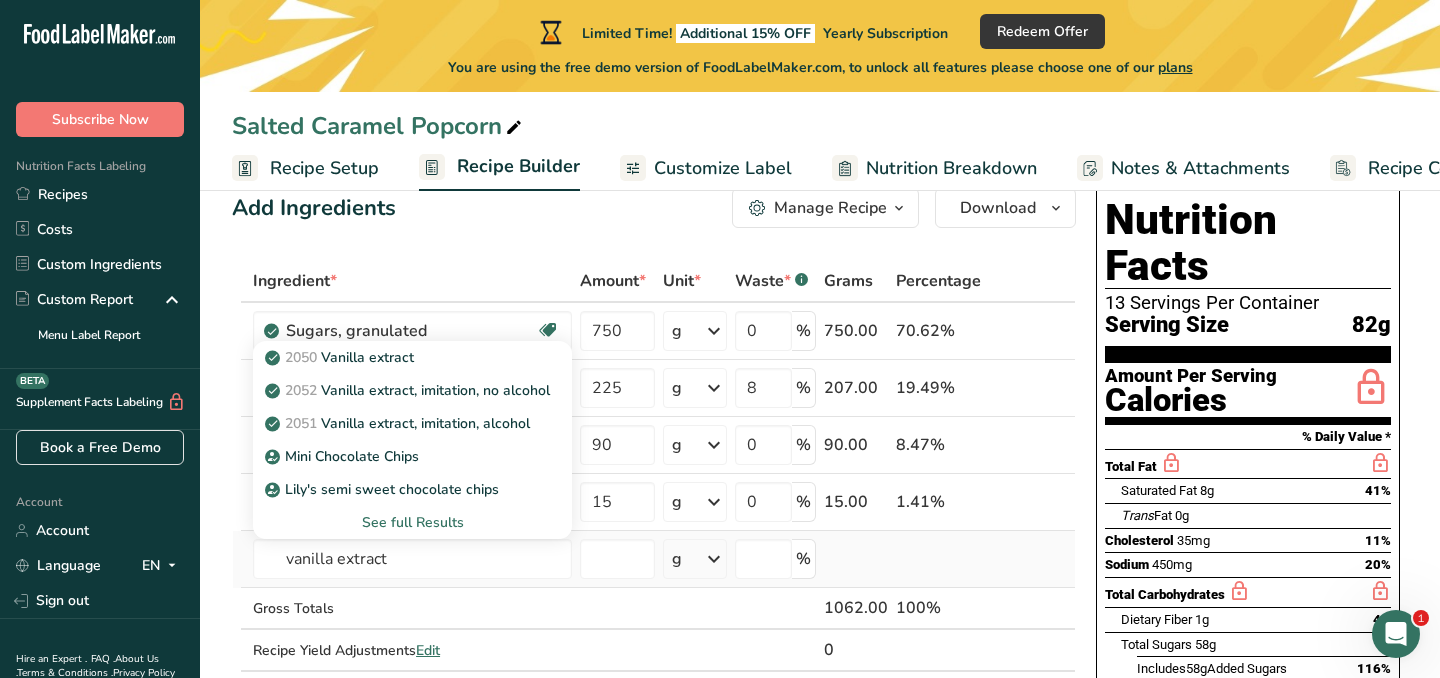 type 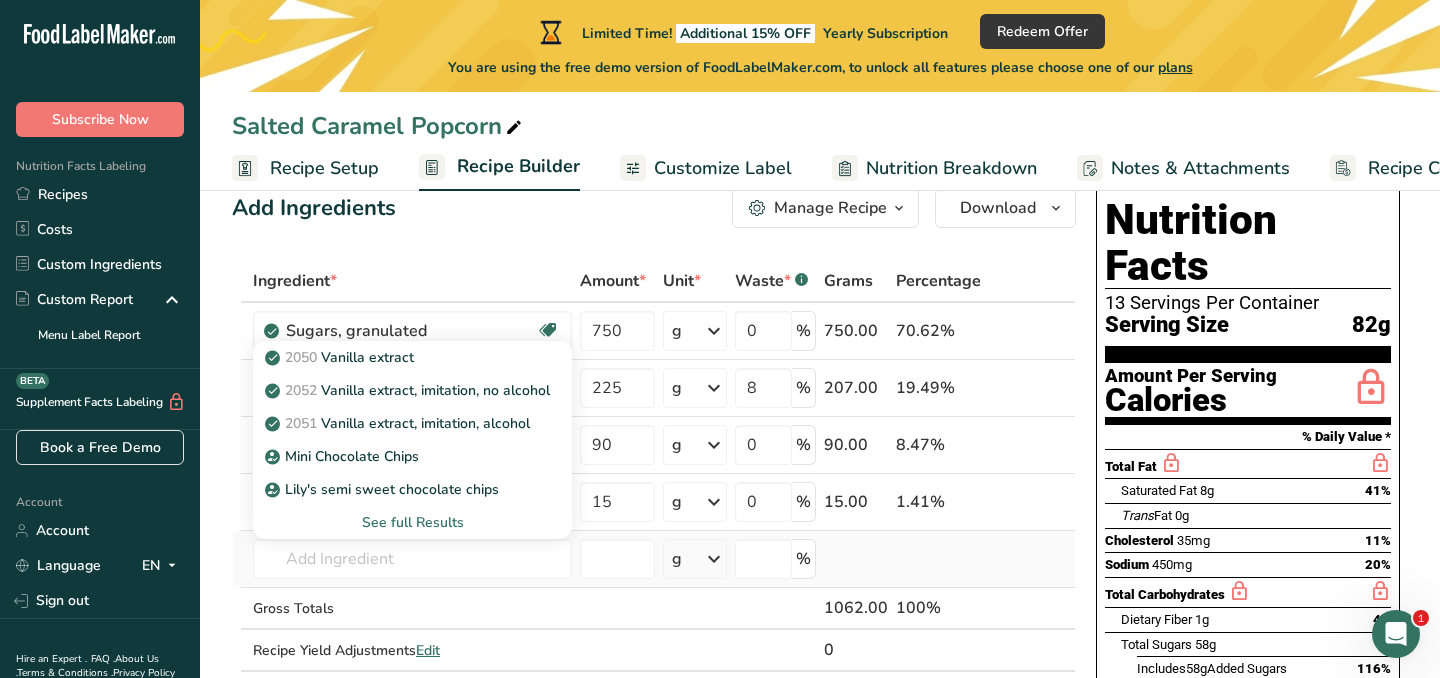 click on "See full Results" at bounding box center (412, 522) 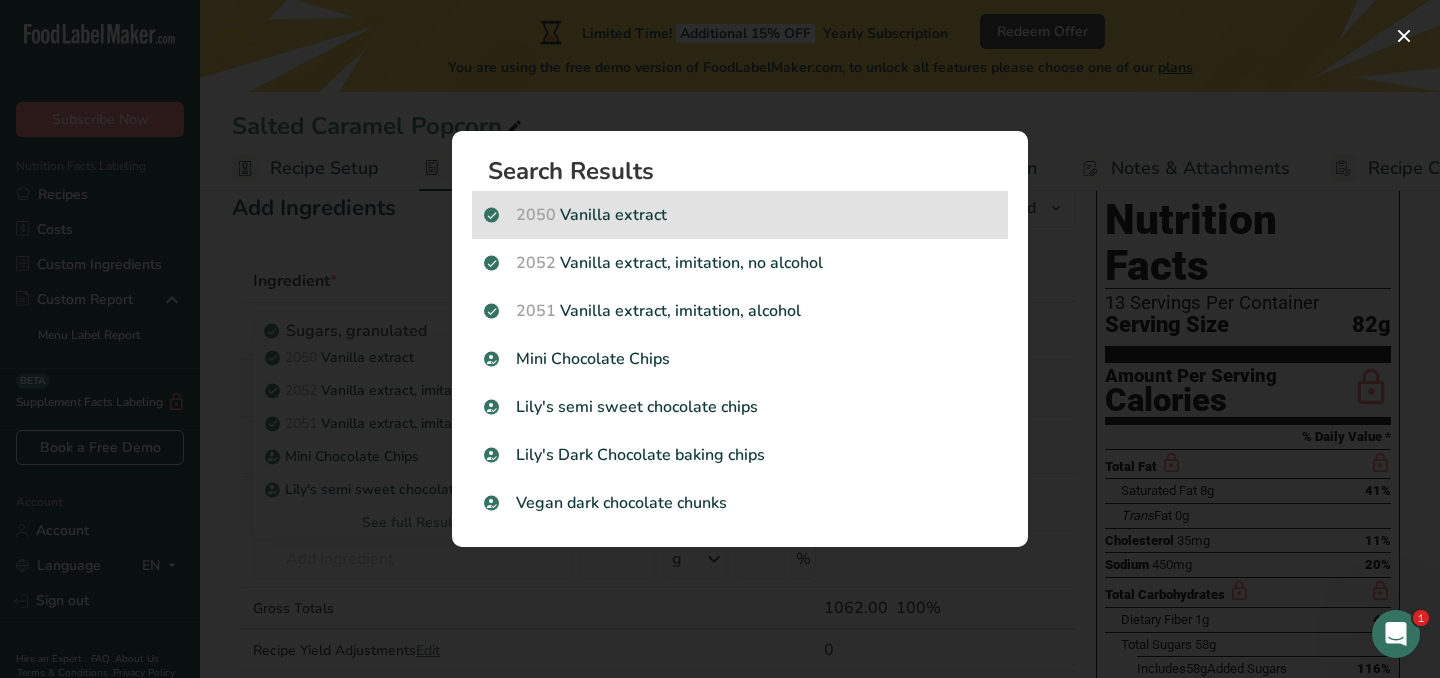 click on "2050
Vanilla extract" at bounding box center [740, 215] 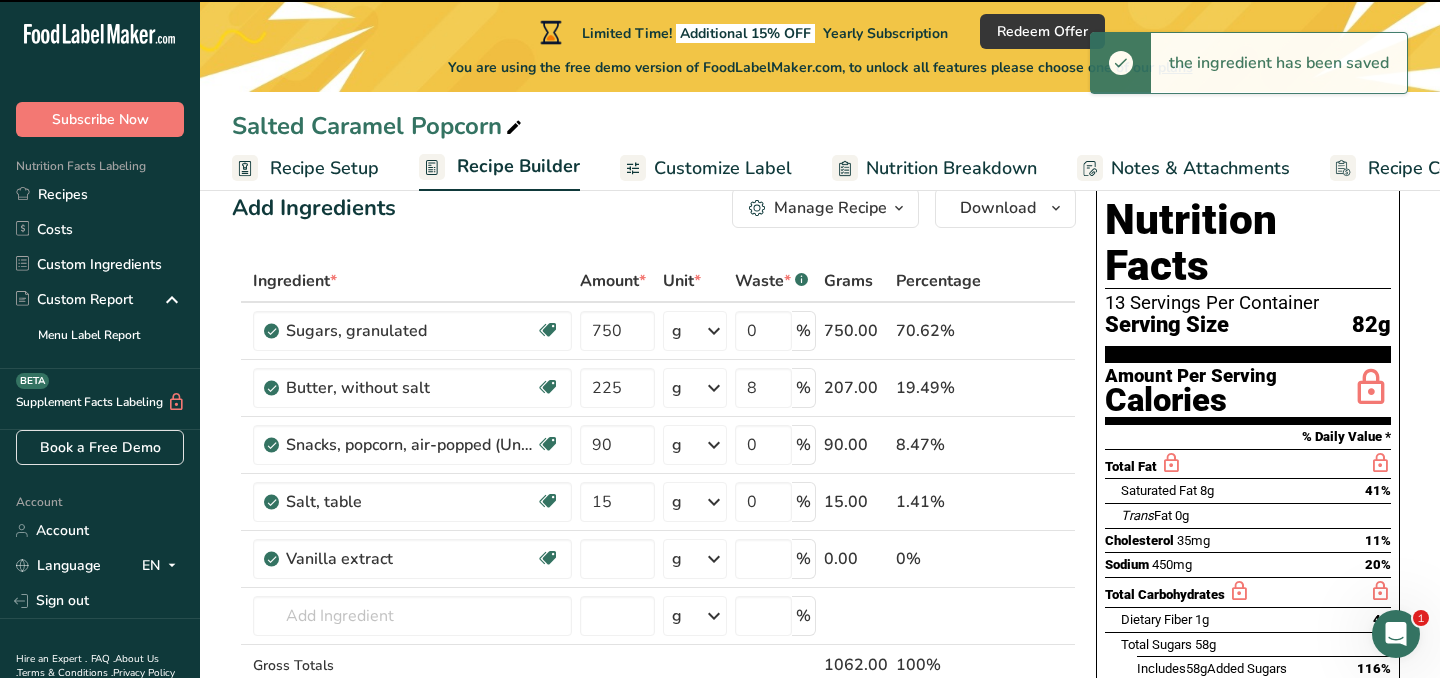 type on "0" 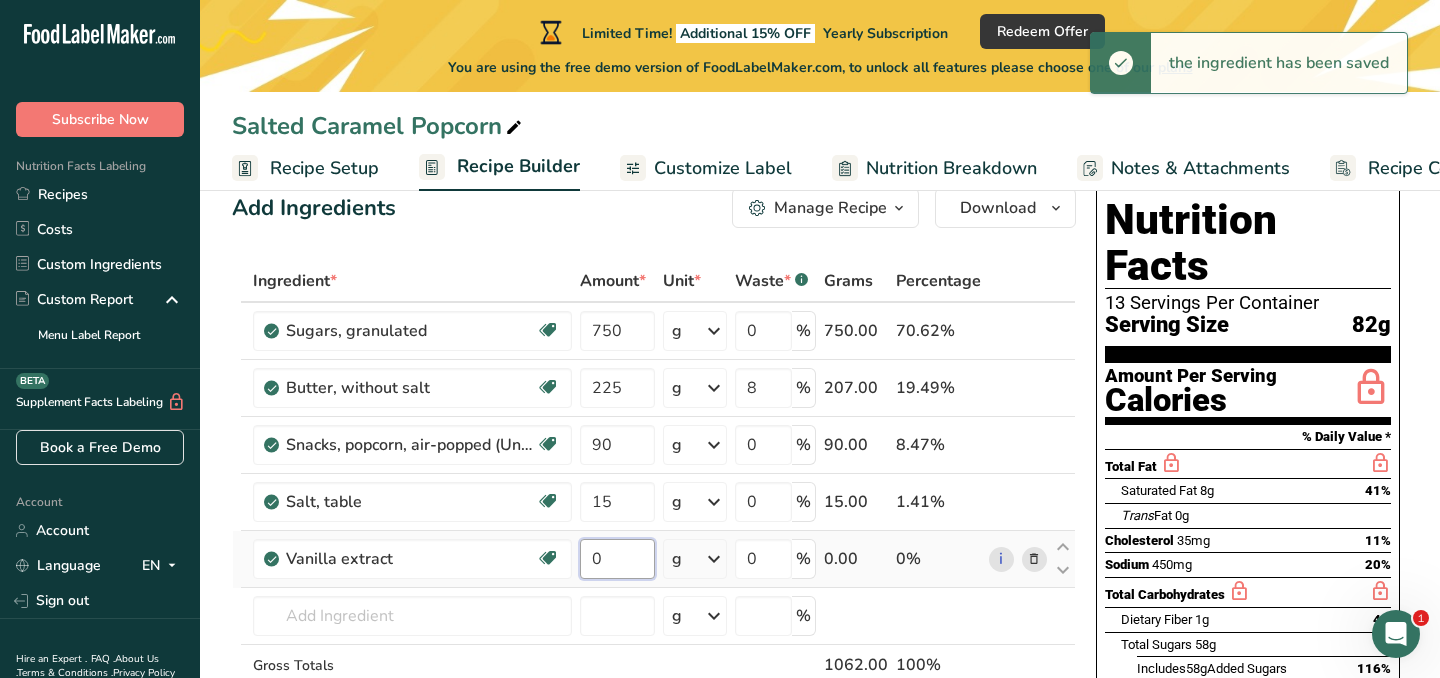 click on "0" at bounding box center (617, 559) 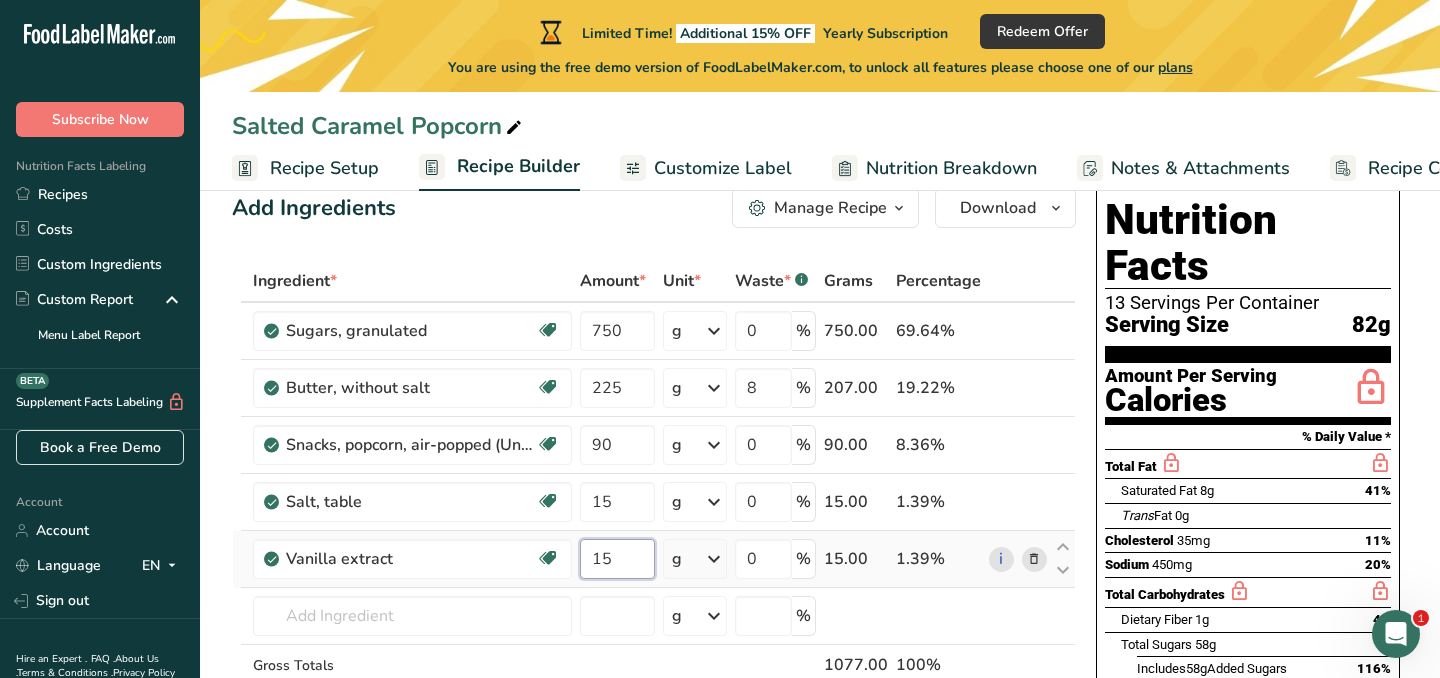 type on "15" 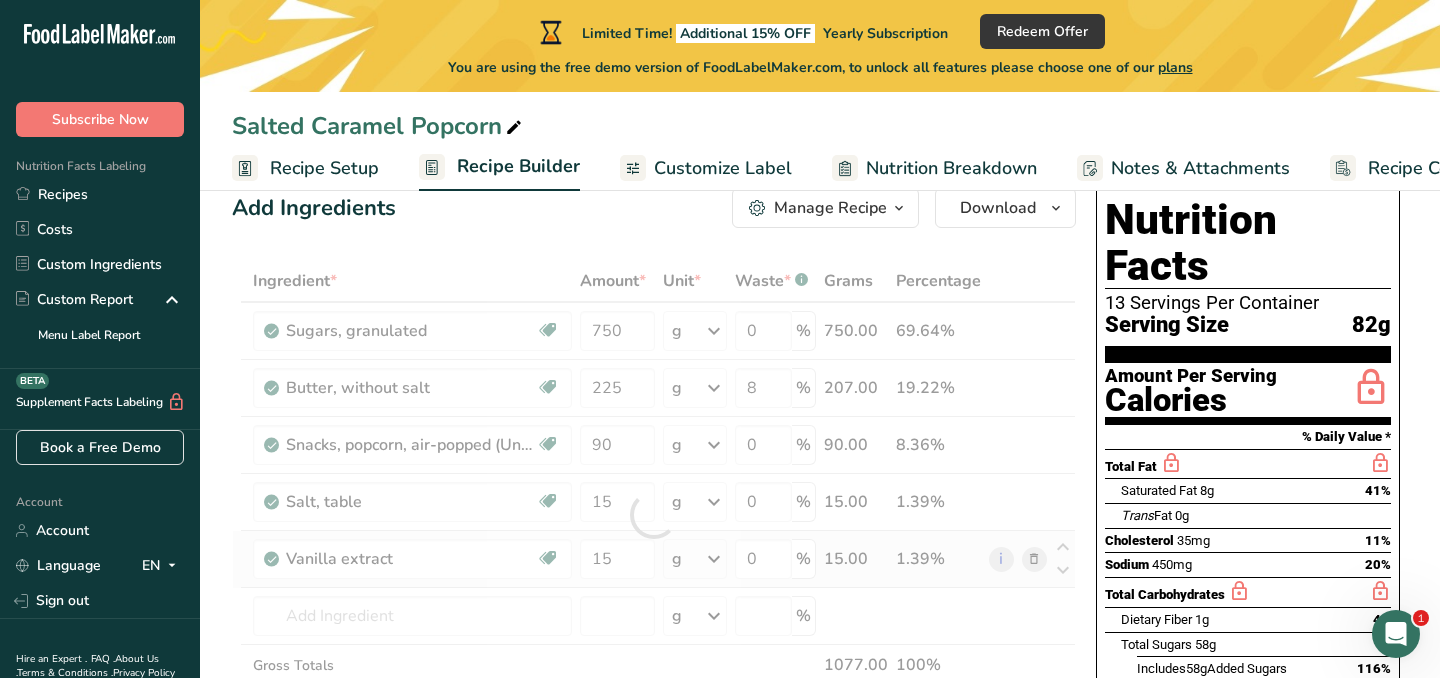 click on "Ingredient *
Amount *
Unit *
Waste *   .a-a{fill:#347362;}.b-a{fill:#fff;}          Grams
Percentage
Sugars, granulated
Dairy free
Gluten free
Vegan
Vegetarian
Soy free
750
g
Portions
1 serving packet
1 cup
Weight Units
g
kg
mg
See more
Volume Units
l
Volume units require a density conversion. If you know your ingredient's density enter it below. Otherwise, click on "RIA" our AI Regulatory bot - she will be able to help you
lb/ft3
g/cm3
Confirm
mL
lb/ft3" at bounding box center (654, 515) 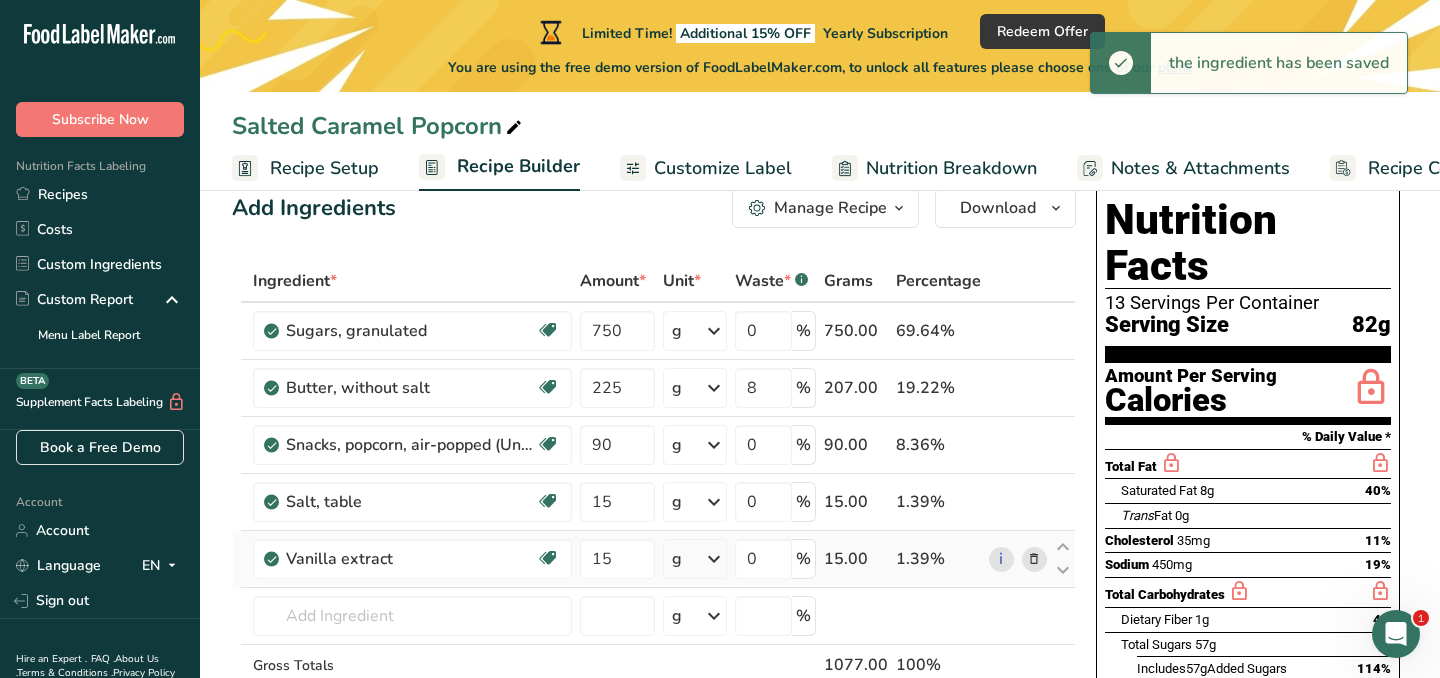 click at bounding box center [714, 559] 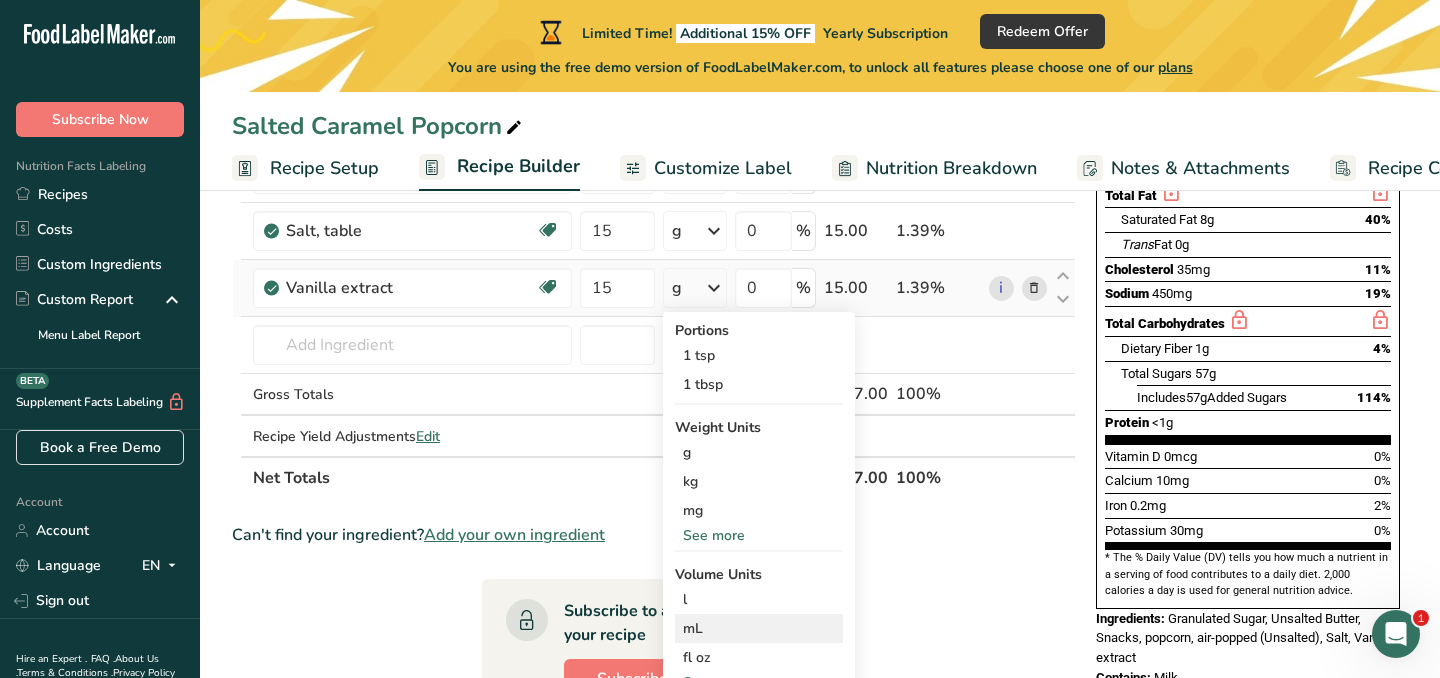 scroll, scrollTop: 315, scrollLeft: 0, axis: vertical 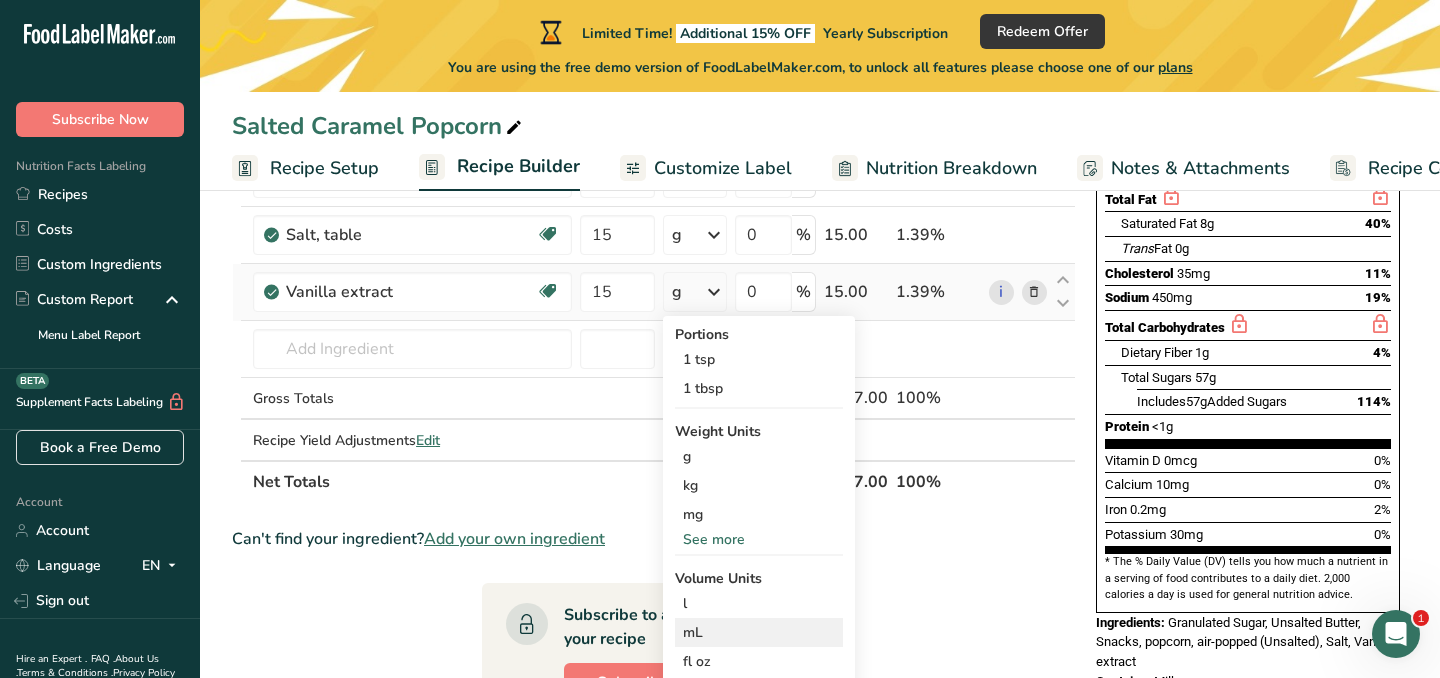 click on "mL" at bounding box center (759, 632) 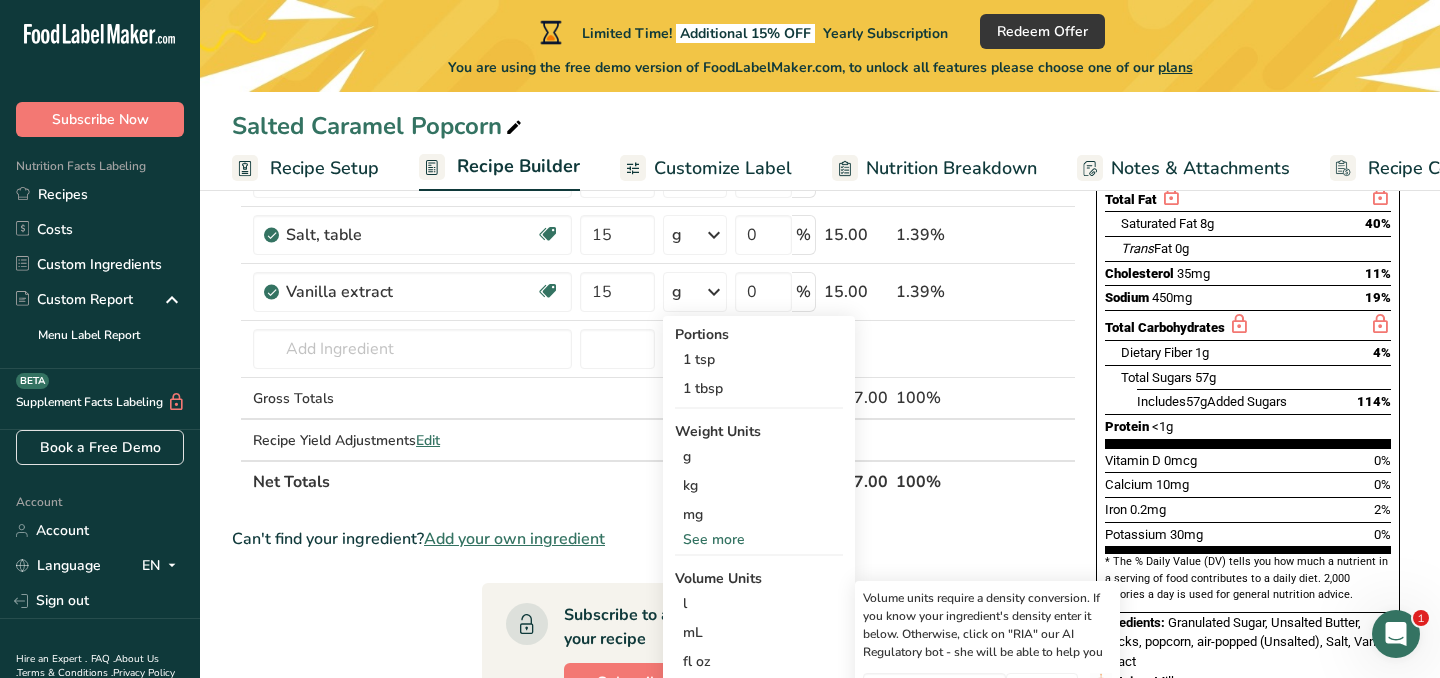 click on "Ingredient *
Amount *
Unit *
Waste *   .a-a{fill:#347362;}.b-a{fill:#fff;}          Grams
Percentage
Sugars, granulated
Dairy free
Gluten free
Vegan
Vegetarian
Soy free
750
g
Portions
1 serving packet
1 cup
Weight Units
g
kg
mg
See more
Volume Units
l
Volume units require a density conversion. If you know your ingredient's density enter it below. Otherwise, click on "RIA" our AI Regulatory bot - she will be able to help you
lb/ft3
g/cm3
Confirm
mL
fl oz" at bounding box center (654, 578) 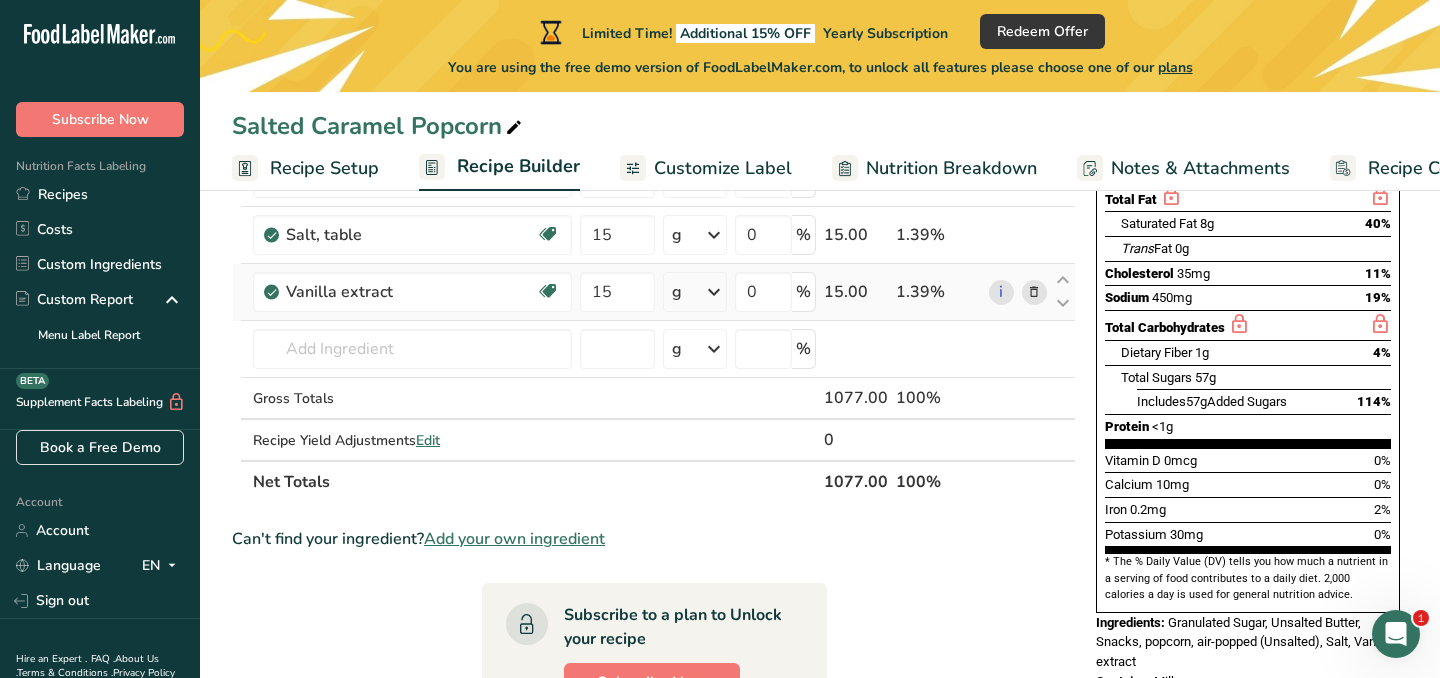click at bounding box center [714, 292] 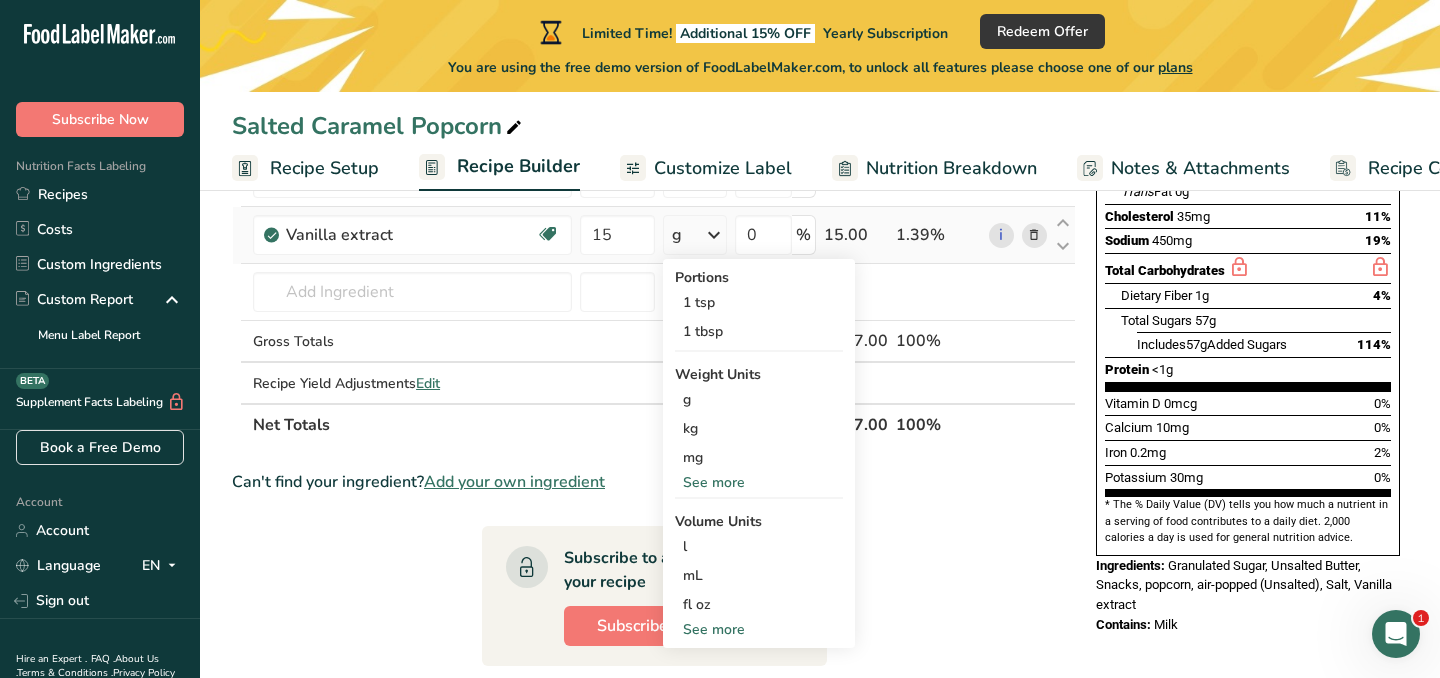 scroll, scrollTop: 398, scrollLeft: 0, axis: vertical 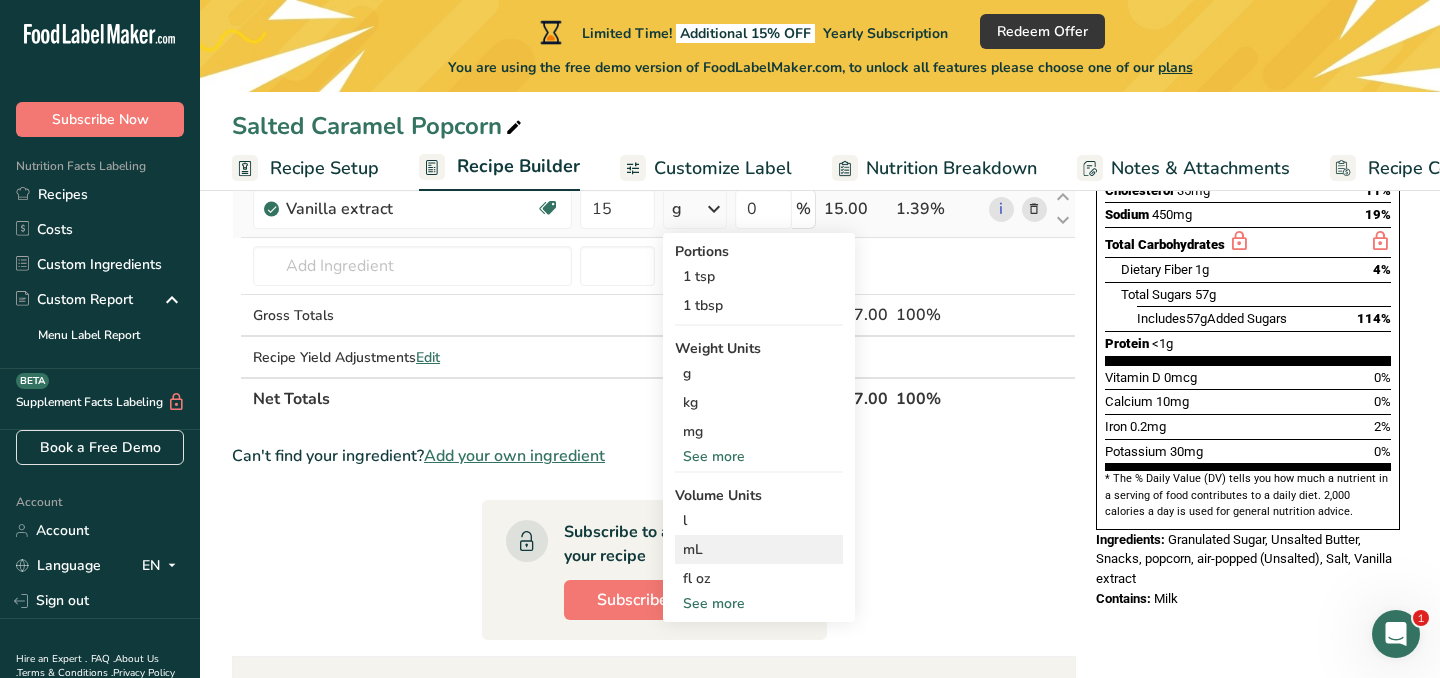 click on "mL" at bounding box center [759, 549] 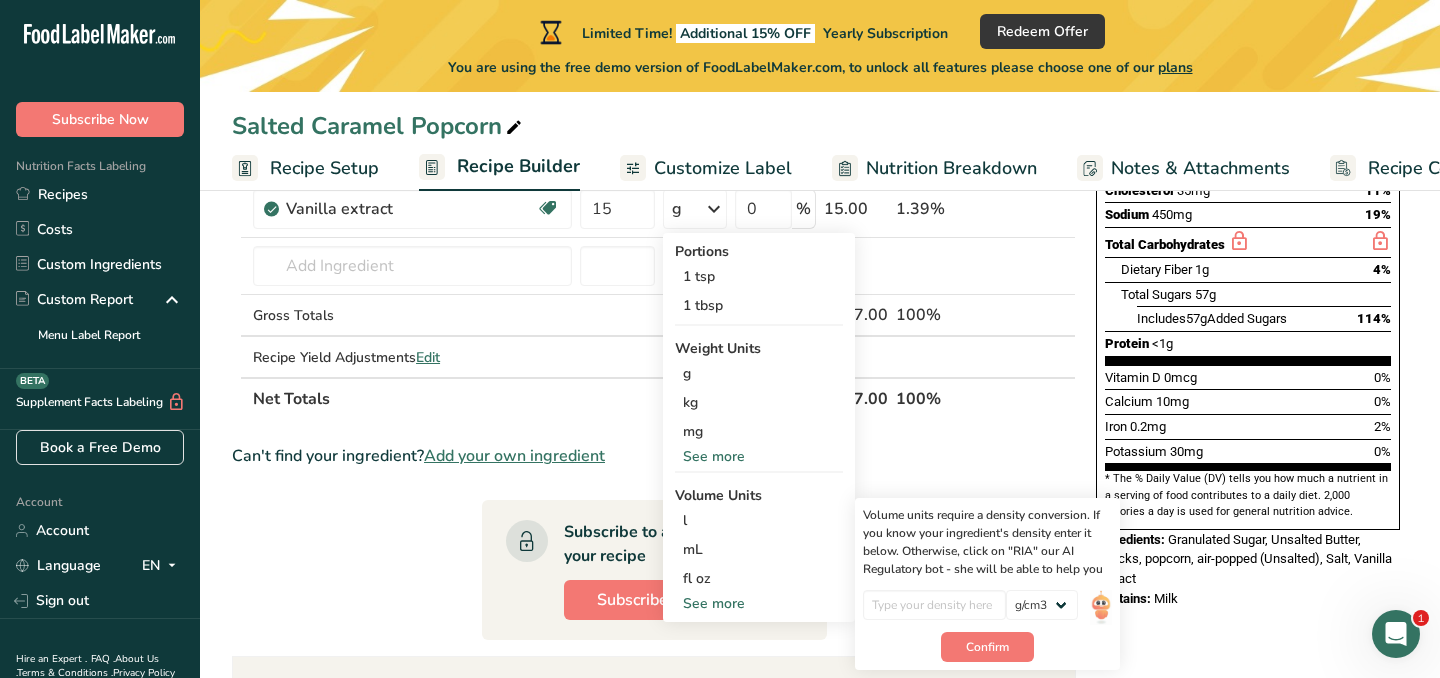 click on "Ingredient *
Amount *
Unit *
Waste *   .a-a{fill:#347362;}.b-a{fill:#fff;}          Grams
Percentage
Sugars, granulated
Dairy free
Gluten free
Vegan
Vegetarian
Soy free
750
g
Portions
1 serving packet
1 cup
Weight Units
g
kg
mg
See more
Volume Units
l
Volume units require a density conversion. If you know your ingredient's density enter it below. Otherwise, click on "RIA" our AI Regulatory bot - she will be able to help you
lb/ft3
g/cm3
Confirm
mL
fl oz" at bounding box center (654, 495) 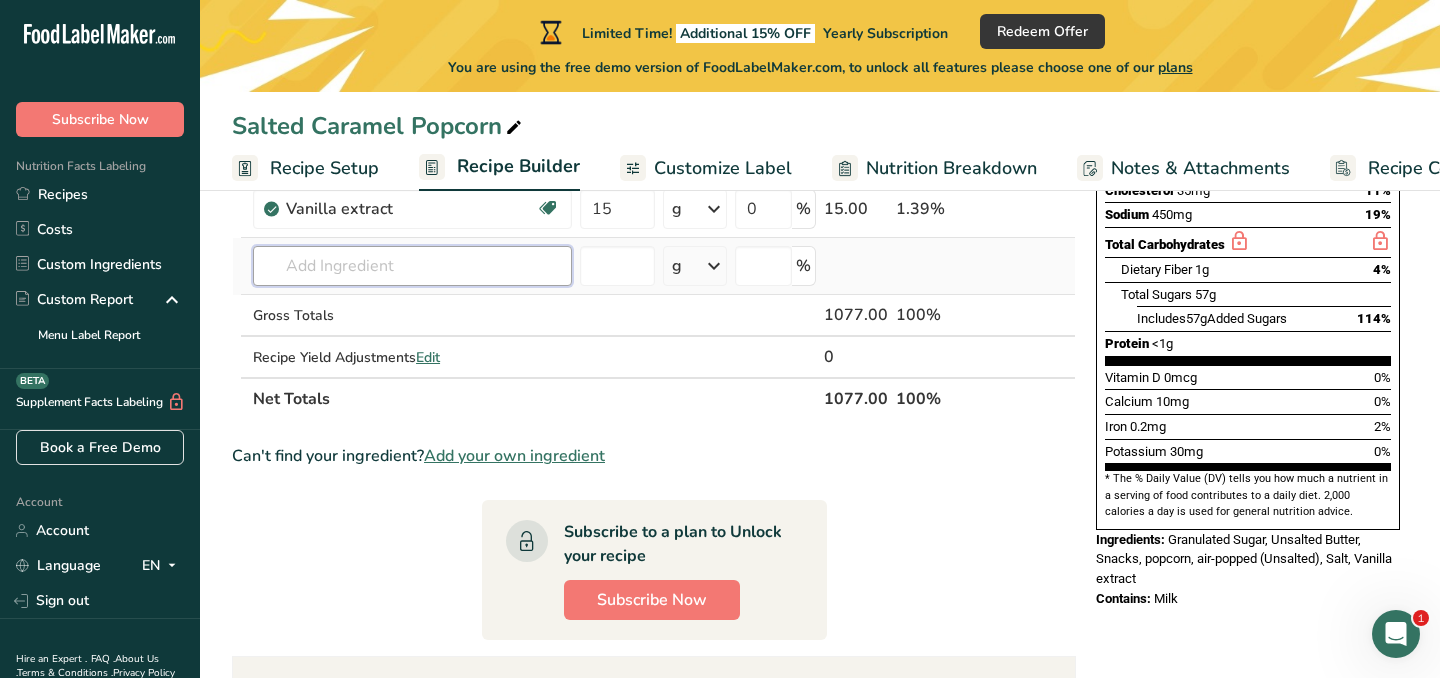 click at bounding box center [412, 266] 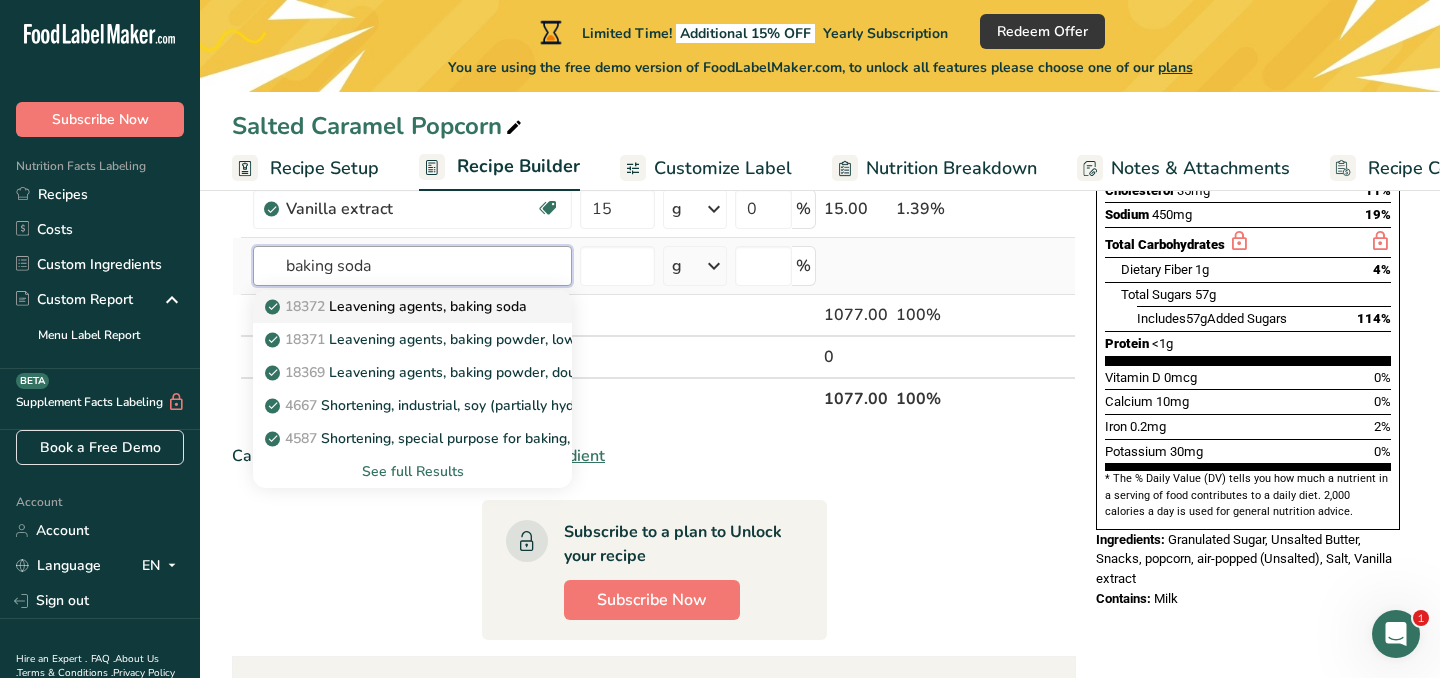 type on "baking soda" 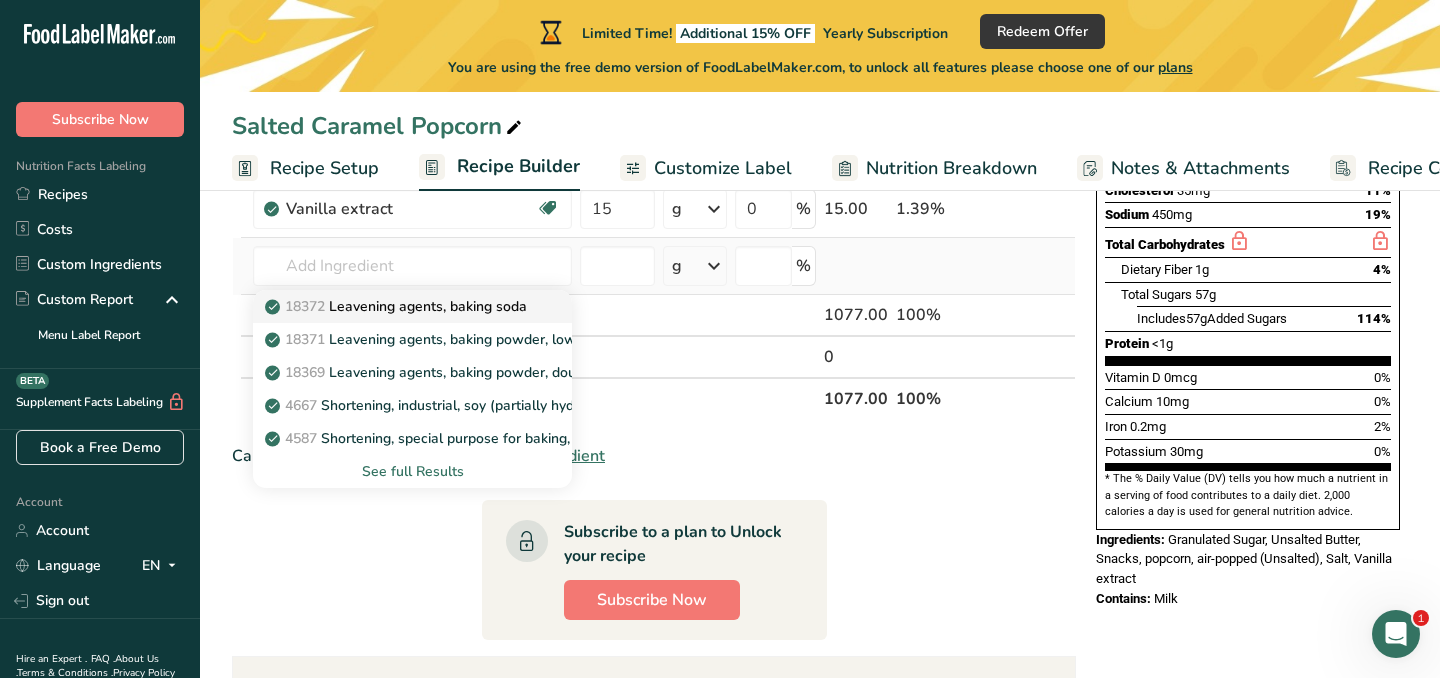 click on "18372
Leavening agents, baking soda" at bounding box center [398, 306] 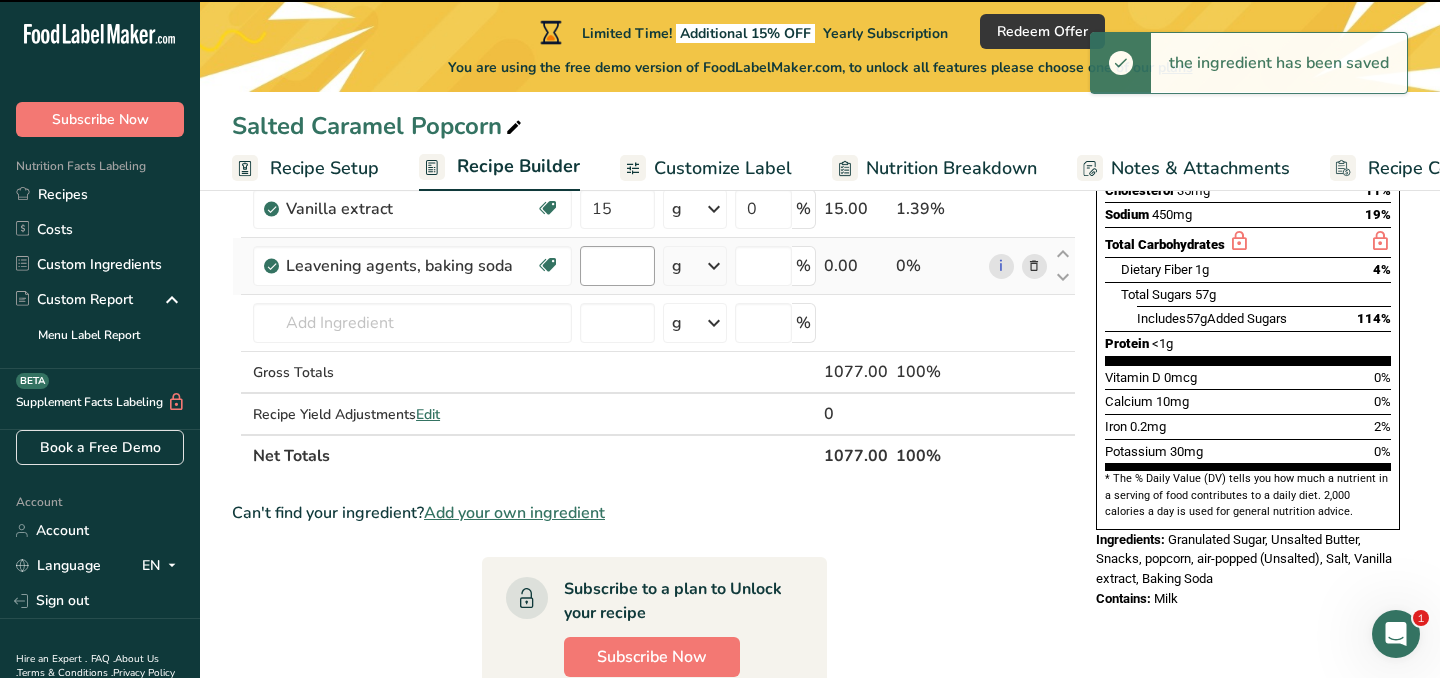 type on "0" 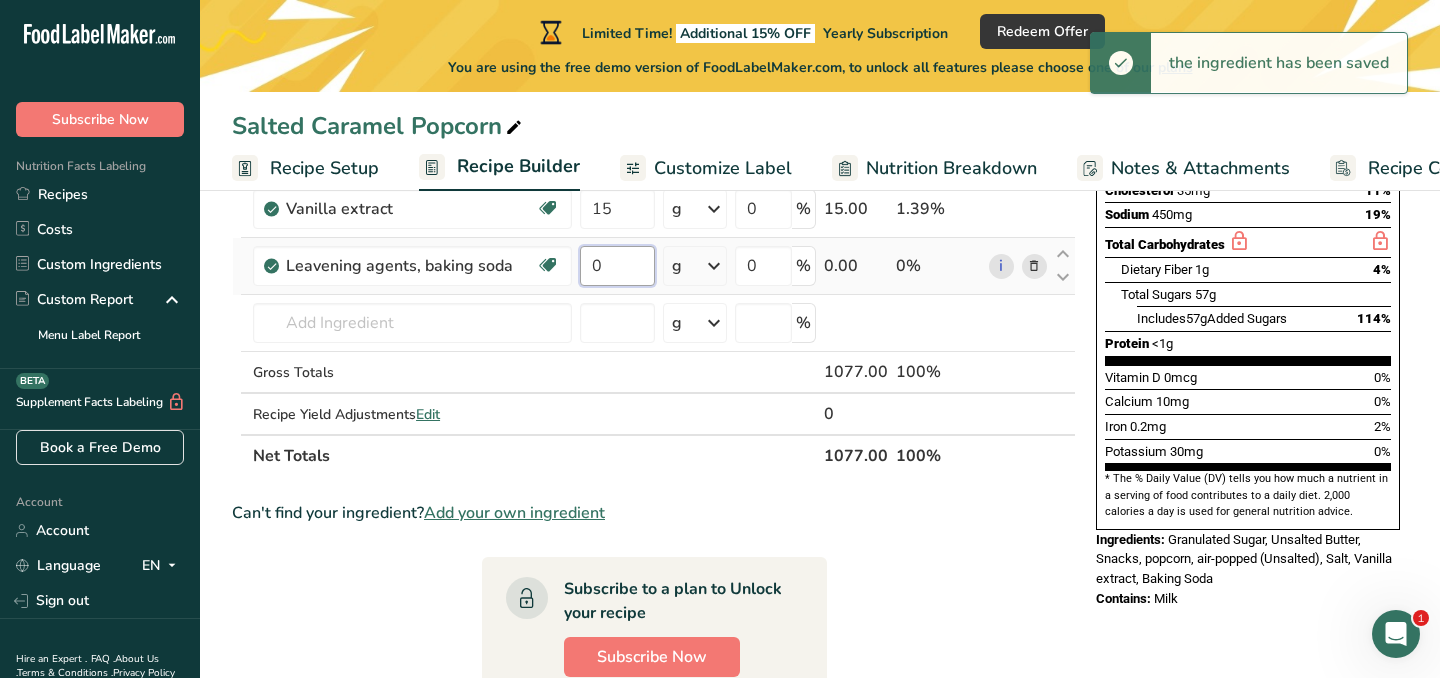 click on "0" at bounding box center (617, 266) 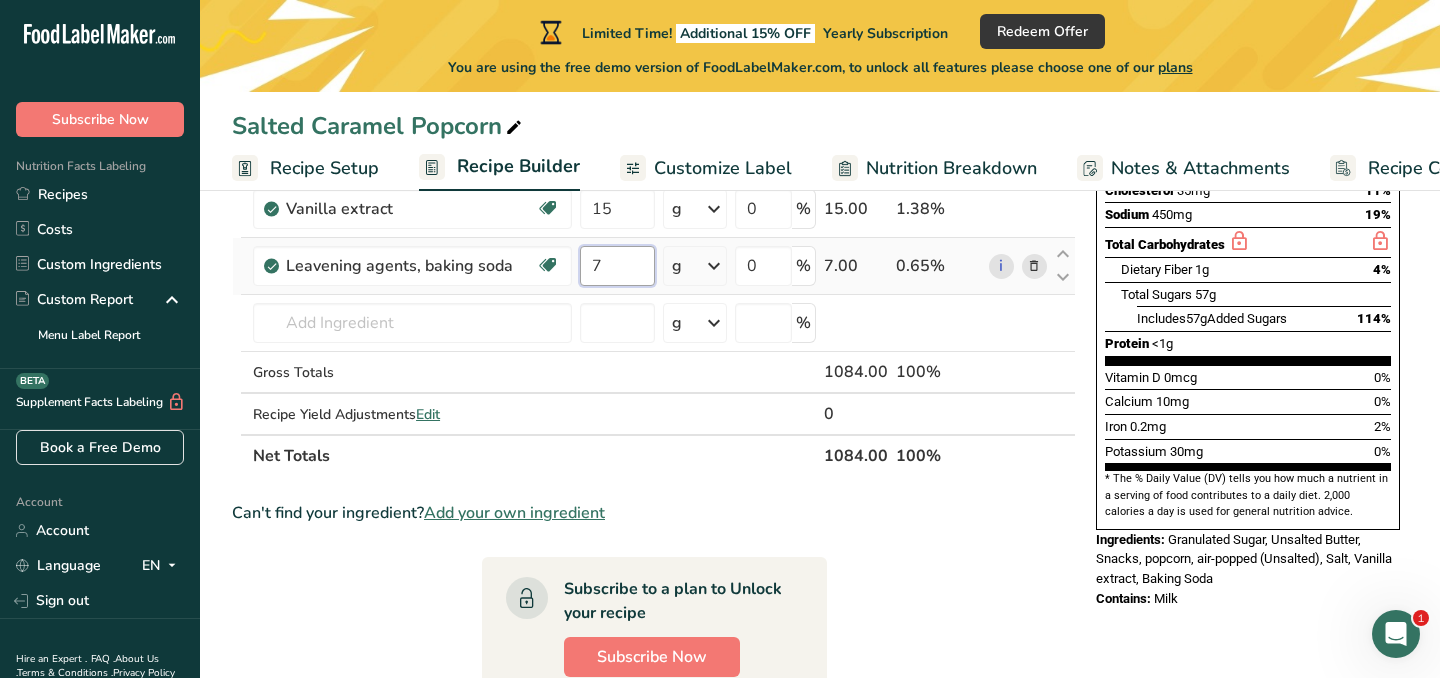 type on "7.5" 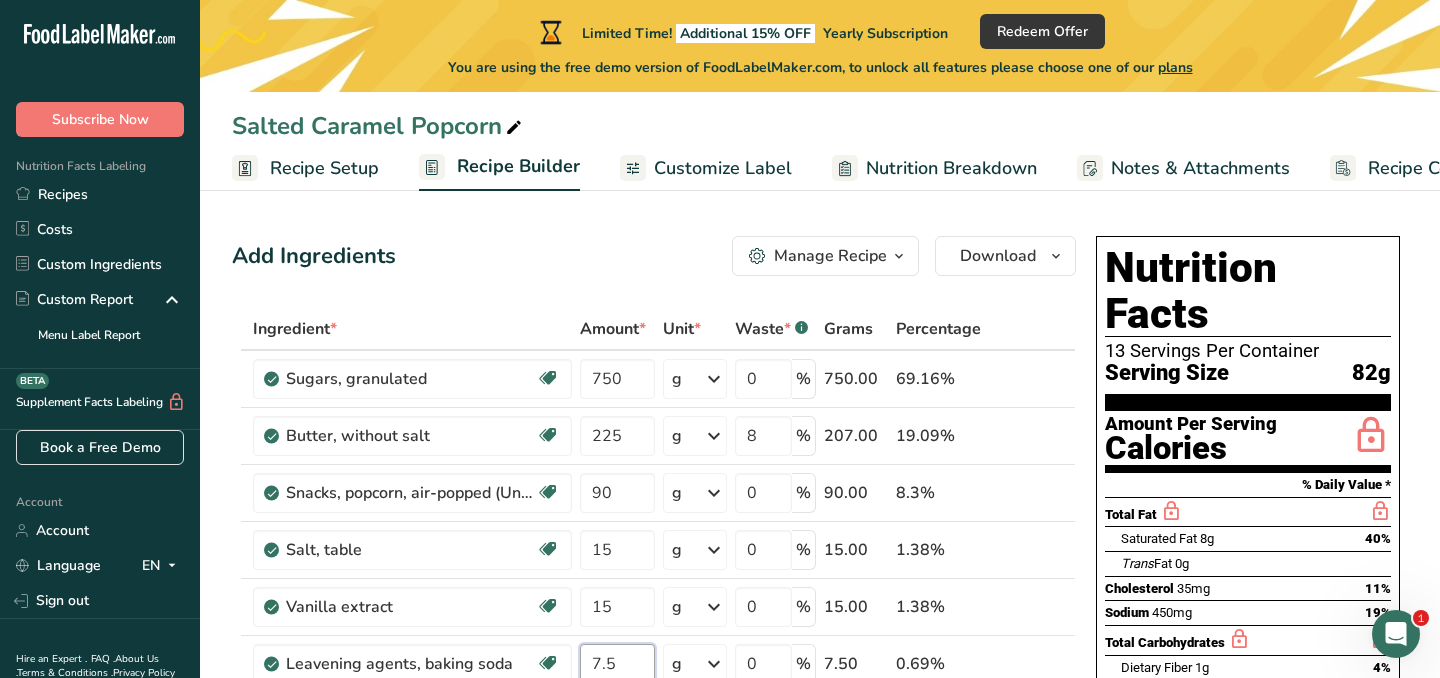 scroll, scrollTop: 0, scrollLeft: 0, axis: both 